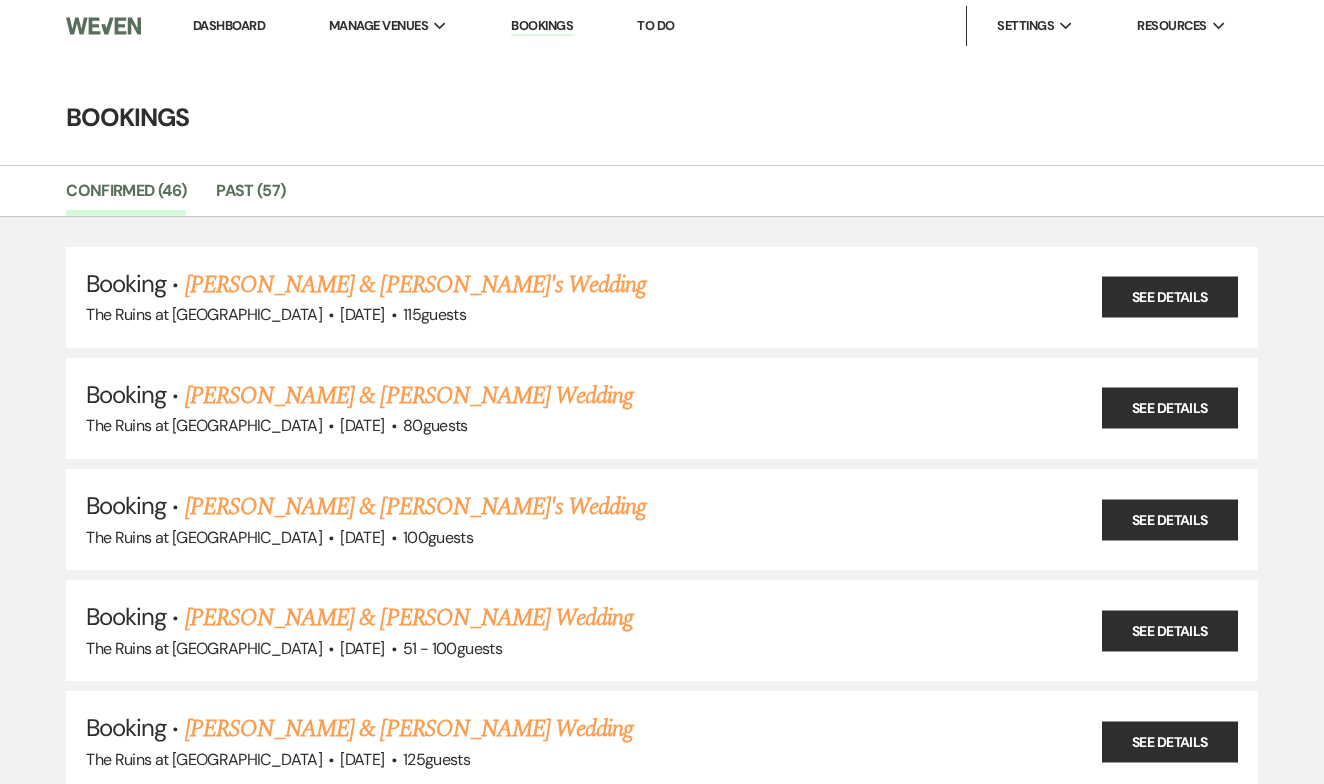 scroll, scrollTop: 0, scrollLeft: 0, axis: both 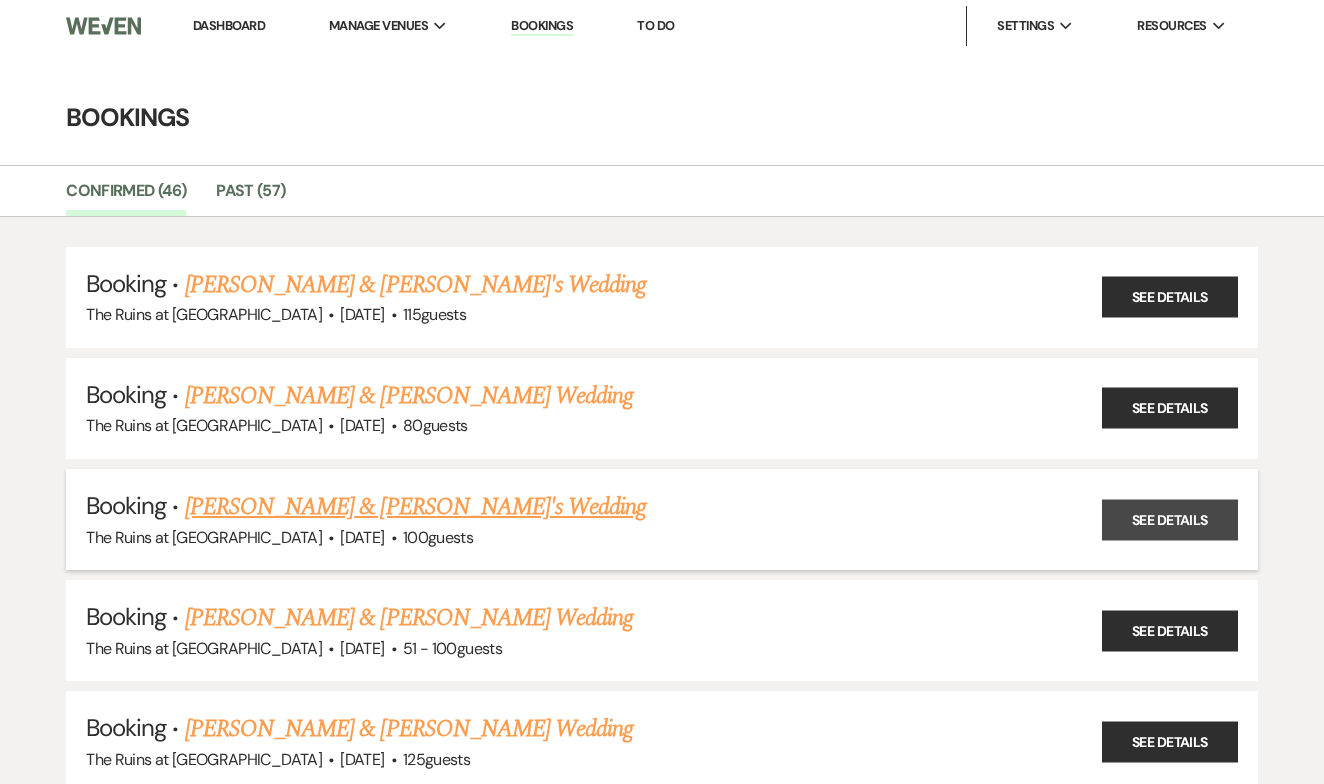 click on "See Details" at bounding box center (1170, 519) 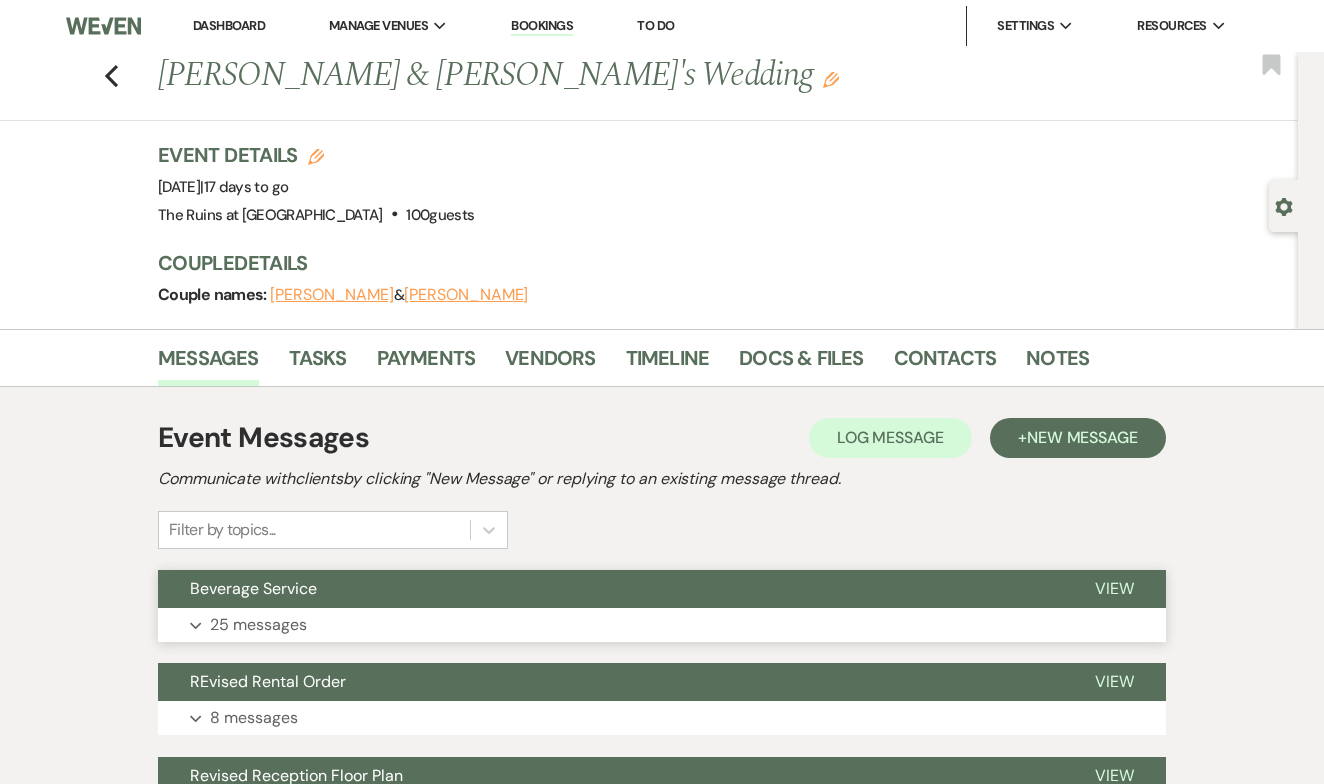 click on "View" at bounding box center (1114, 588) 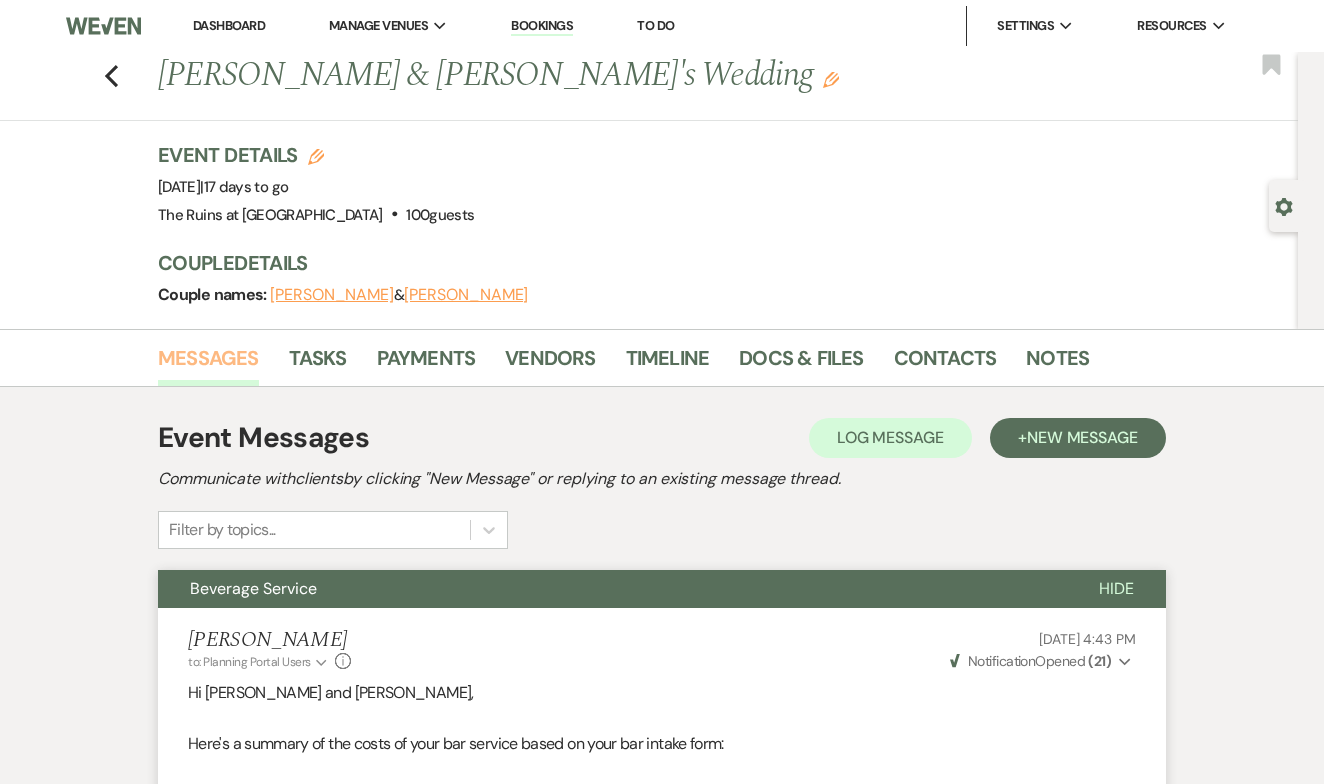 scroll, scrollTop: 0, scrollLeft: 0, axis: both 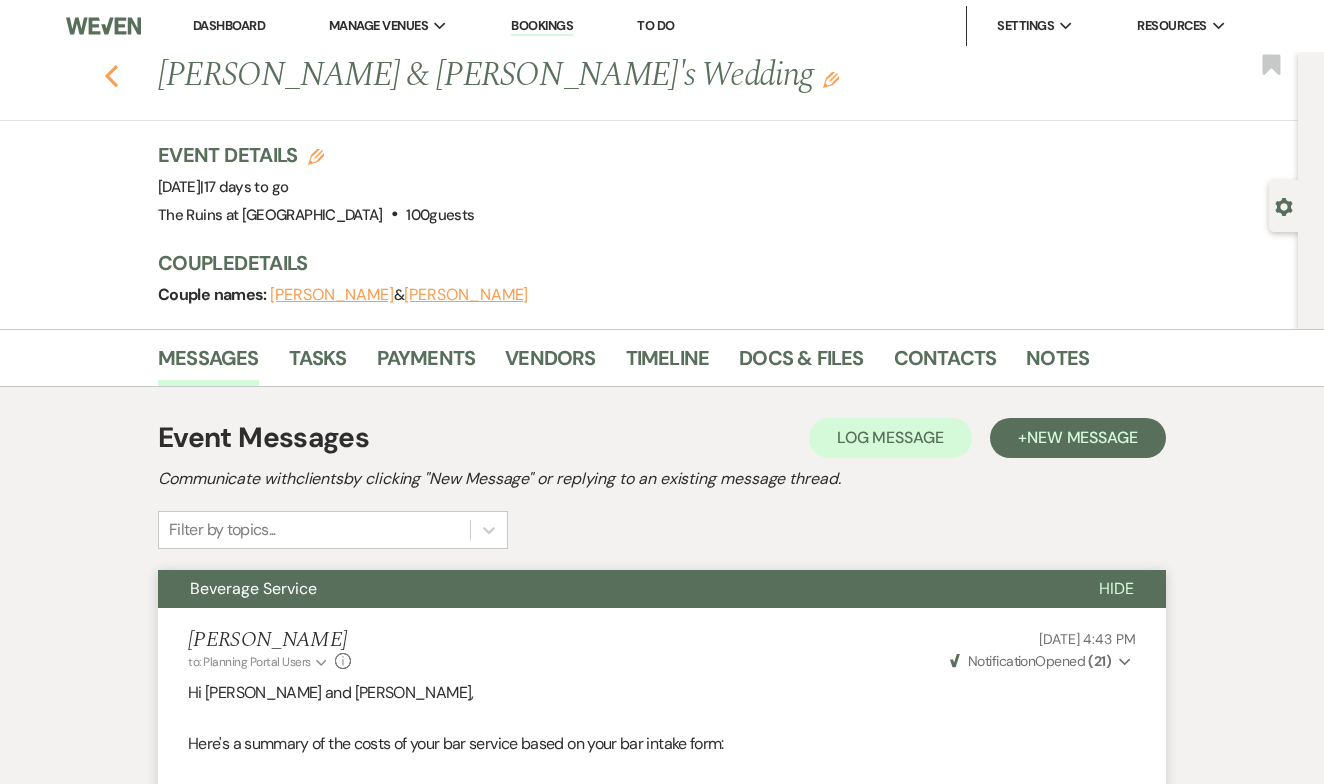 click on "Previous" 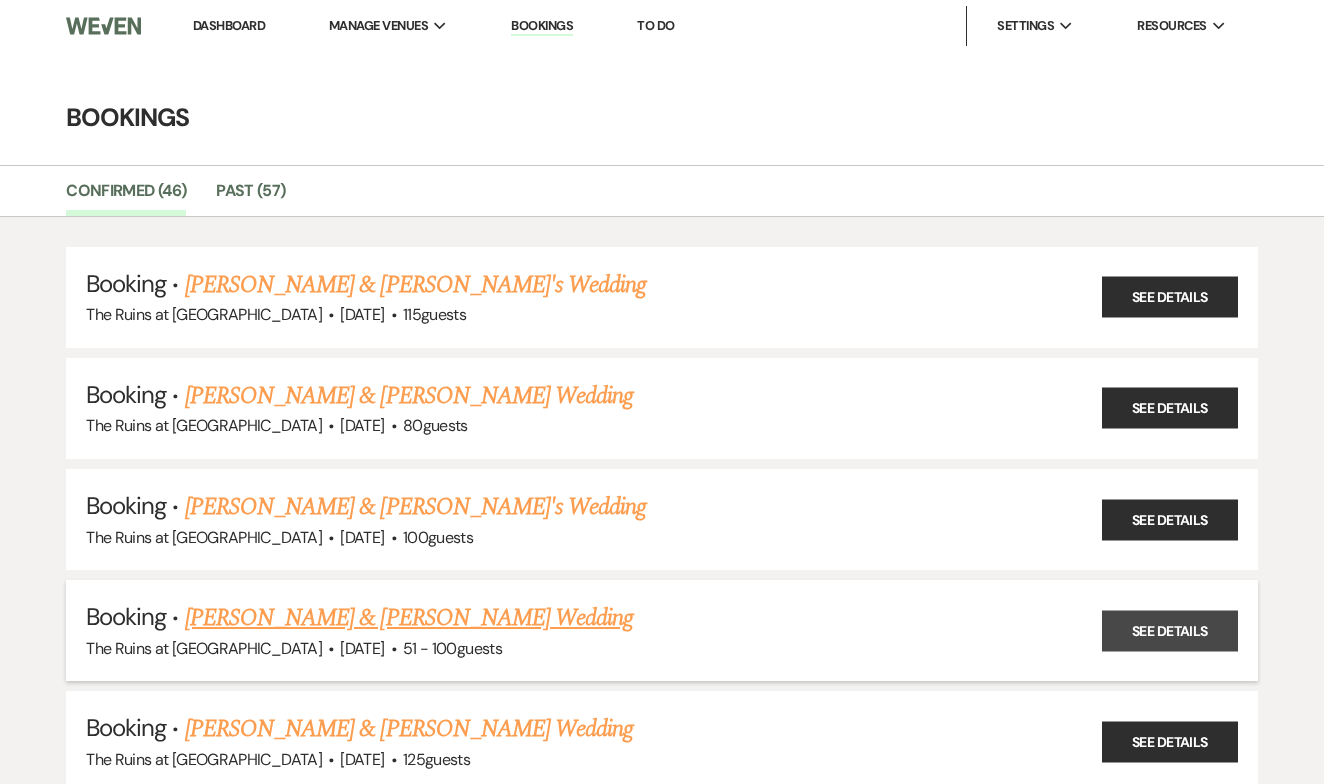 click on "See Details" at bounding box center (1170, 630) 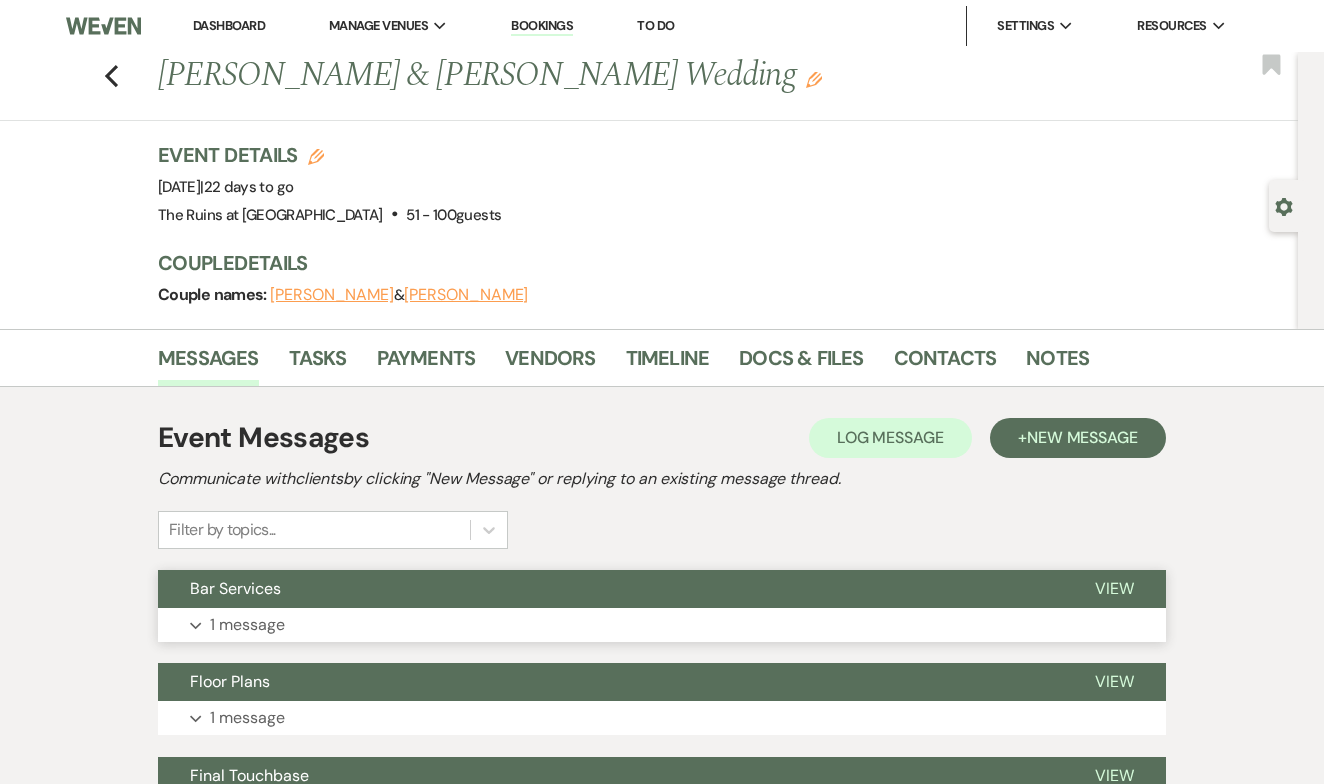 click on "View" at bounding box center (1114, 588) 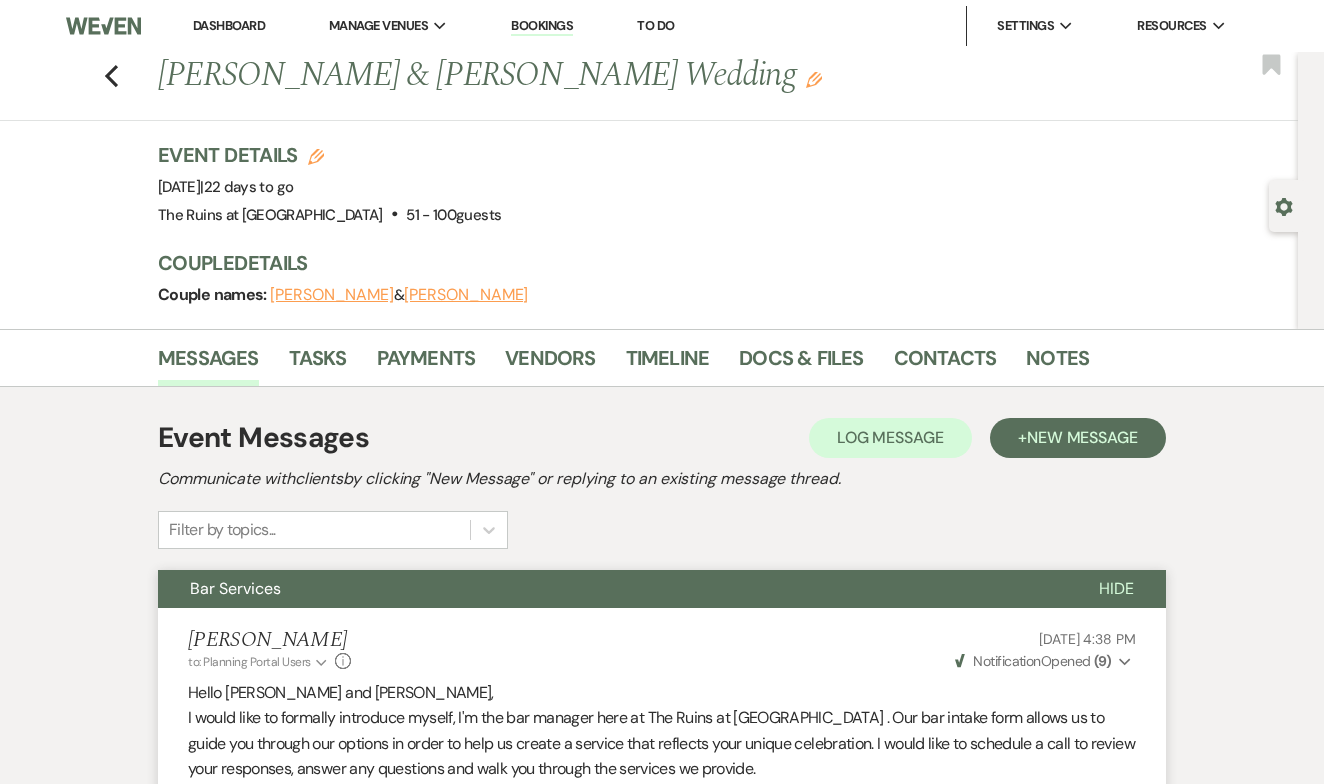 scroll, scrollTop: 0, scrollLeft: 0, axis: both 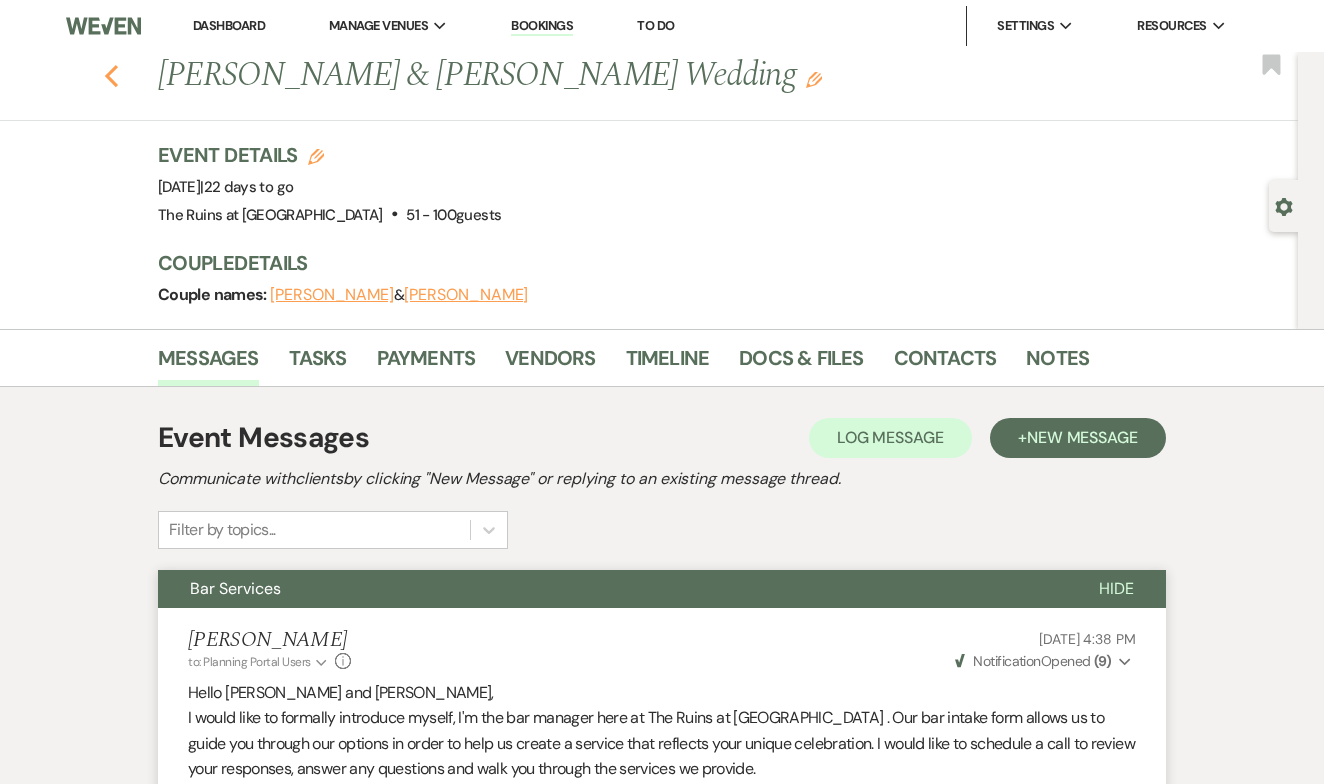 click on "Previous" 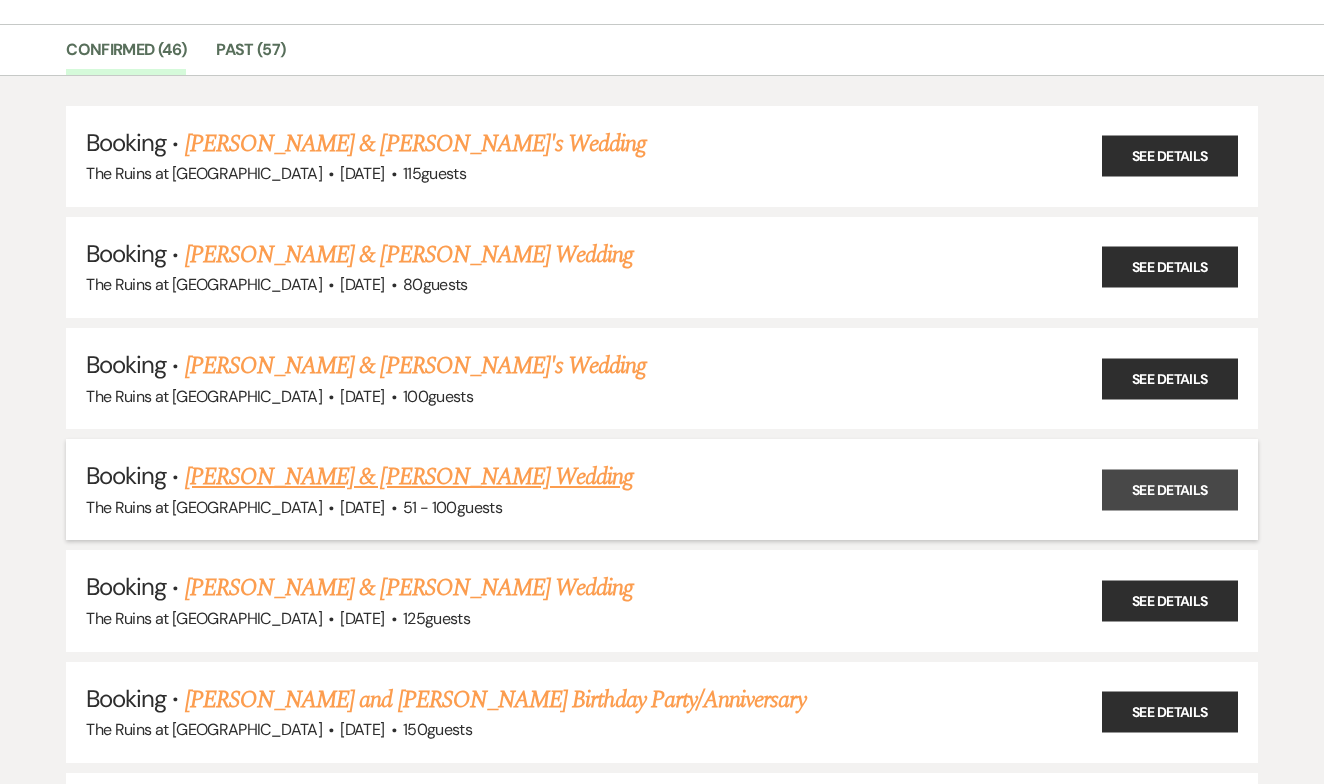 scroll, scrollTop: 142, scrollLeft: 0, axis: vertical 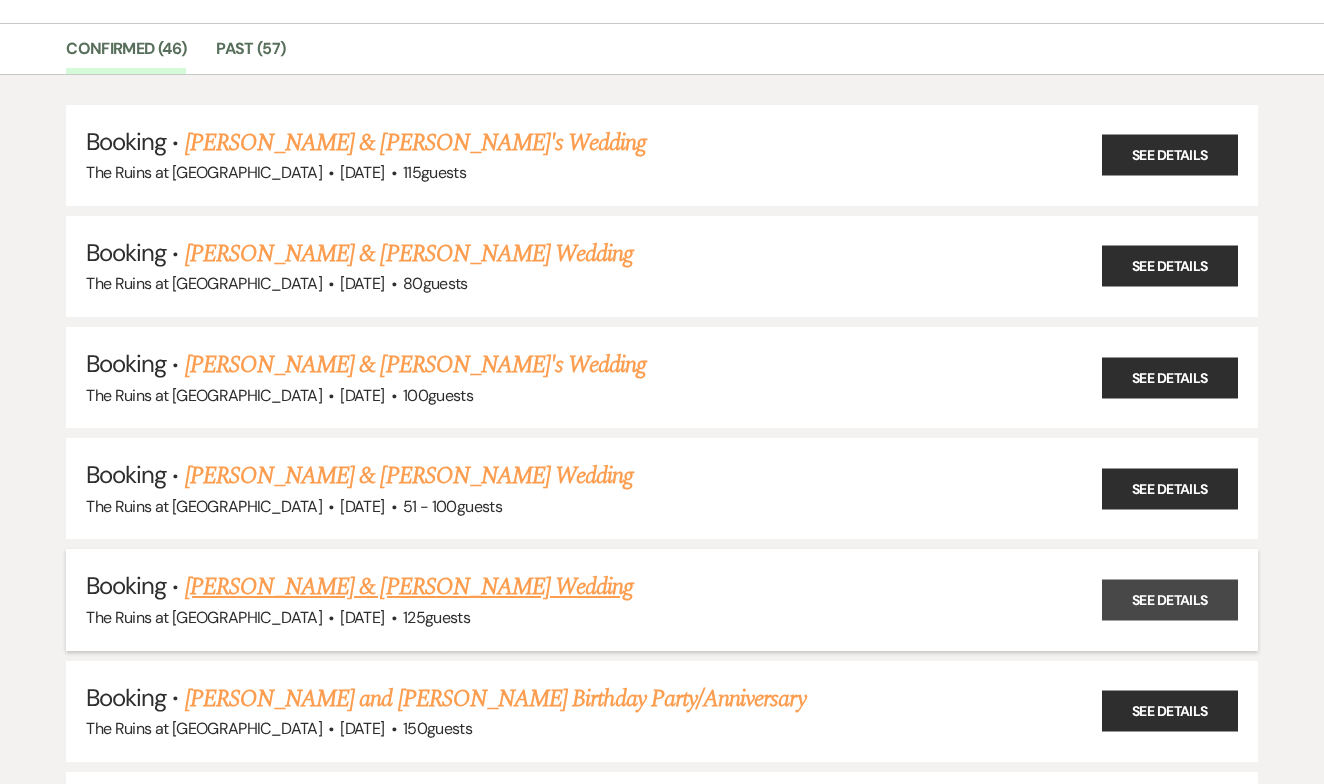 click on "See Details" at bounding box center [1170, 599] 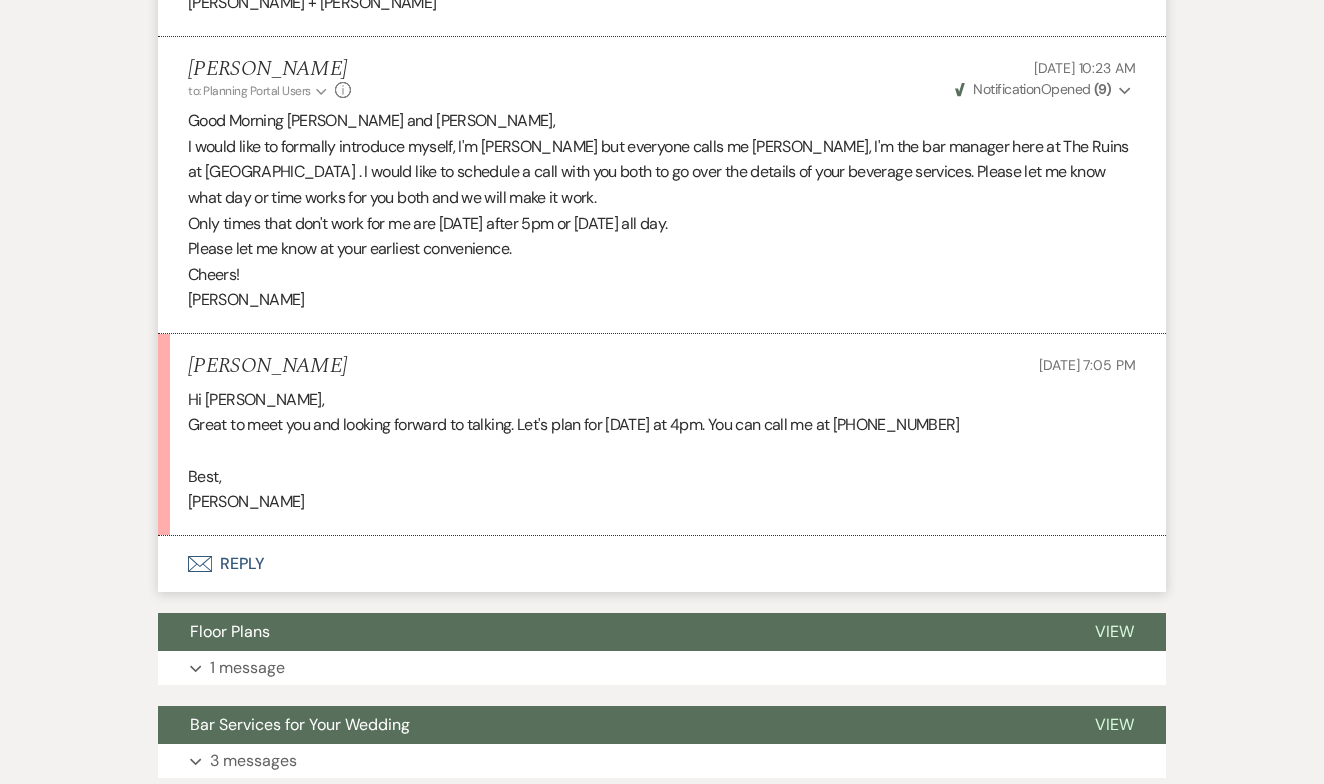 scroll, scrollTop: 2630, scrollLeft: 0, axis: vertical 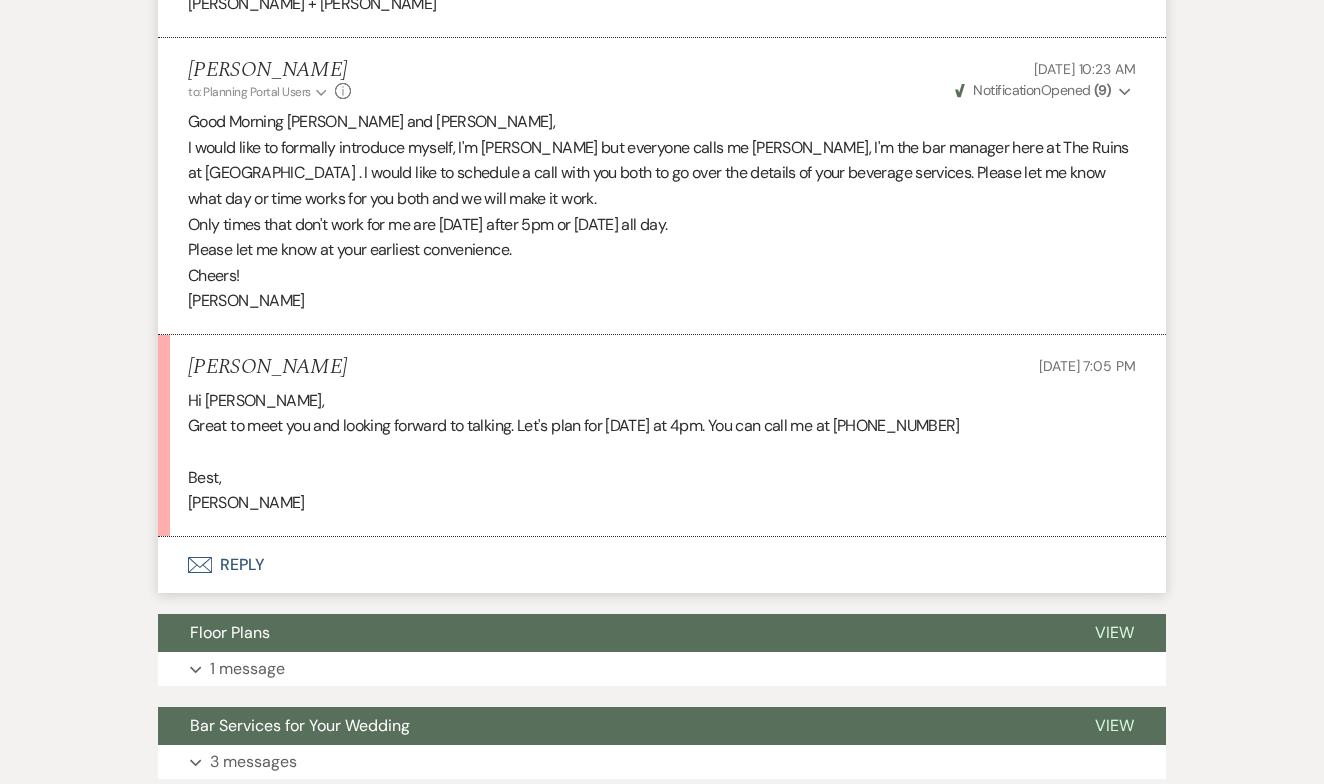 click on "Envelope Reply" at bounding box center (662, 565) 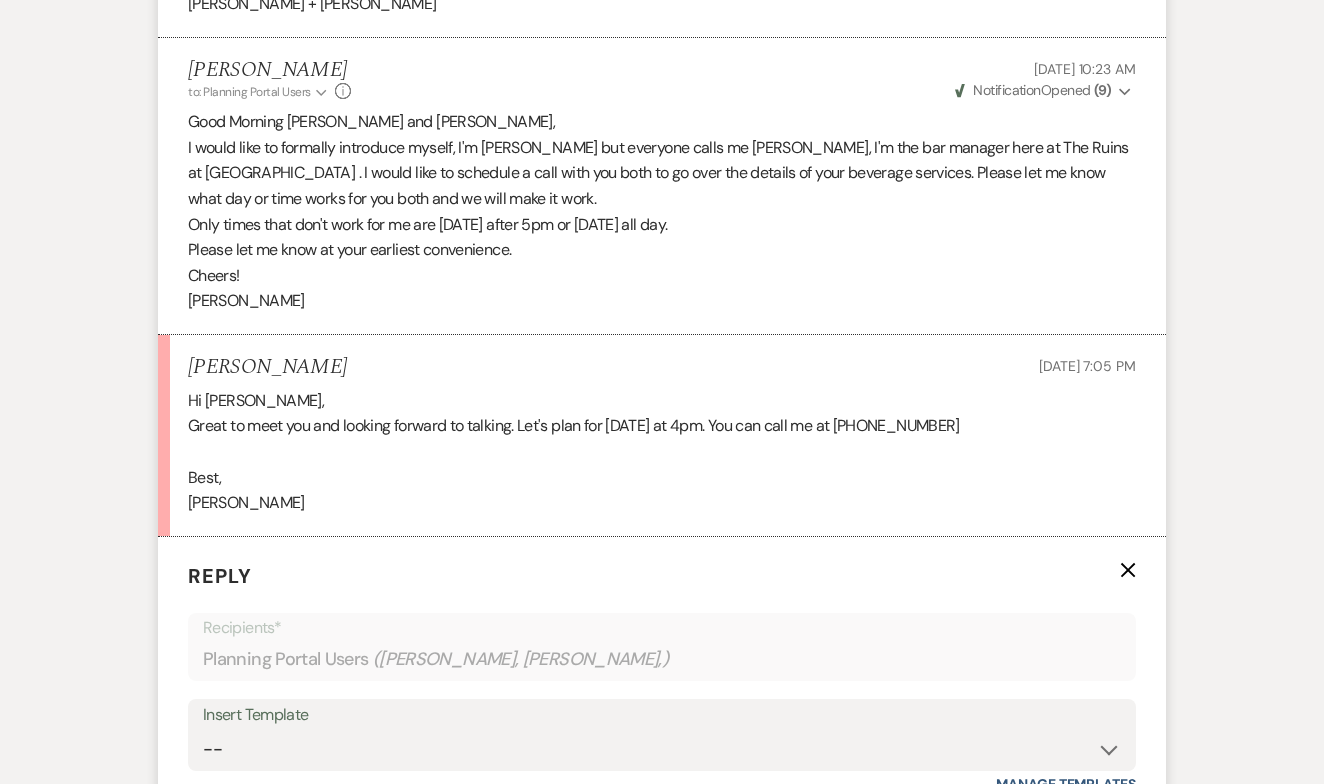 scroll, scrollTop: 2957, scrollLeft: 0, axis: vertical 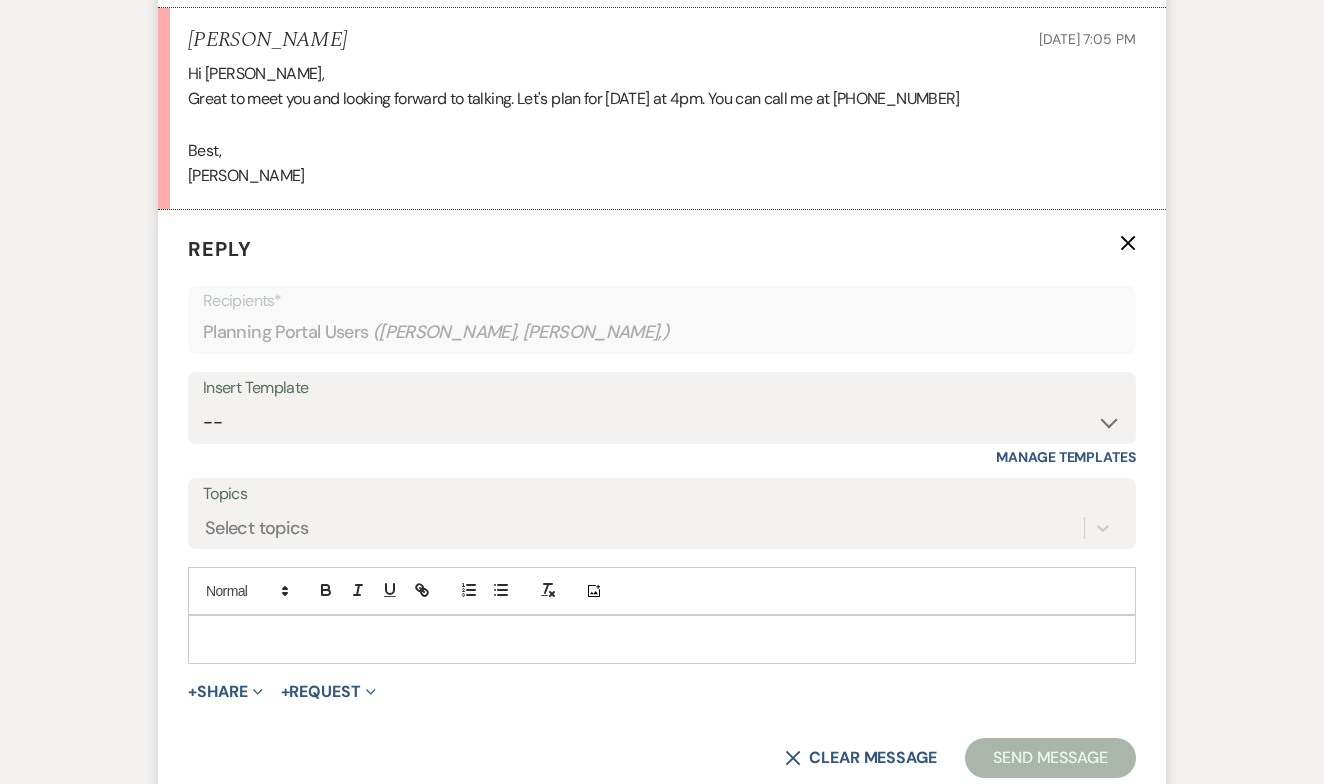 click at bounding box center [662, 639] 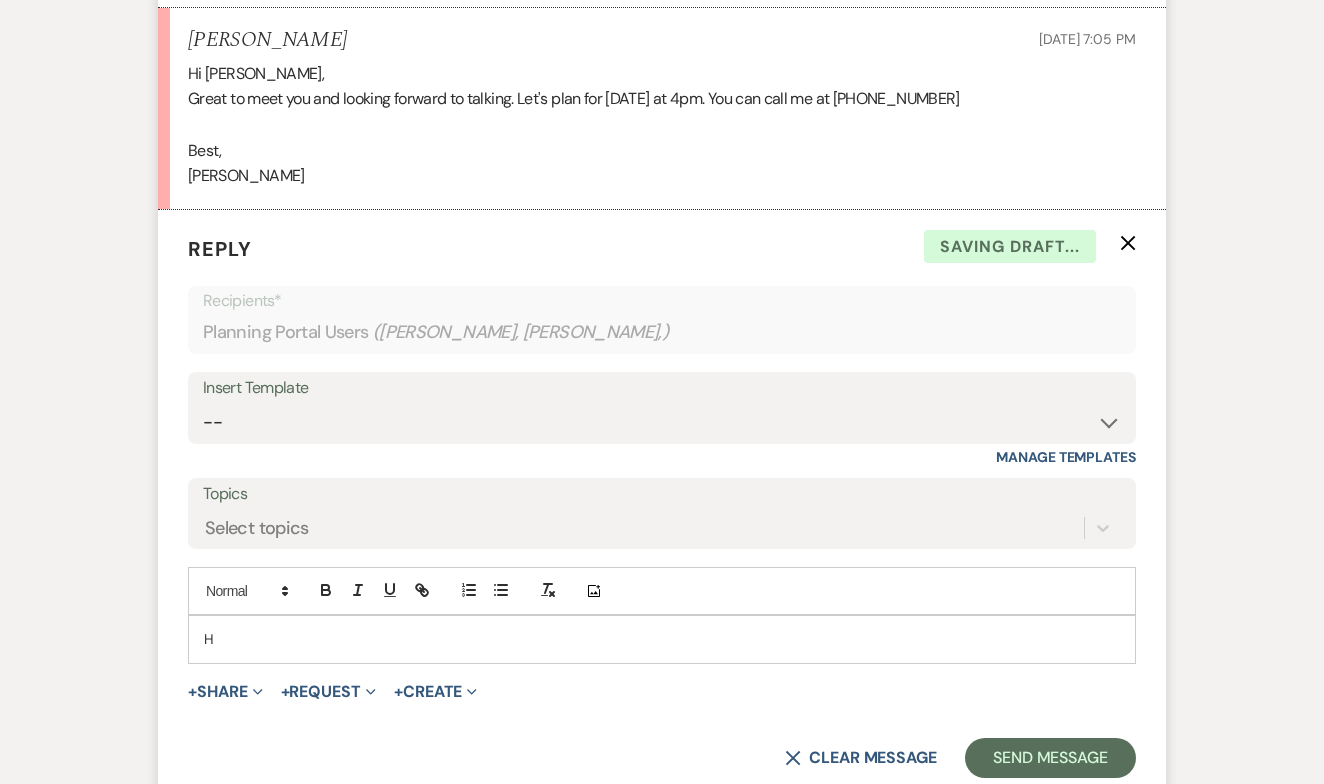 type 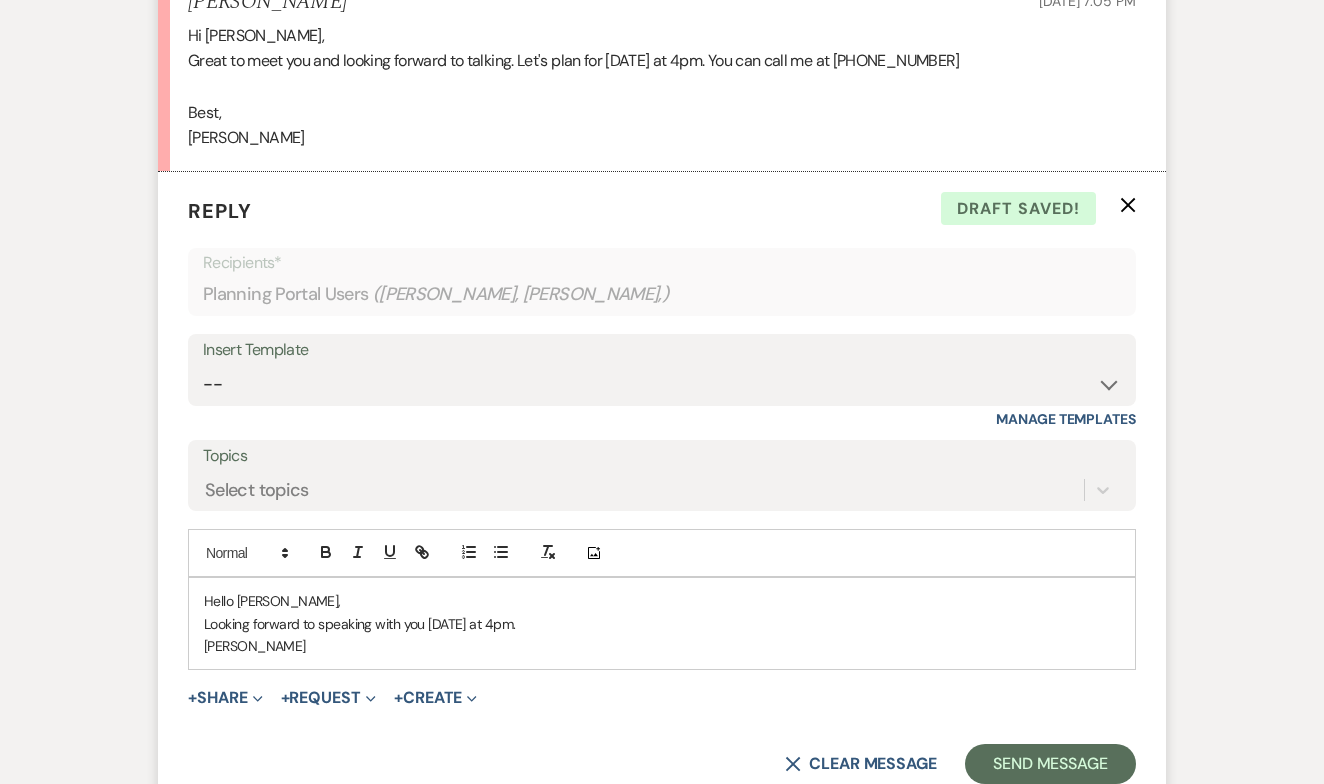 scroll, scrollTop: 3000, scrollLeft: 0, axis: vertical 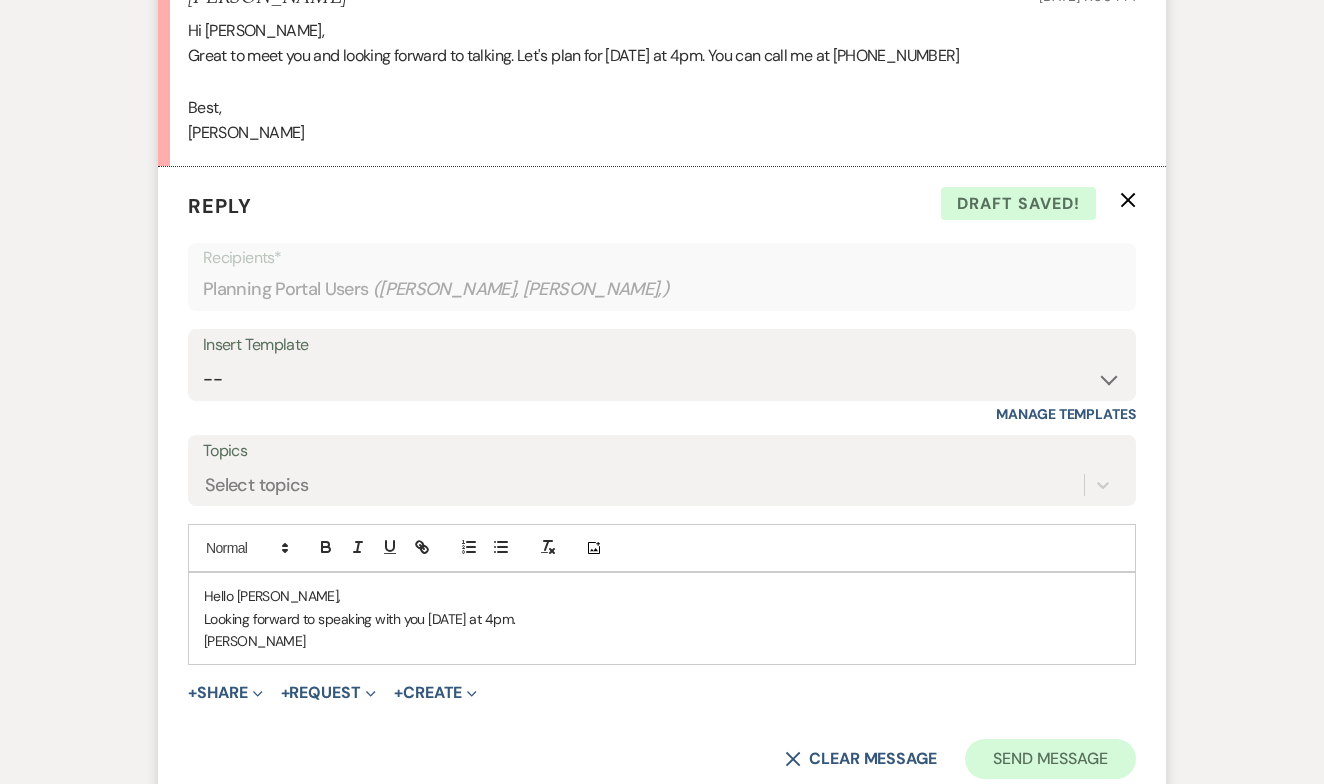 click on "Send Message" at bounding box center [1050, 759] 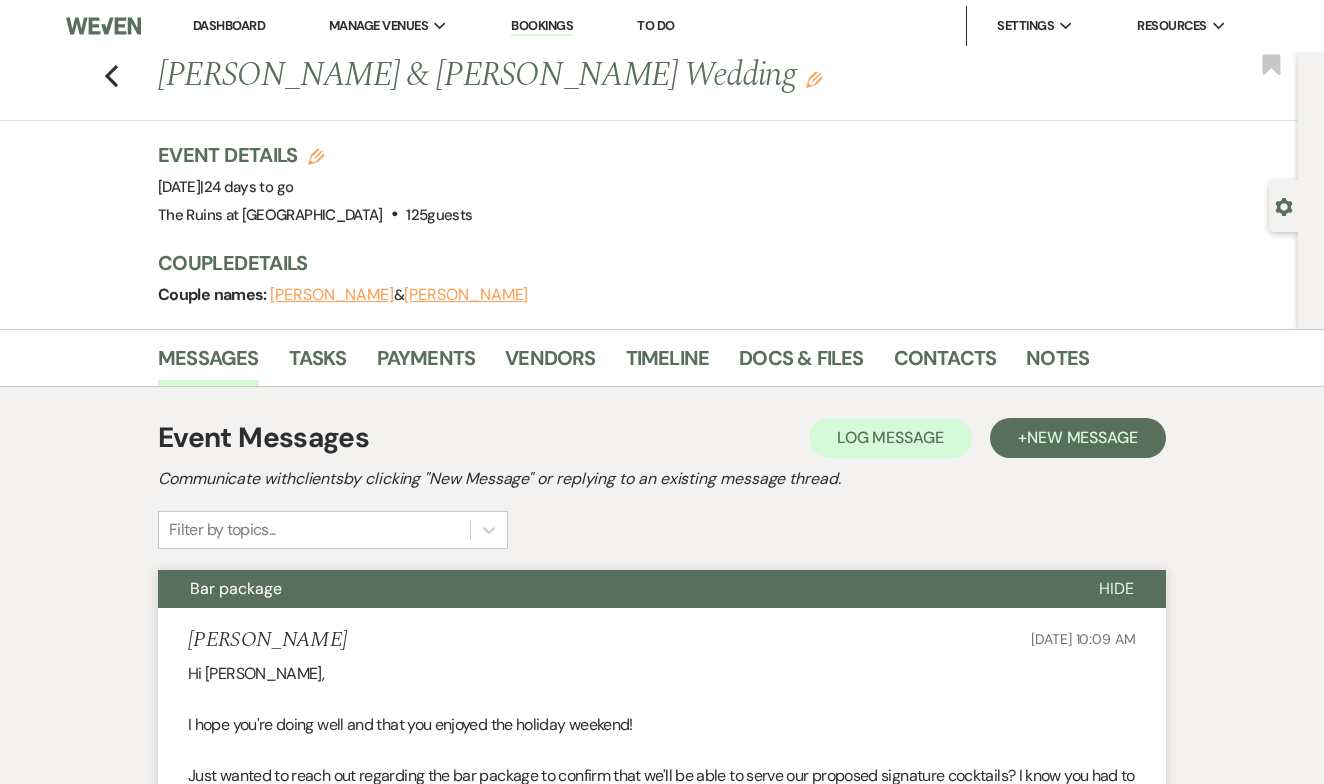 scroll, scrollTop: 0, scrollLeft: 0, axis: both 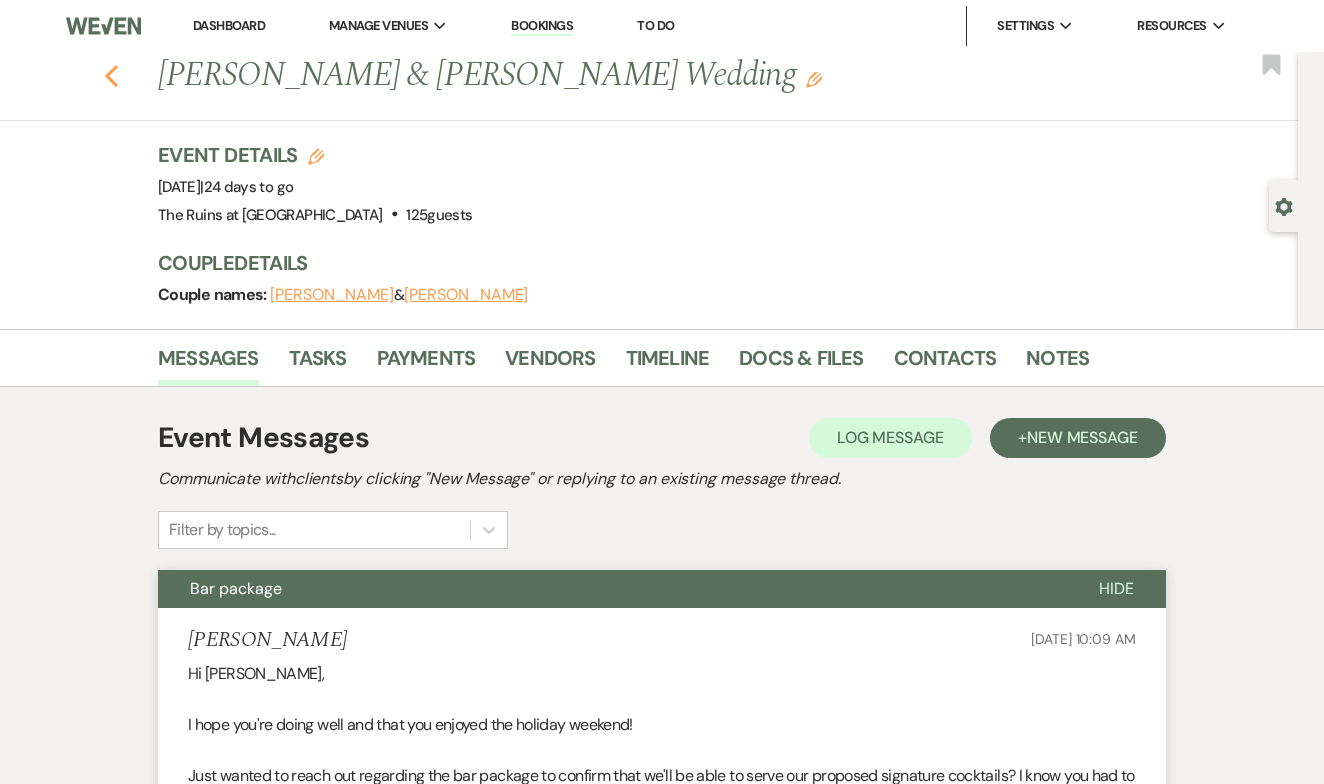 click 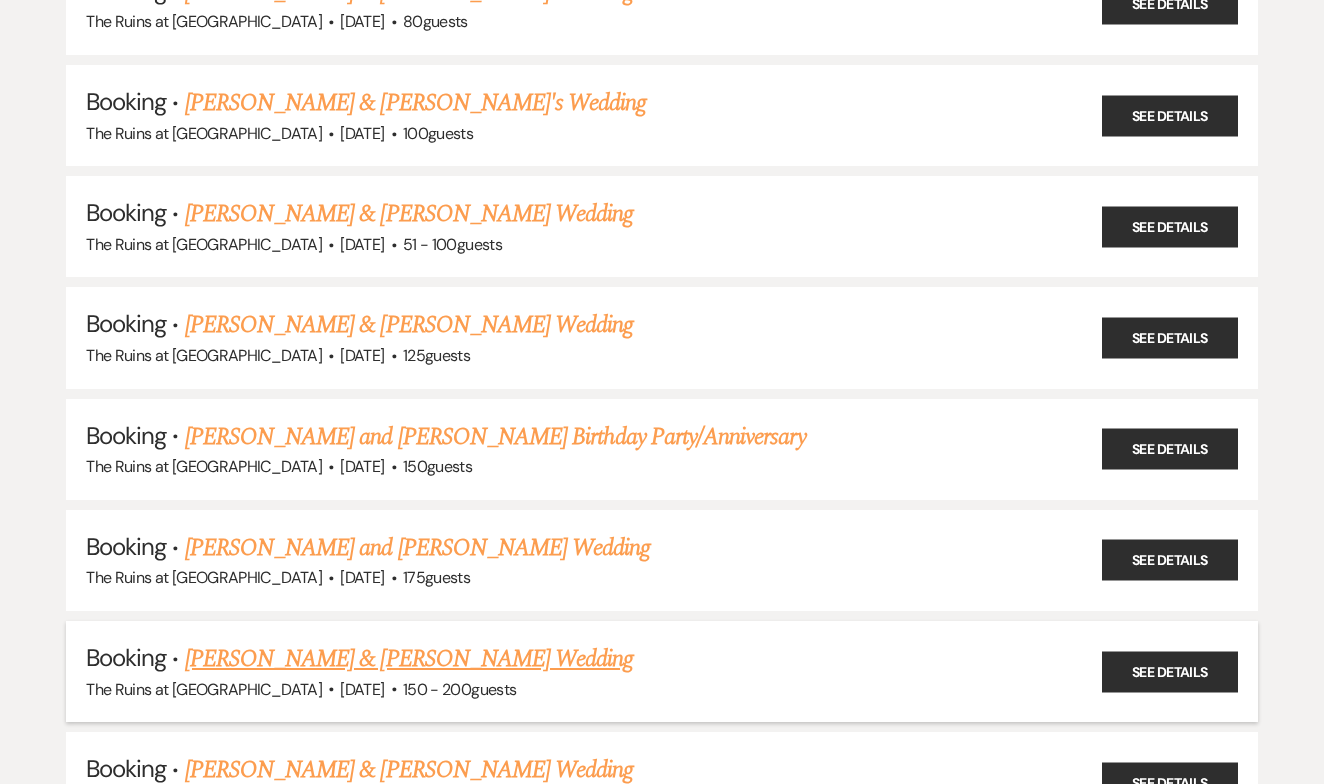 scroll, scrollTop: 415, scrollLeft: 0, axis: vertical 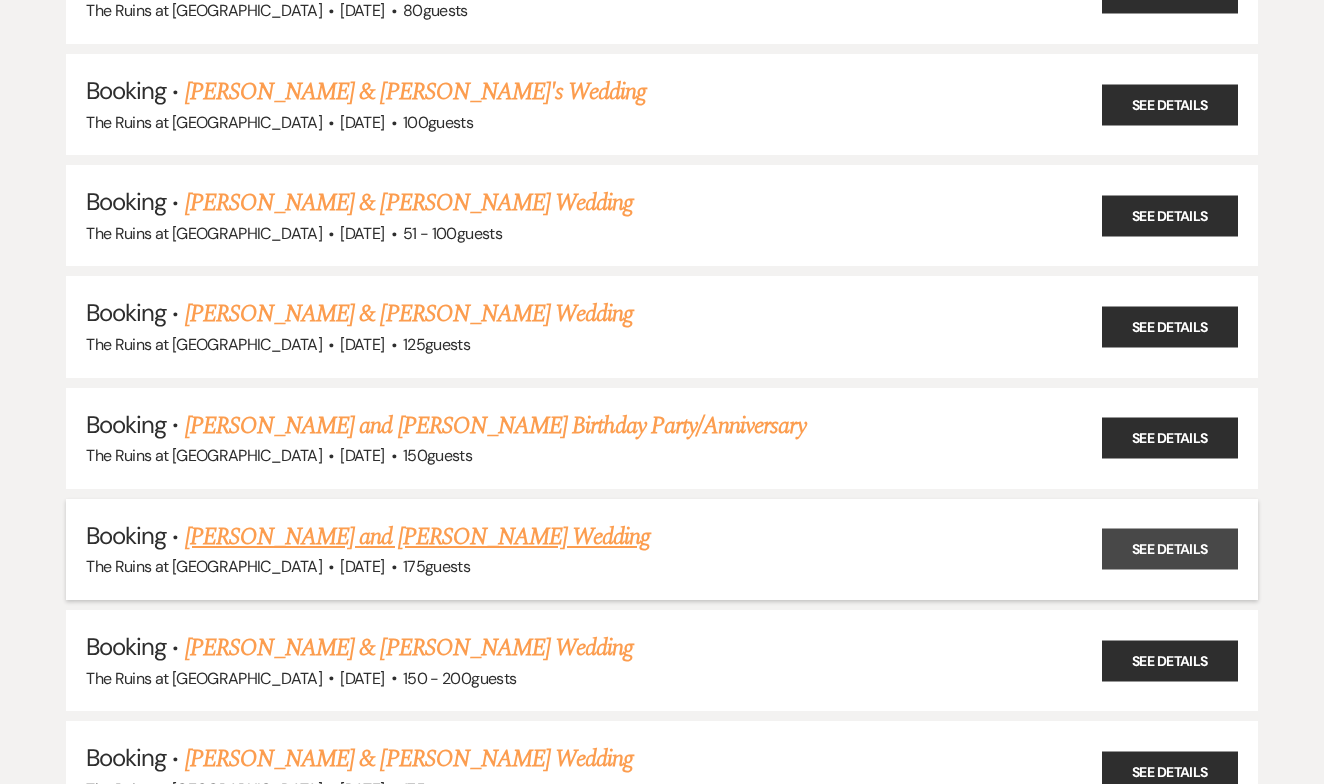 click on "See Details" at bounding box center [1170, 549] 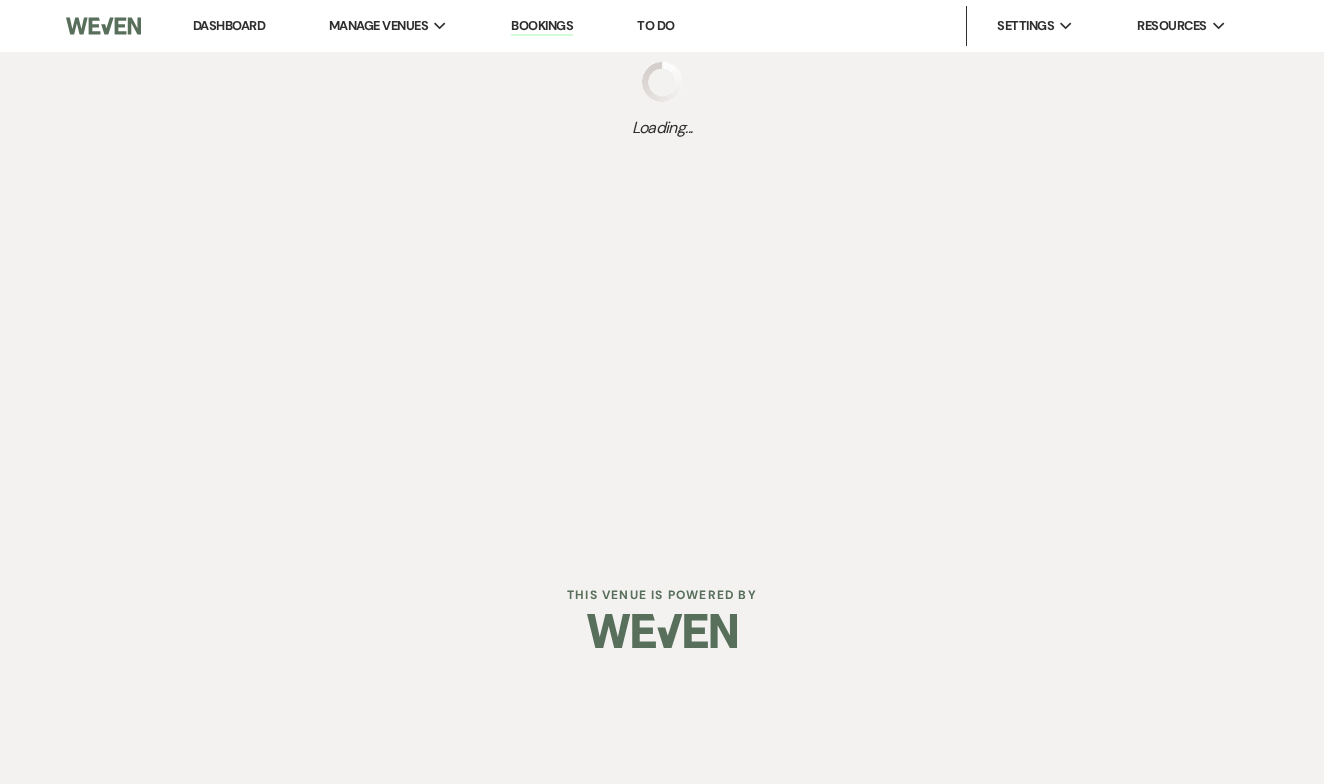 scroll, scrollTop: 0, scrollLeft: 0, axis: both 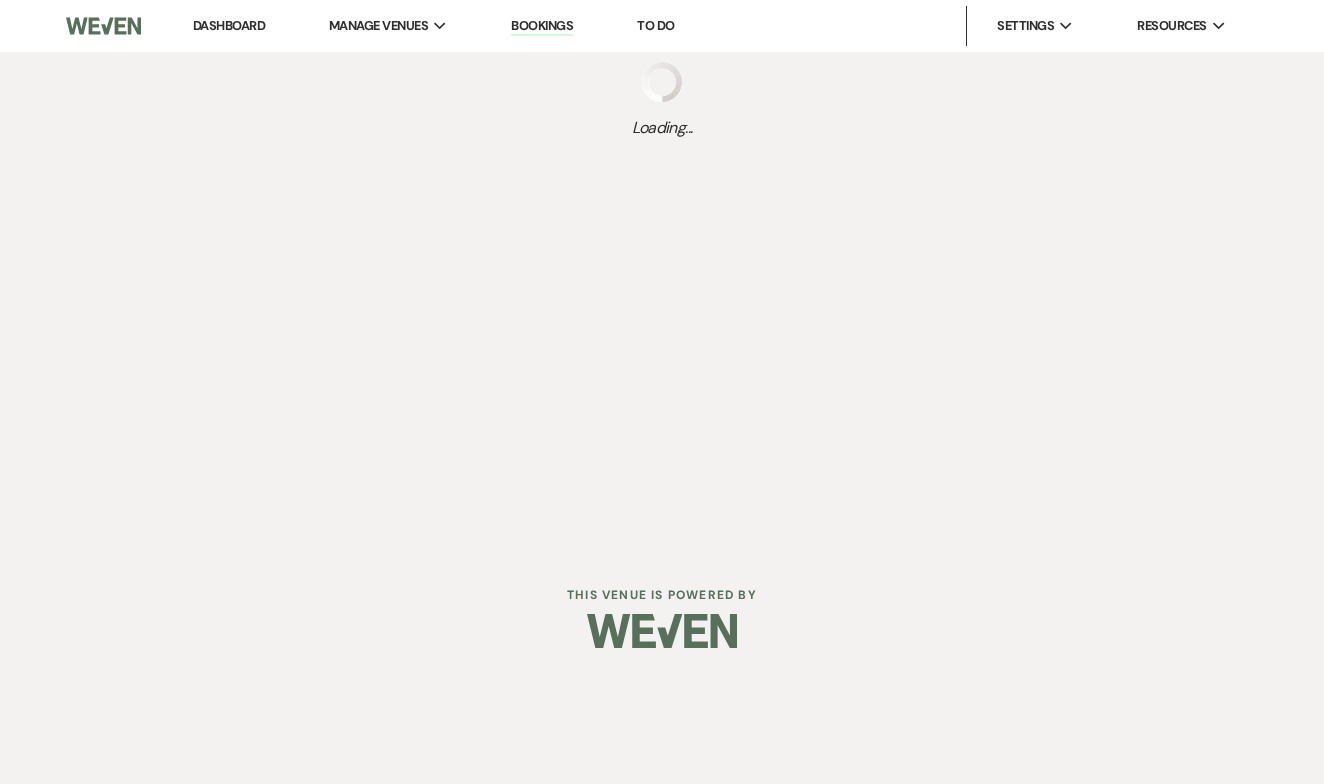 select on "5" 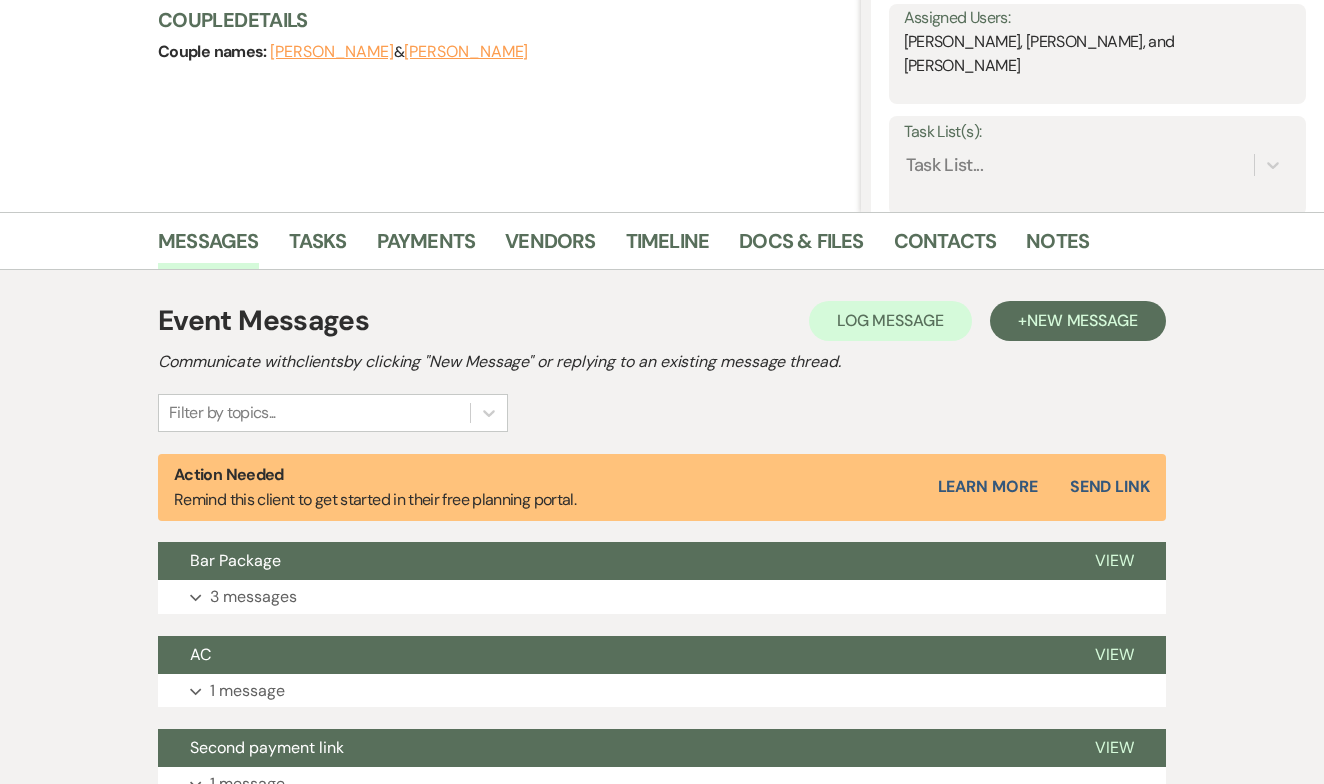 scroll, scrollTop: 304, scrollLeft: 0, axis: vertical 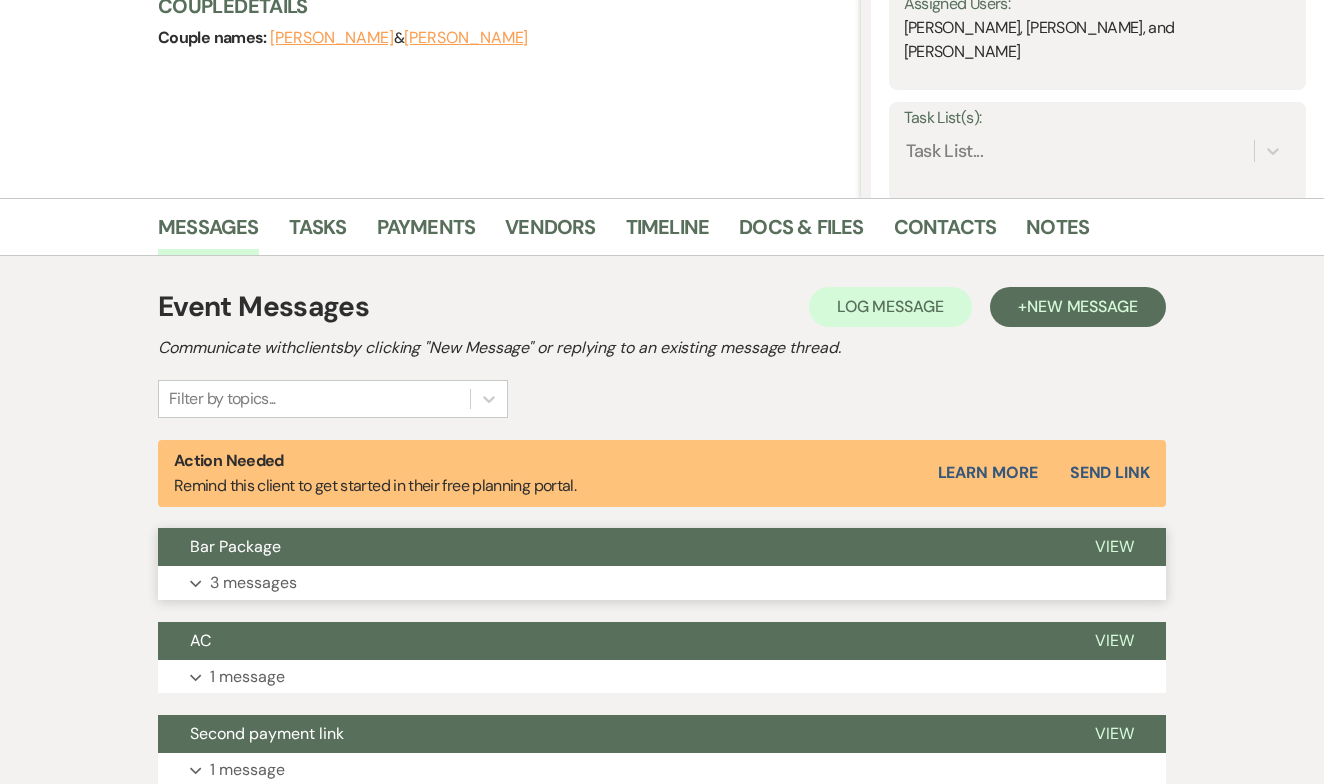 click on "View" at bounding box center (1114, 546) 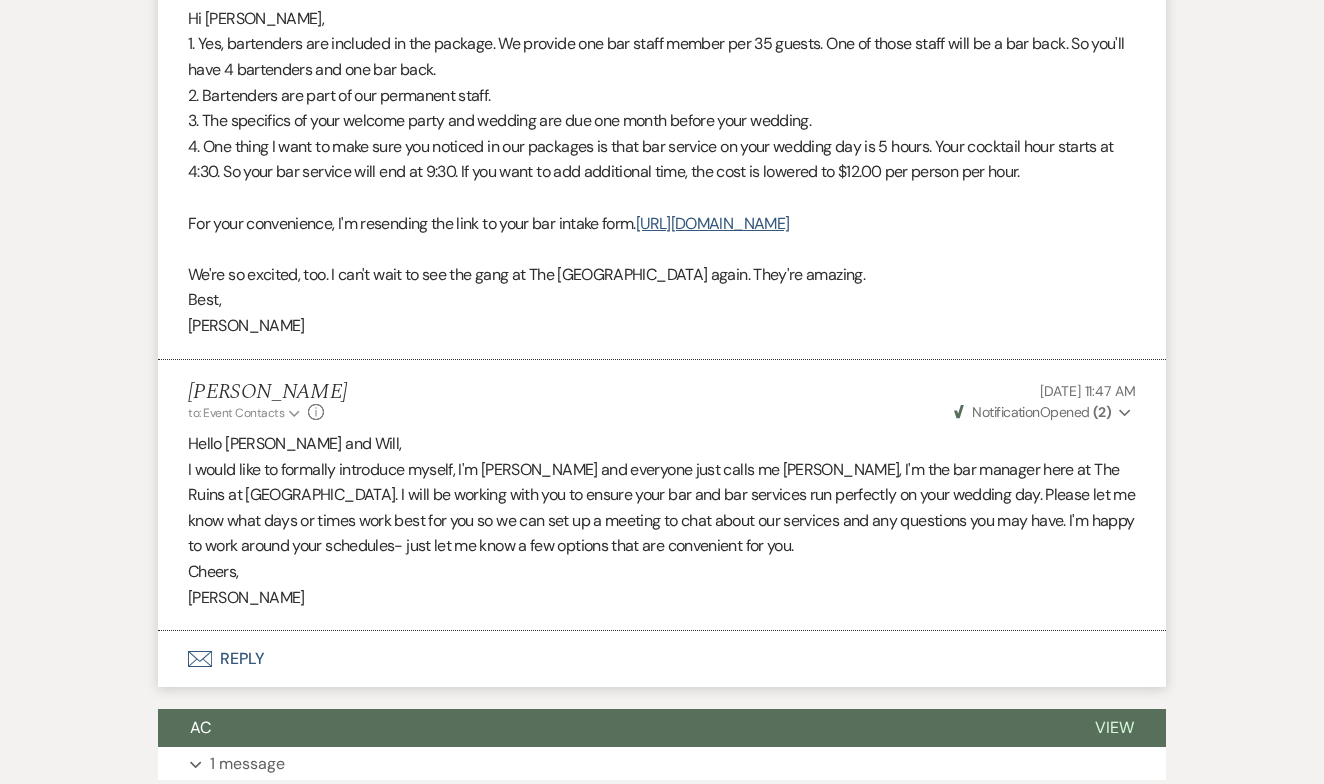 scroll, scrollTop: 1303, scrollLeft: 0, axis: vertical 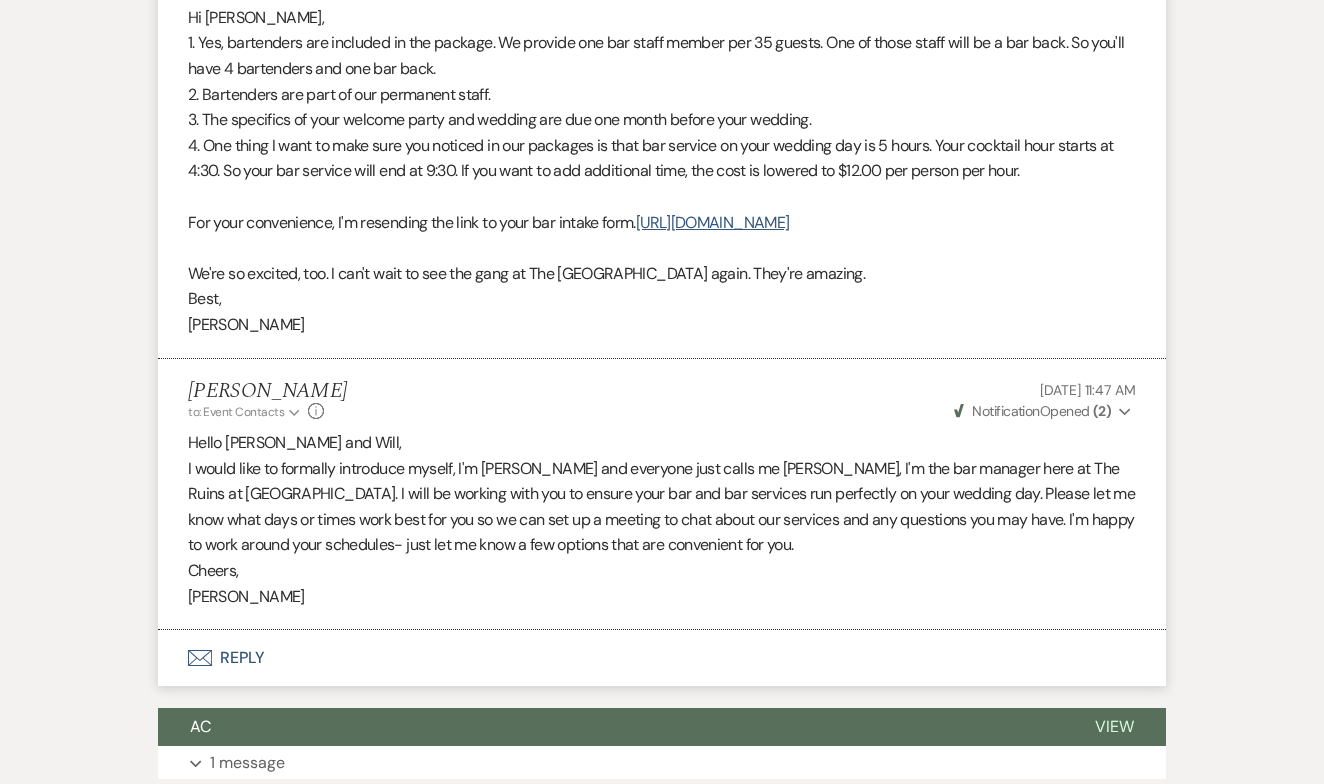 click on "Expand" 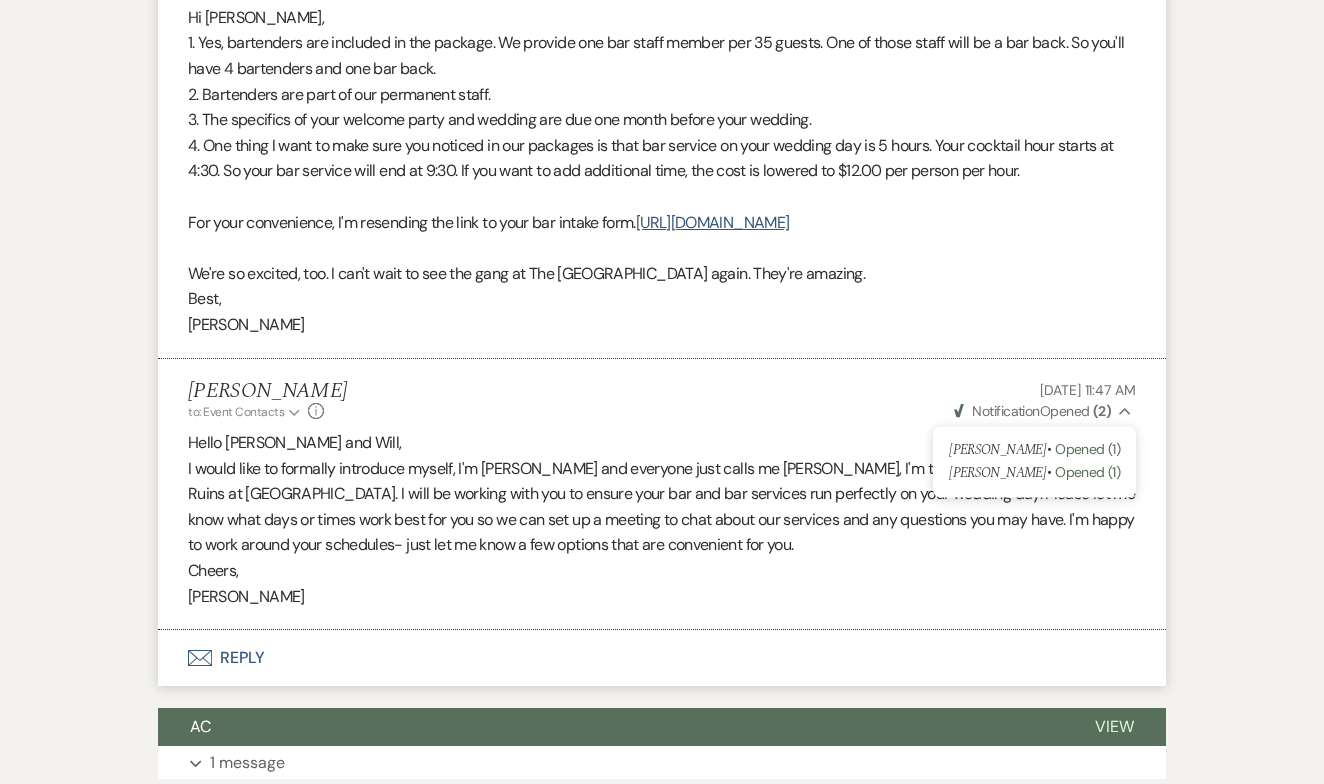 click on "Collapse" 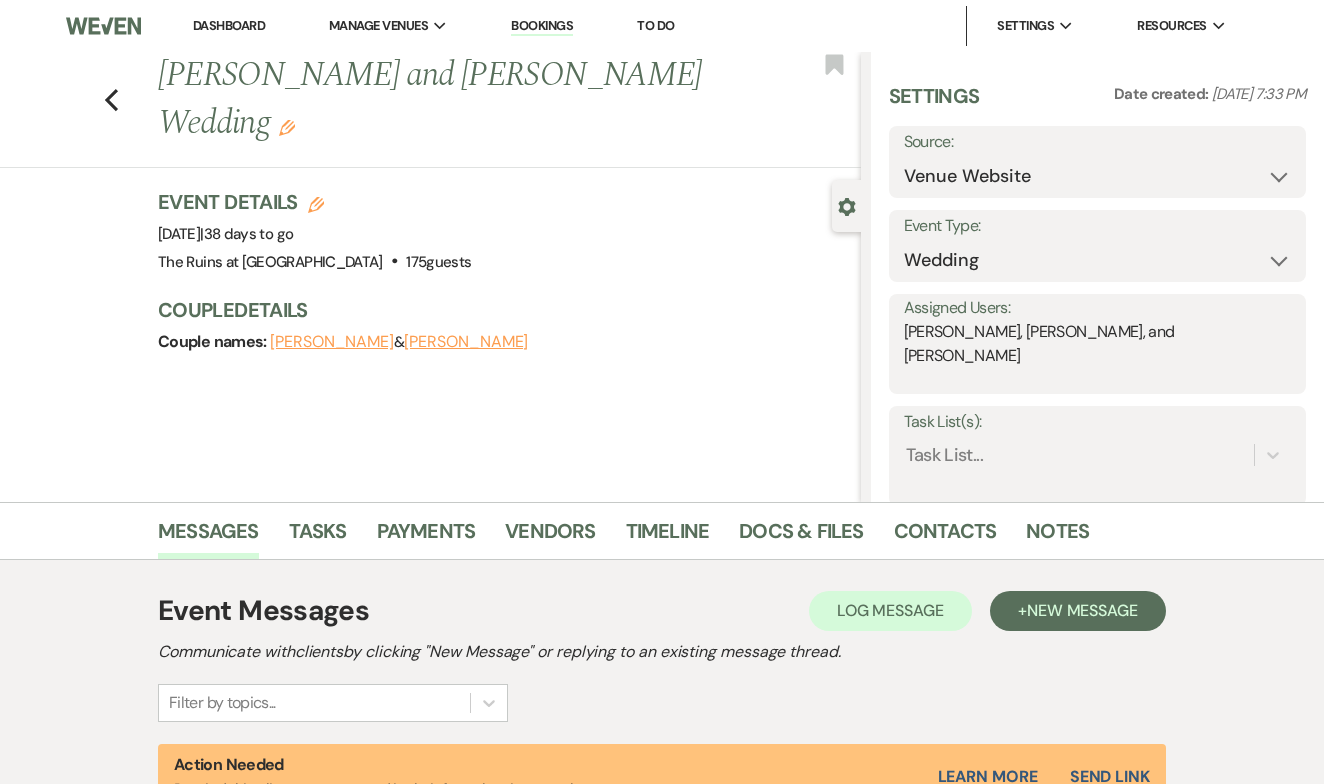 scroll, scrollTop: 0, scrollLeft: 0, axis: both 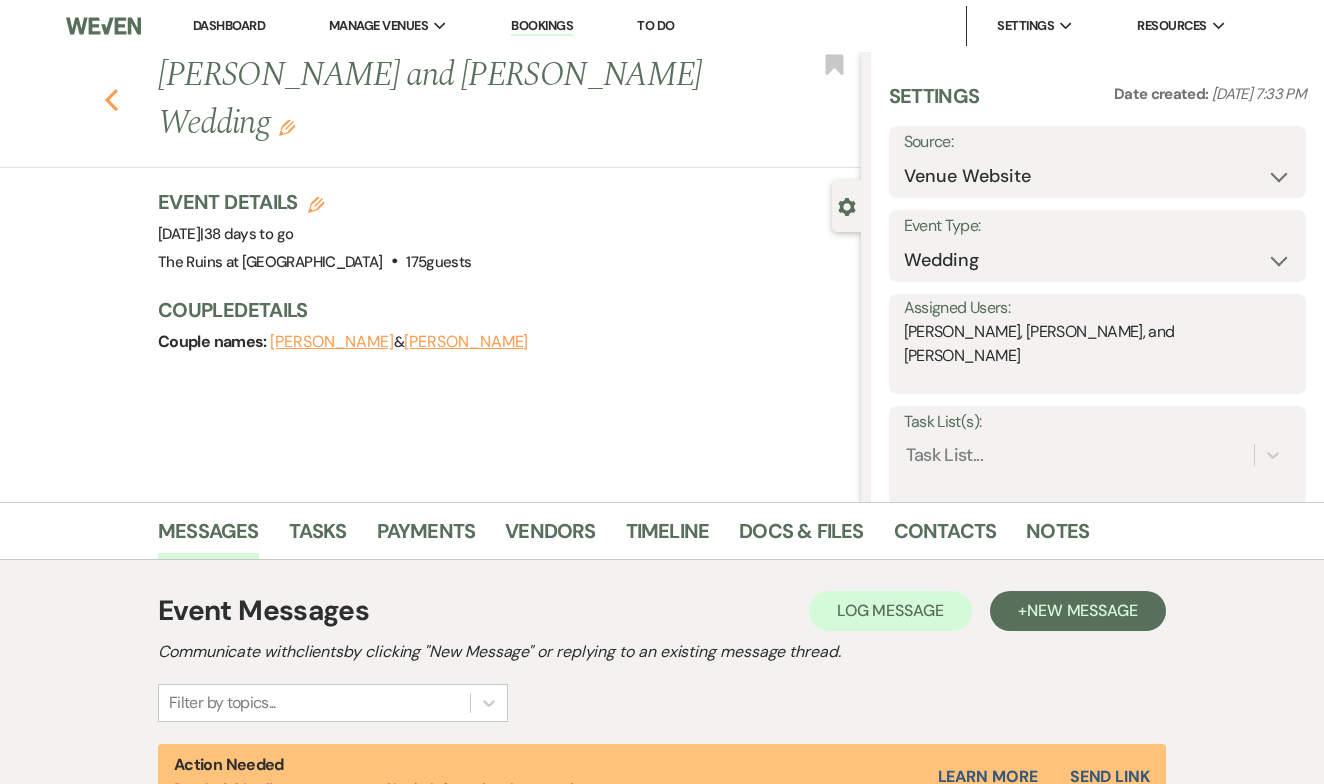 click on "Previous" 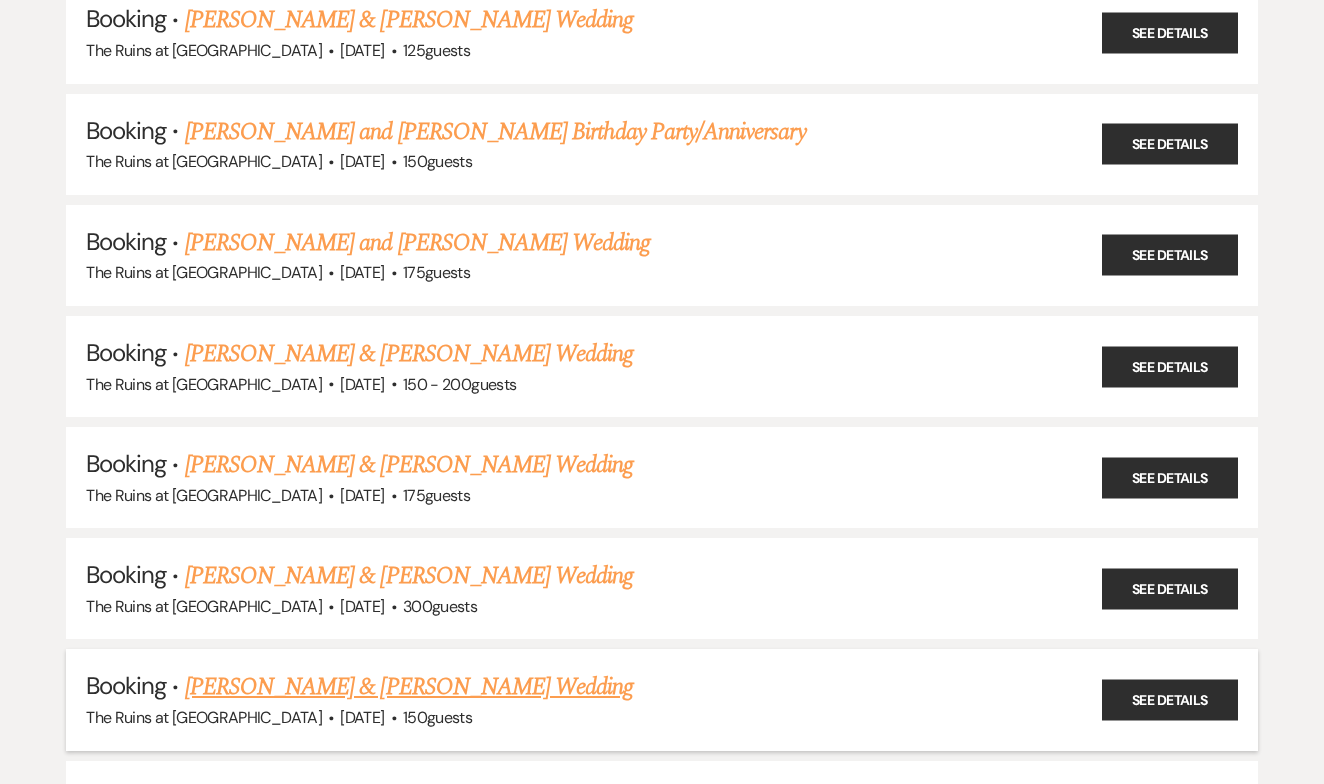 scroll, scrollTop: 731, scrollLeft: 0, axis: vertical 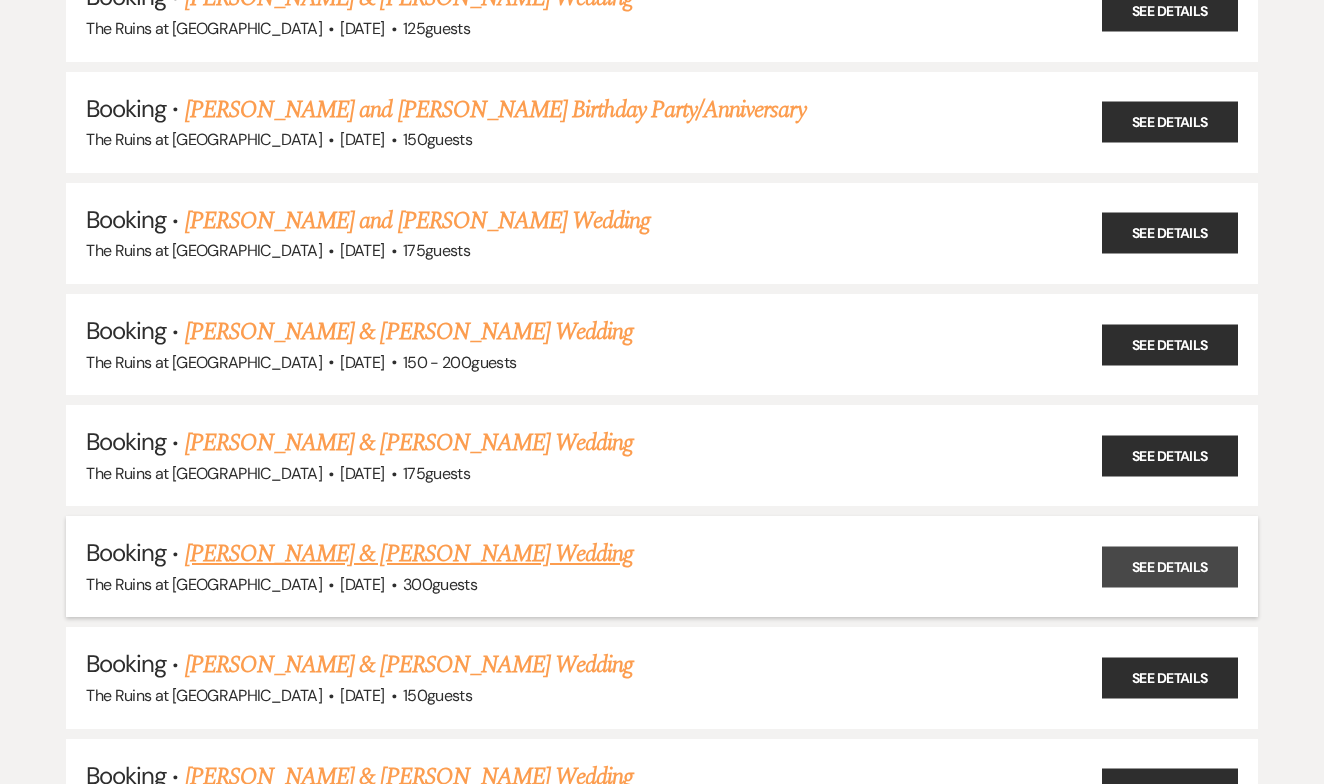 click on "See Details" at bounding box center [1170, 566] 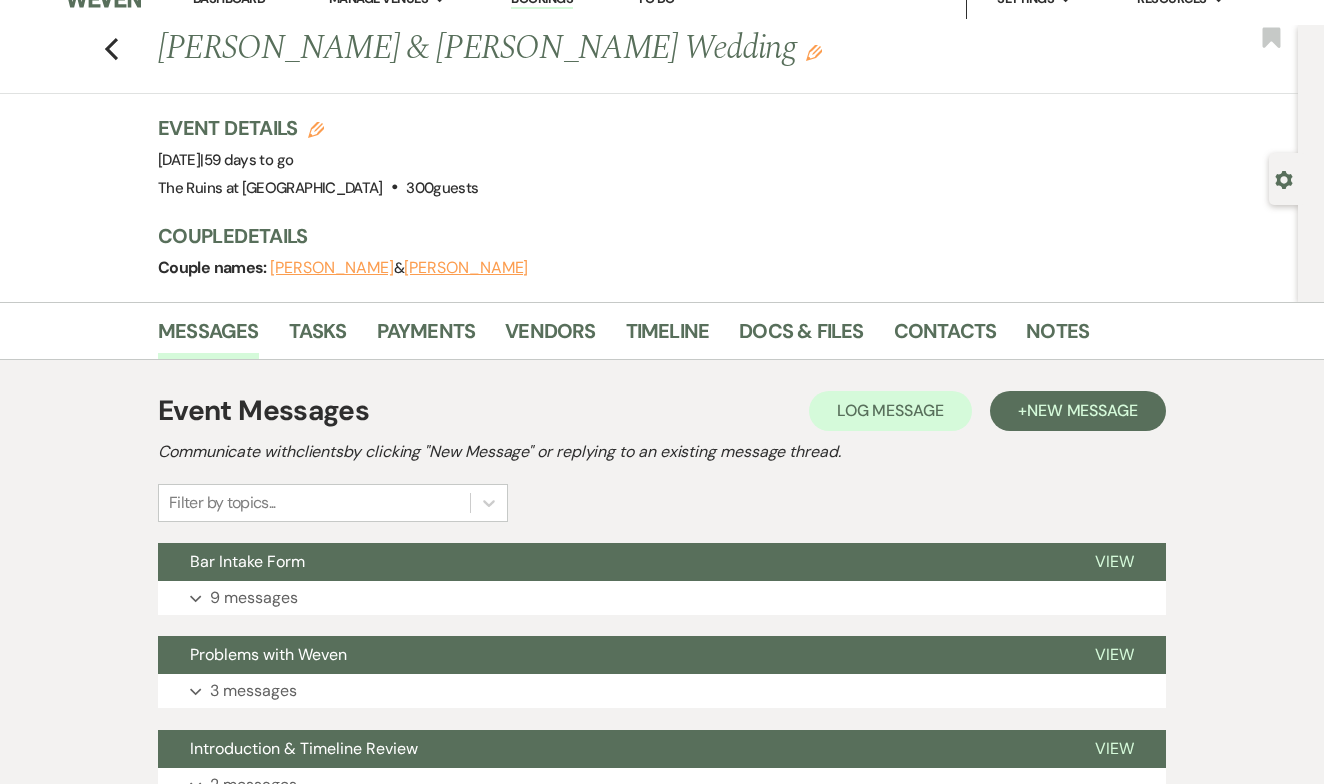 scroll, scrollTop: 29, scrollLeft: 0, axis: vertical 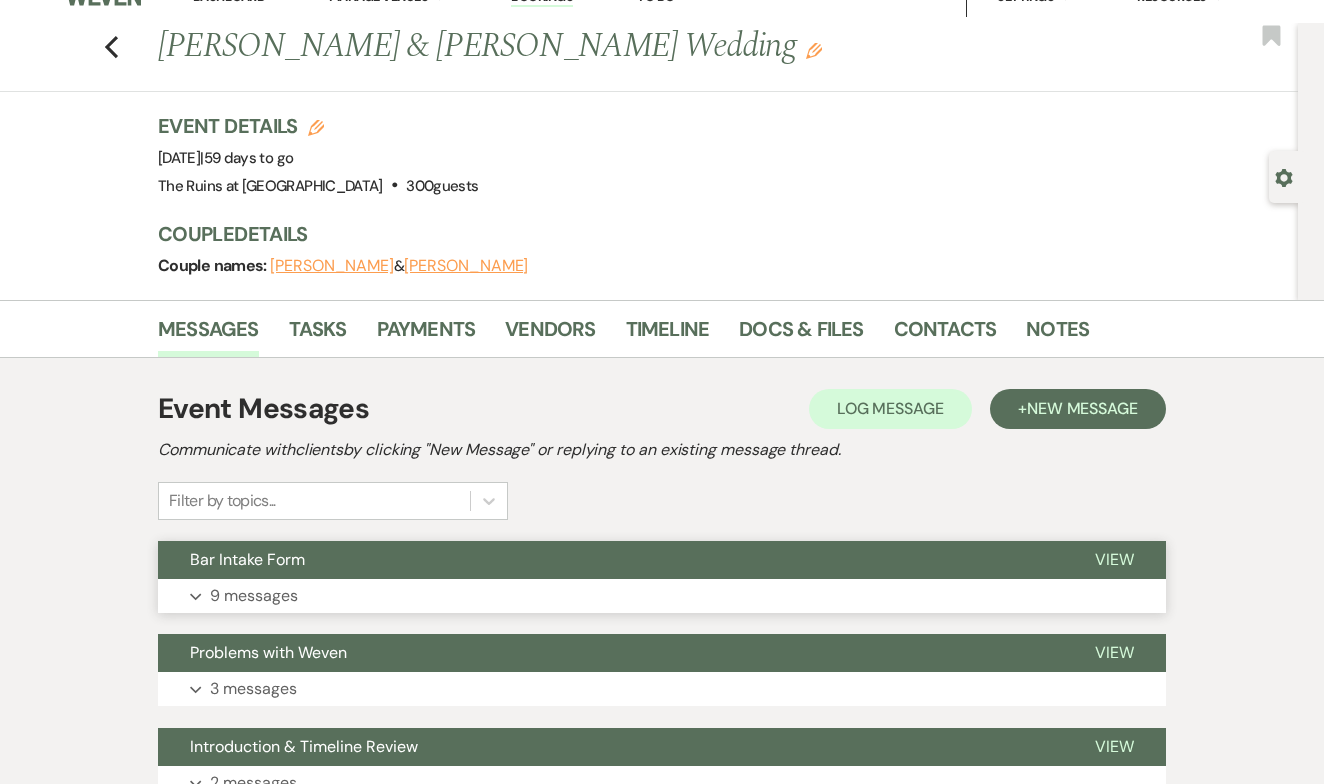 click on "View" at bounding box center [1114, 559] 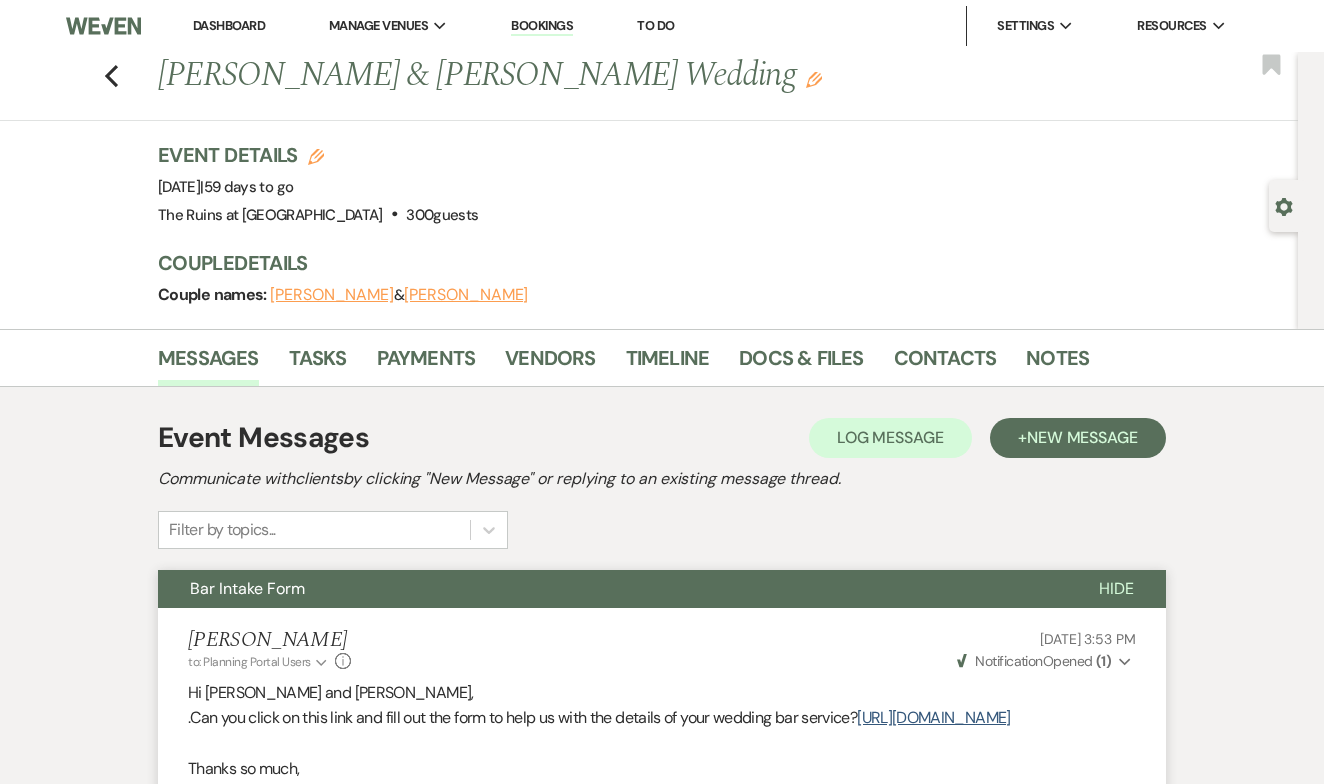 scroll, scrollTop: 0, scrollLeft: 0, axis: both 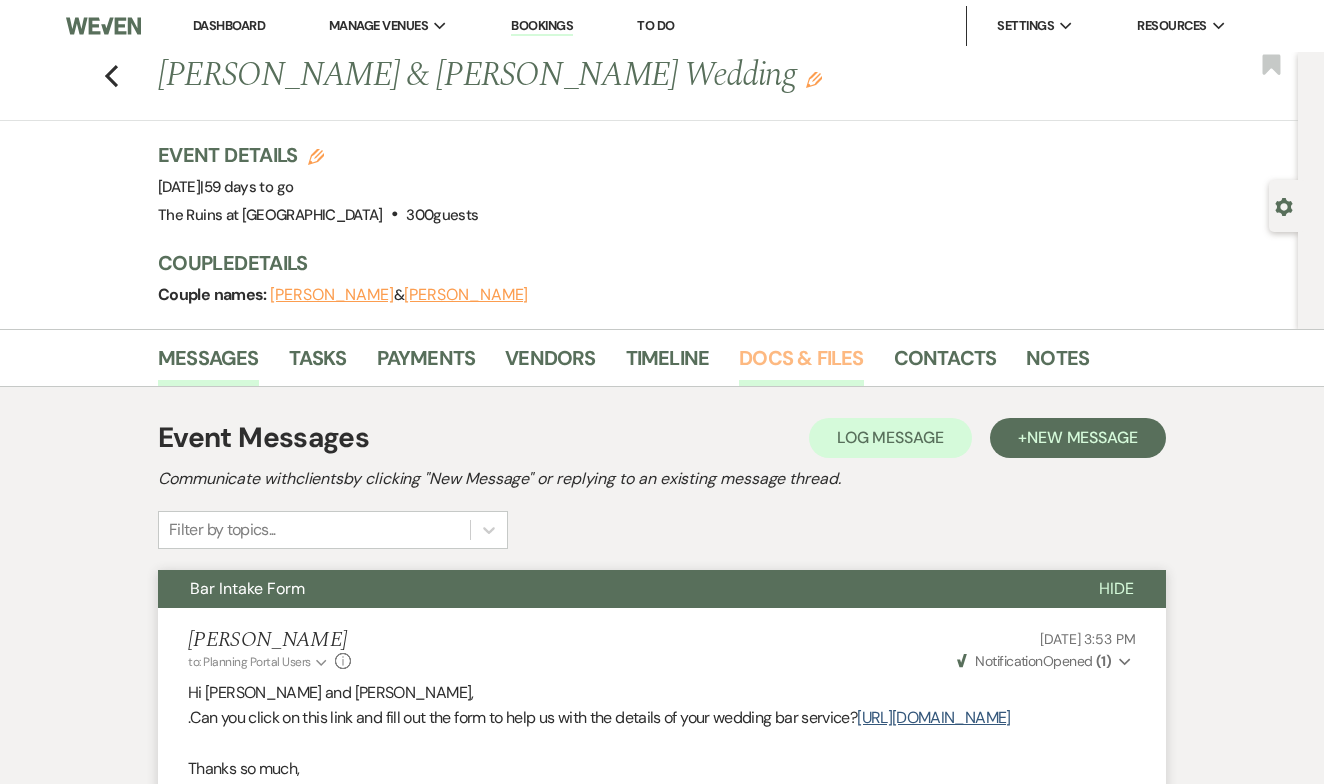 click on "Docs & Files" at bounding box center [801, 364] 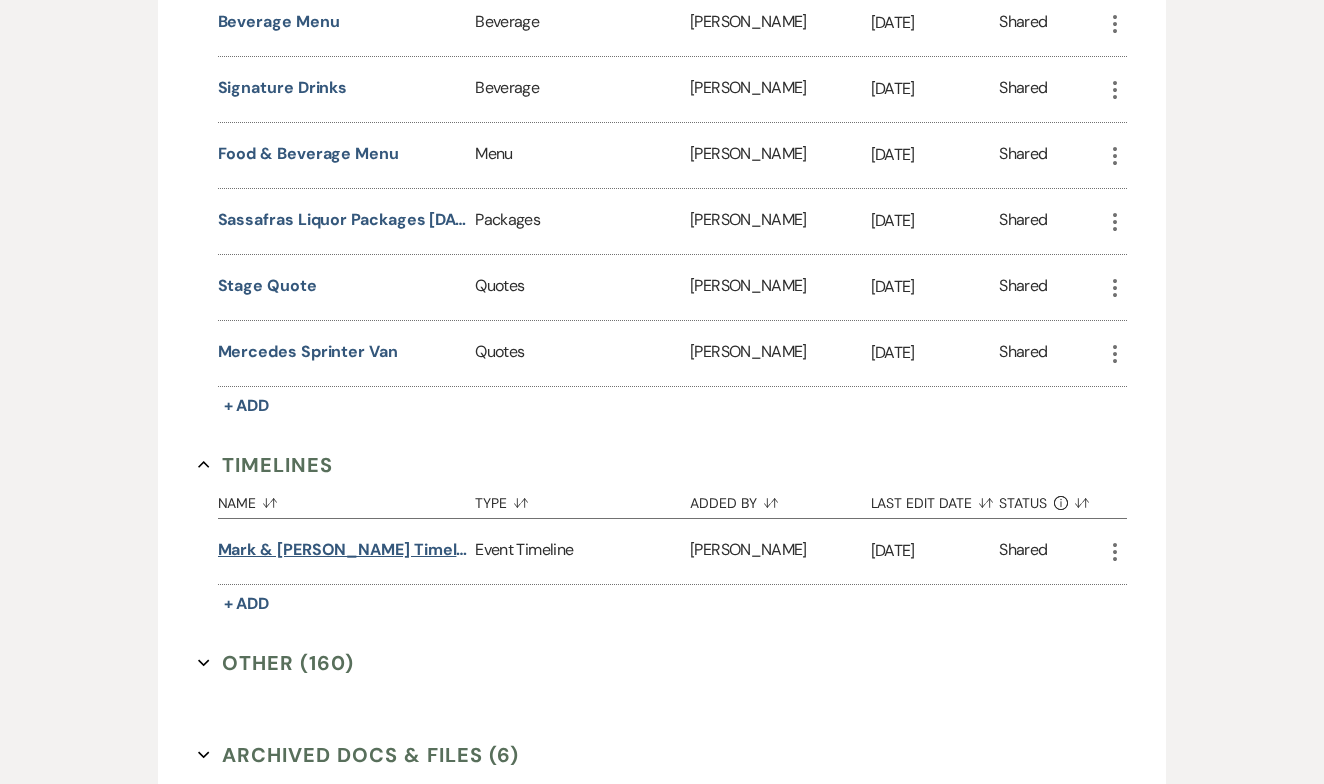 scroll, scrollTop: 5278, scrollLeft: 0, axis: vertical 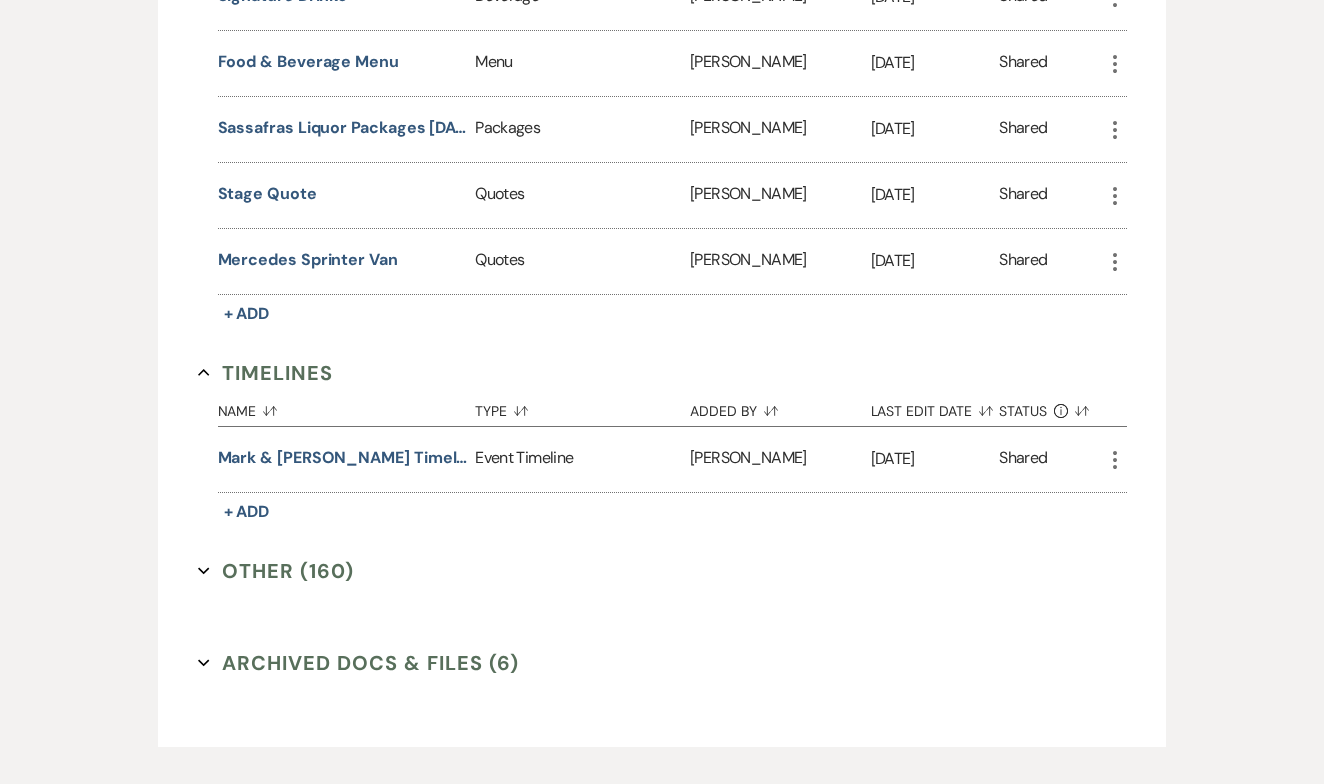 click on "Other (160) Expand" at bounding box center [276, 571] 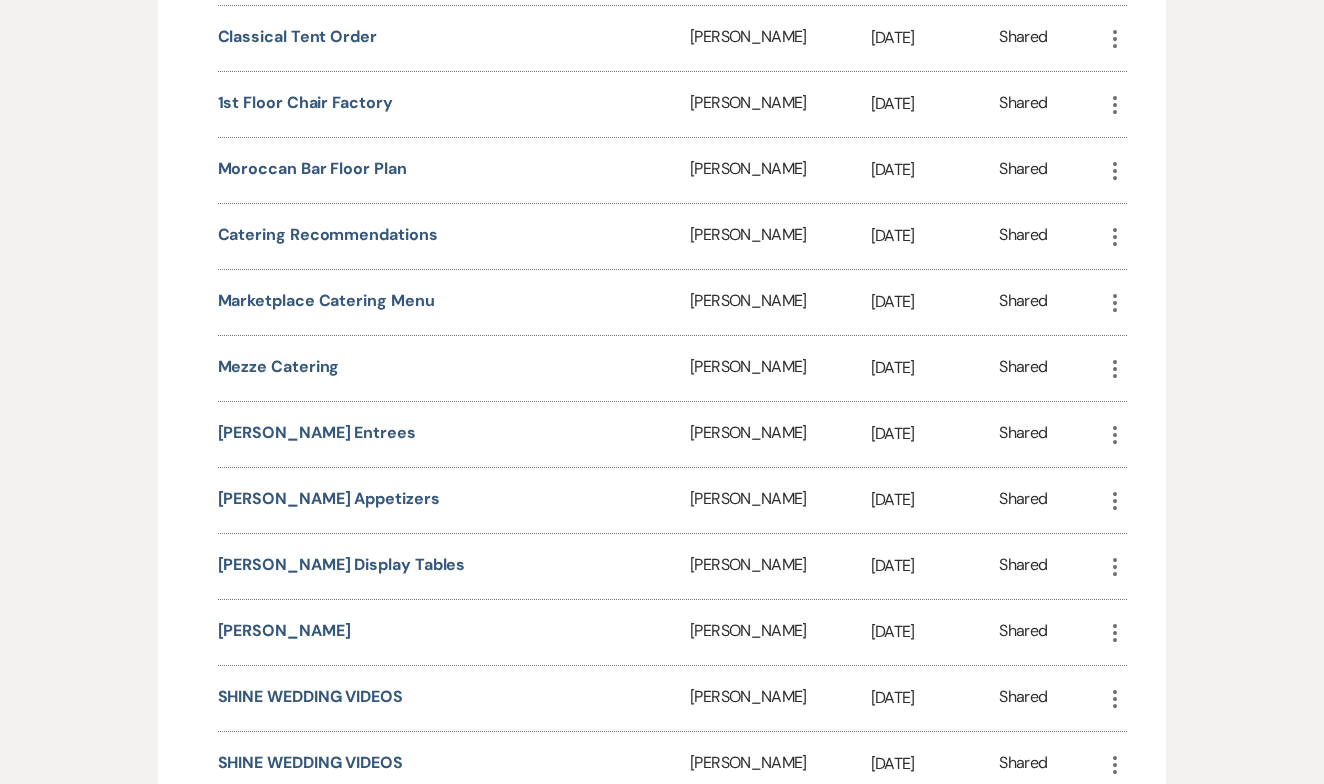 scroll, scrollTop: 7145, scrollLeft: 0, axis: vertical 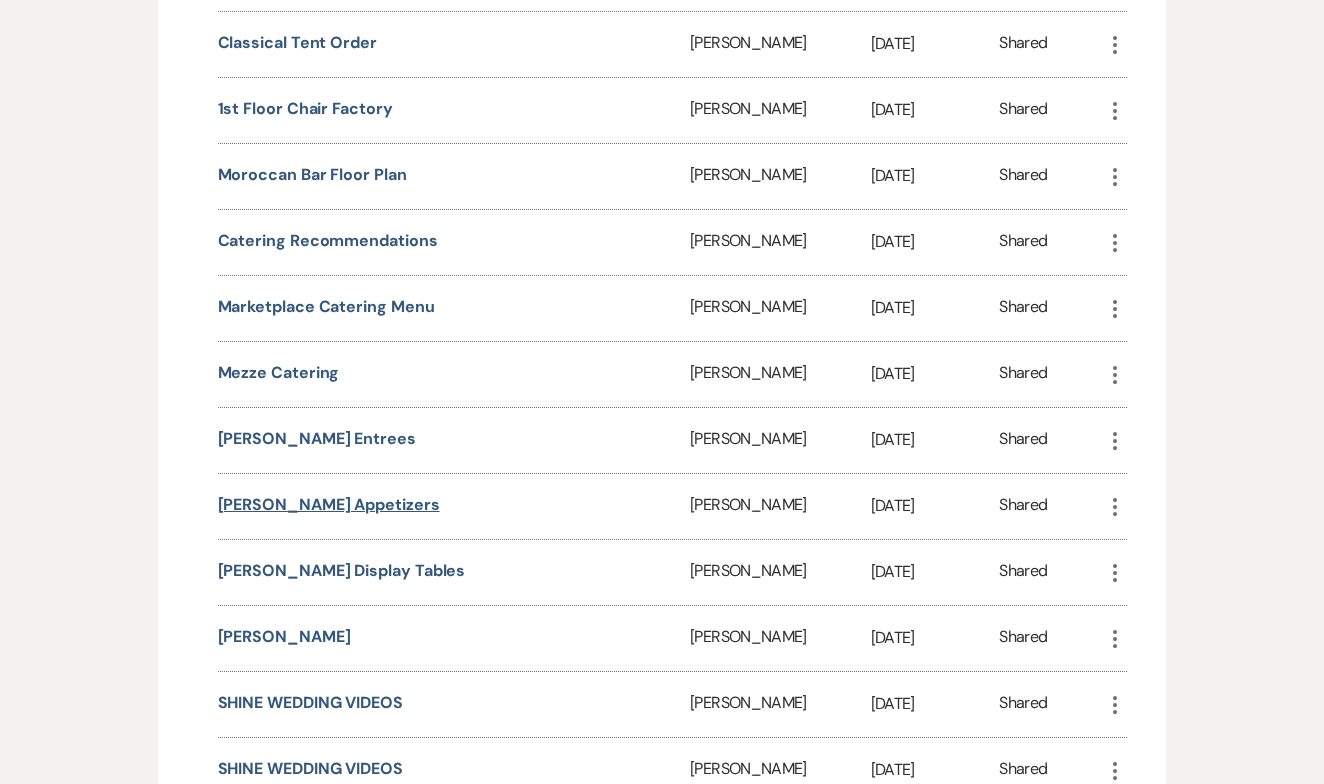click on "[PERSON_NAME] Appetizers" at bounding box center (329, 505) 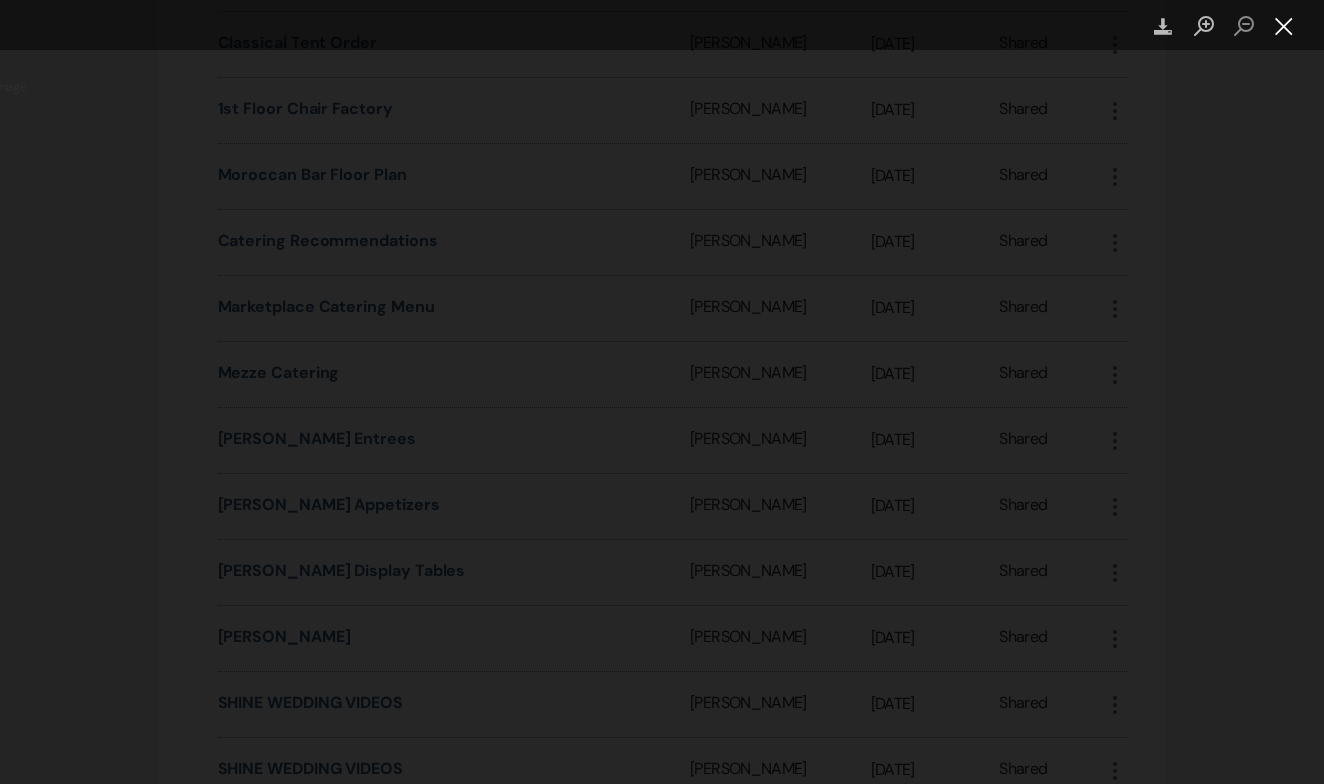 click at bounding box center (1284, 26) 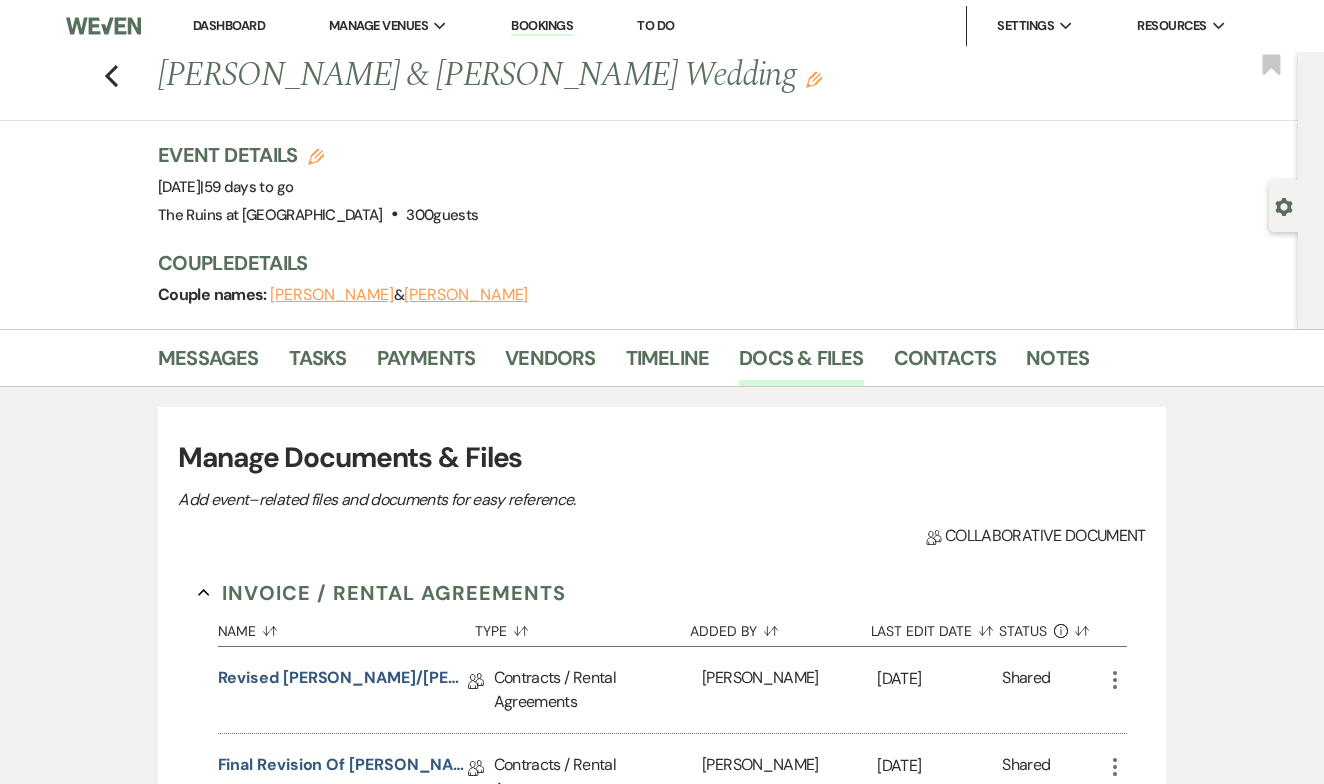 scroll, scrollTop: 0, scrollLeft: 0, axis: both 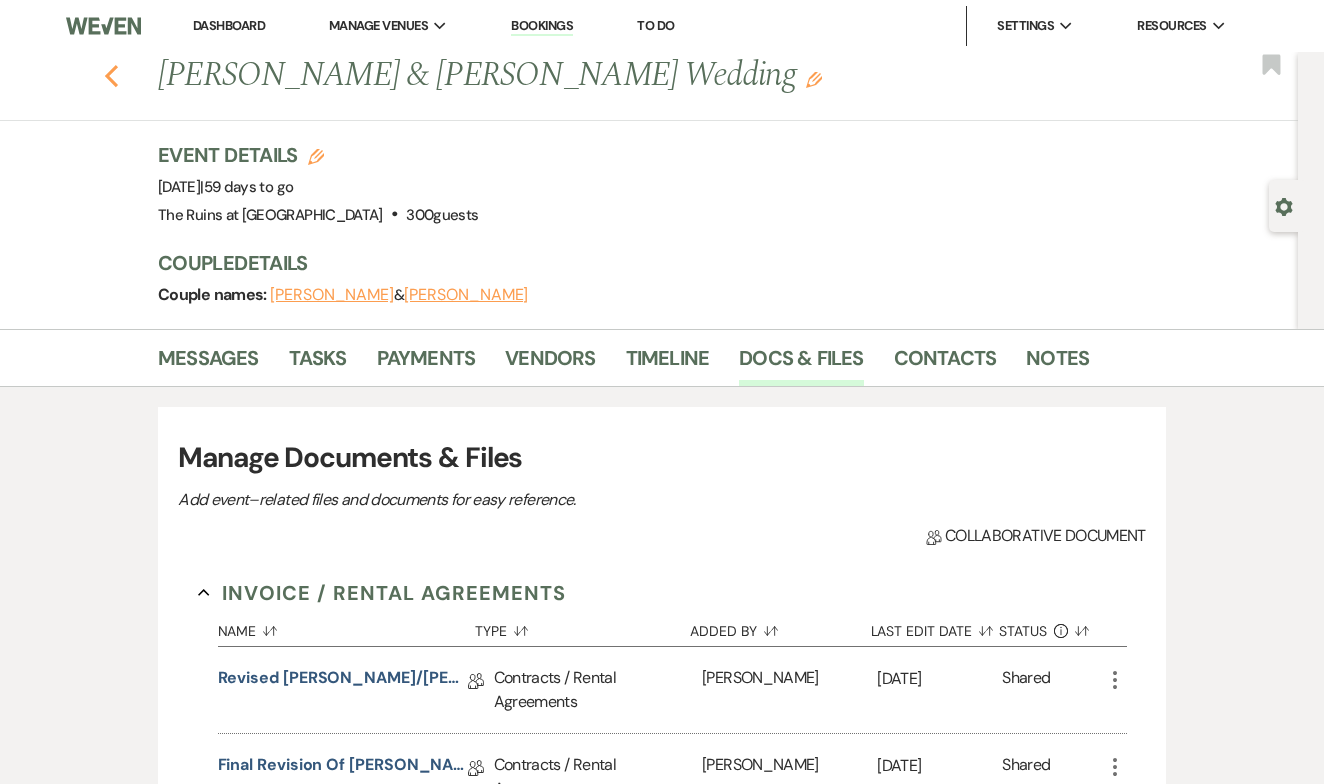 click on "Previous" 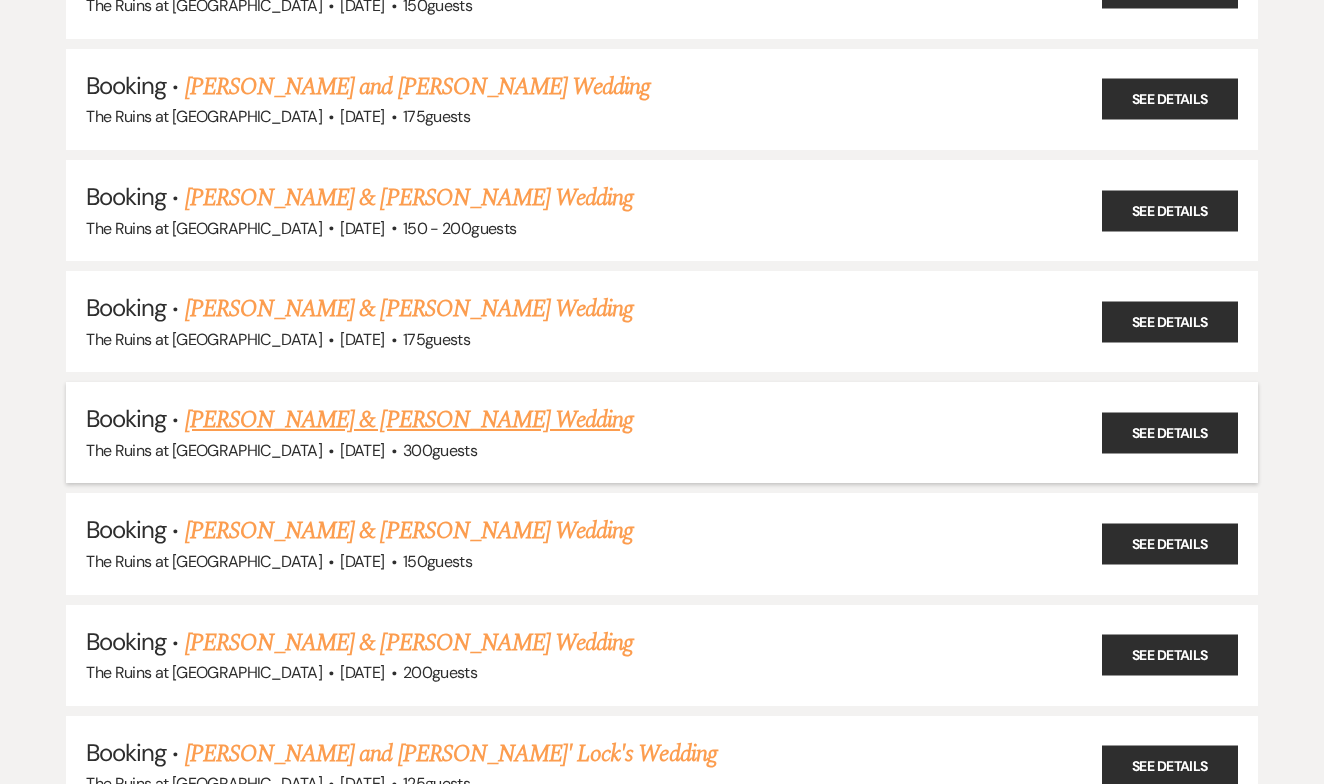 scroll, scrollTop: 866, scrollLeft: 0, axis: vertical 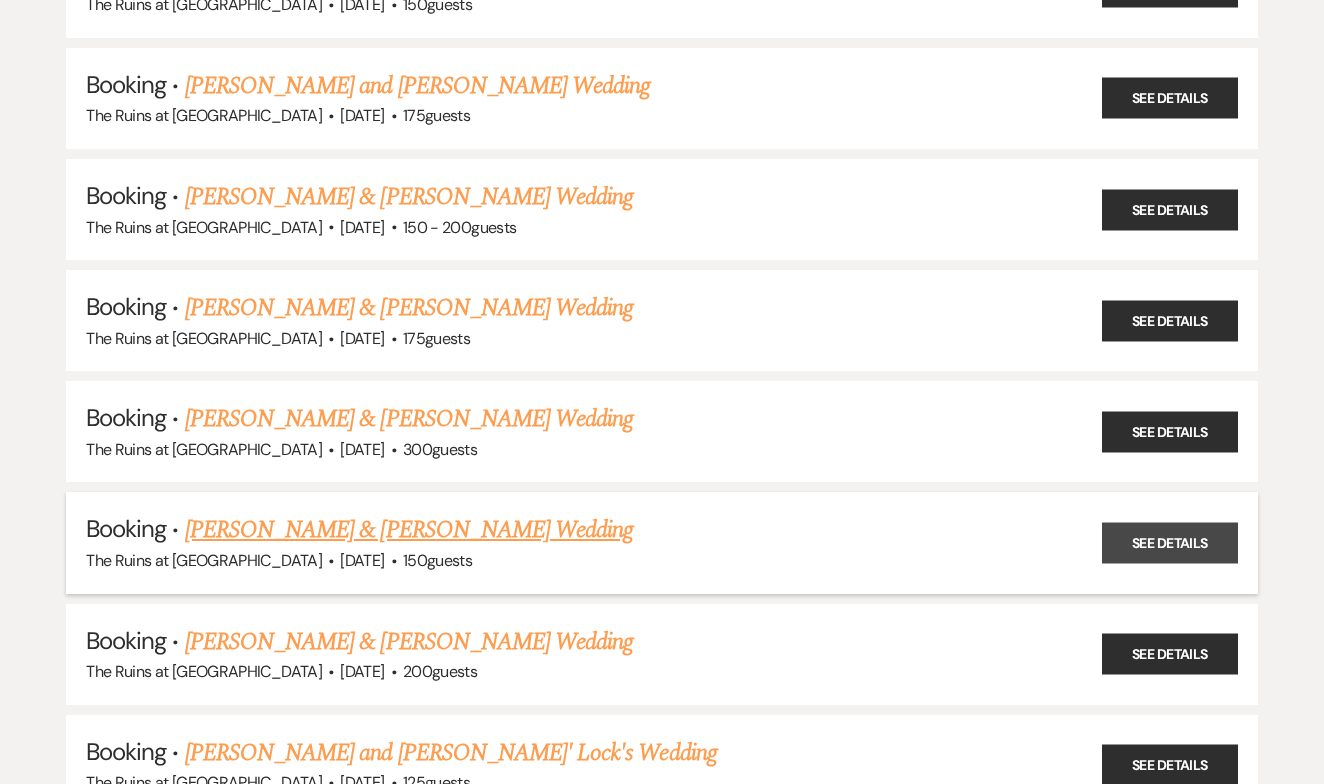 click on "See Details" at bounding box center (1170, 543) 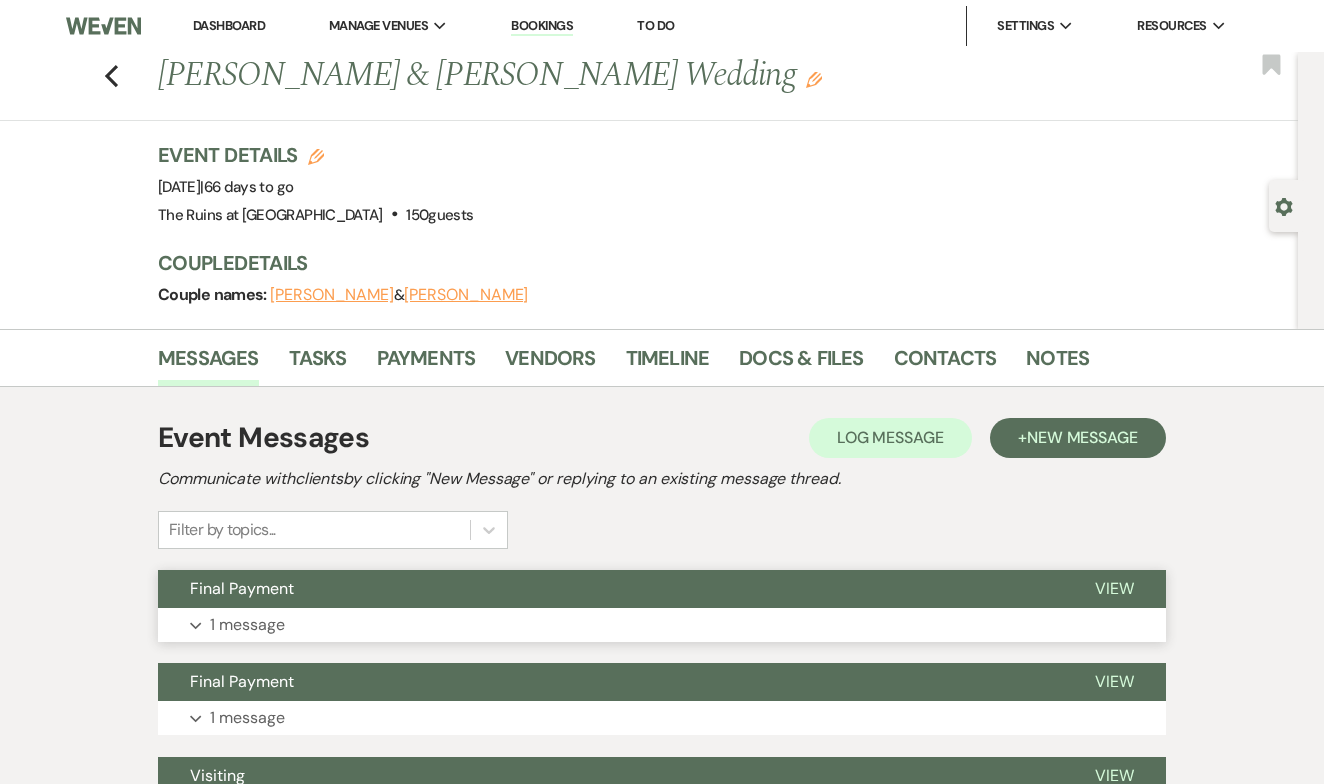 scroll, scrollTop: 41, scrollLeft: 0, axis: vertical 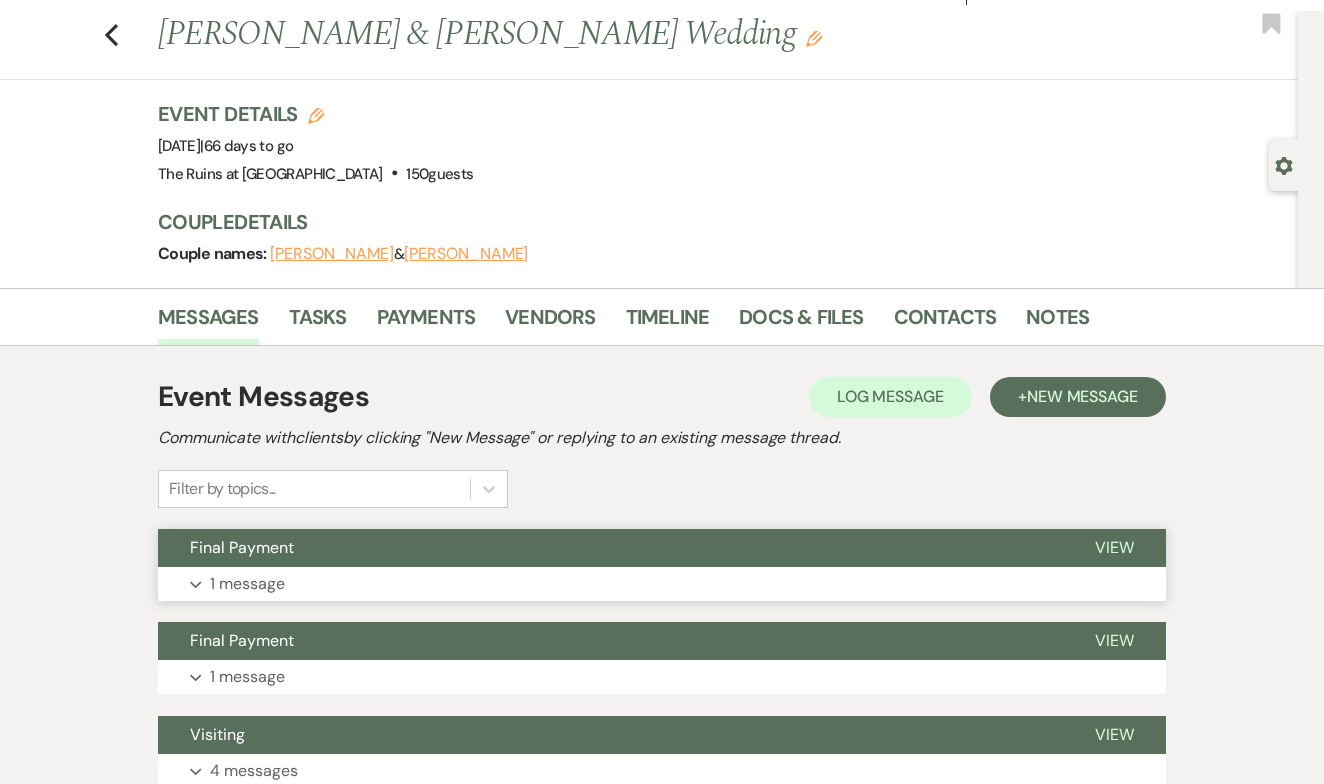 click on "View" at bounding box center [1114, 547] 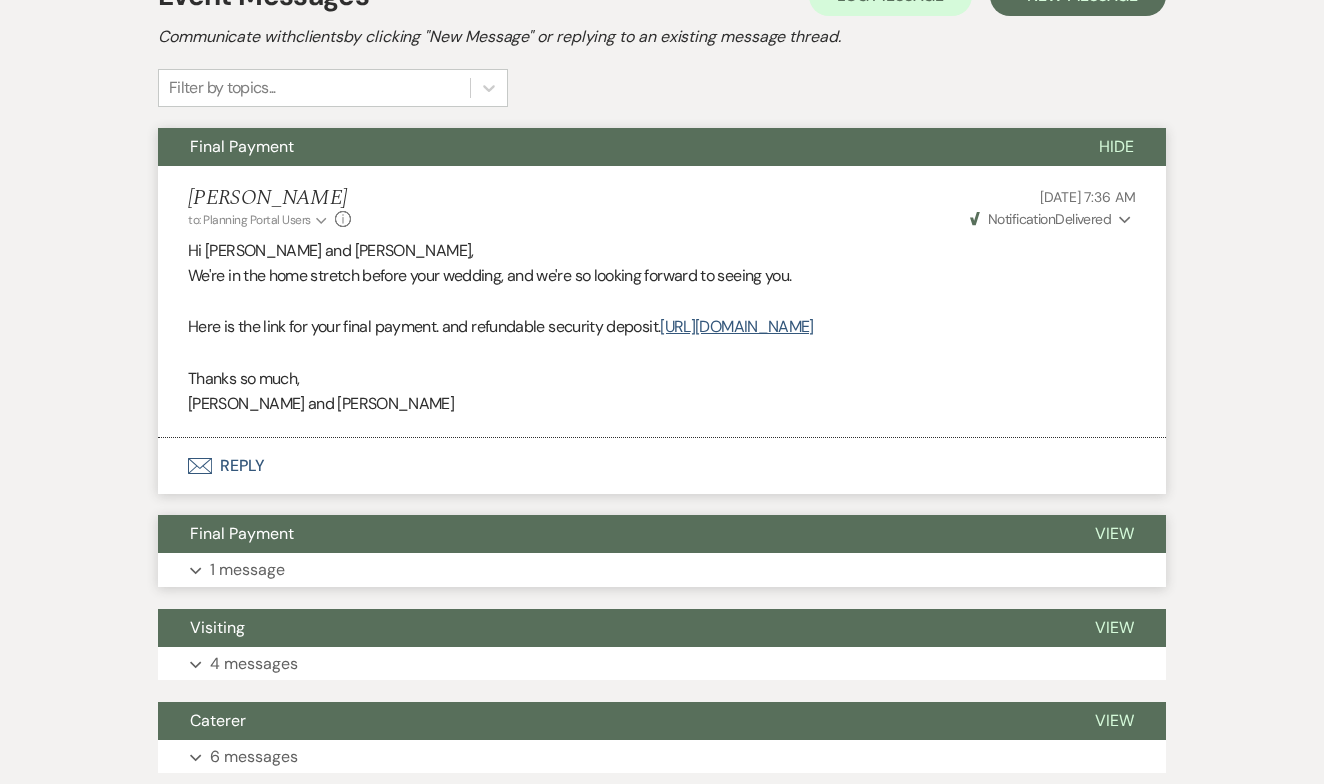 scroll, scrollTop: 464, scrollLeft: 0, axis: vertical 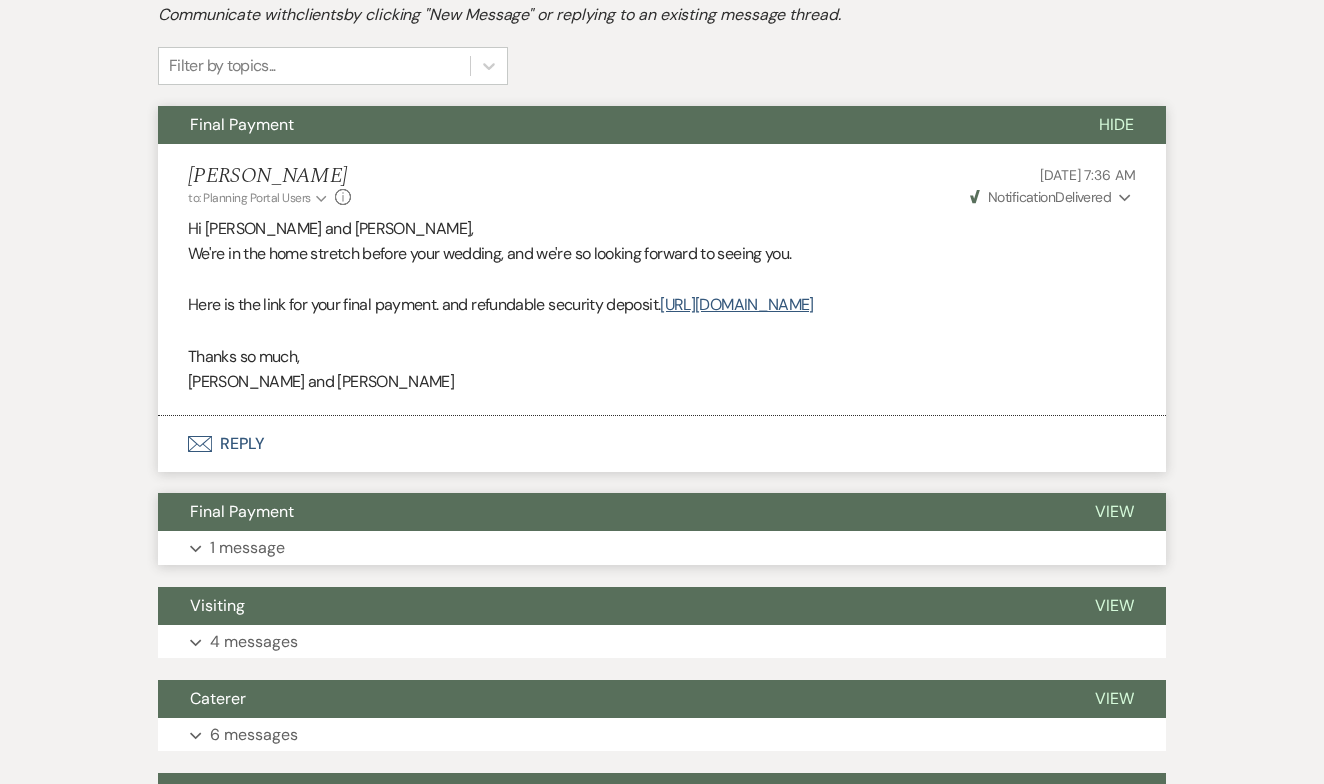 click on "View" at bounding box center [1114, 511] 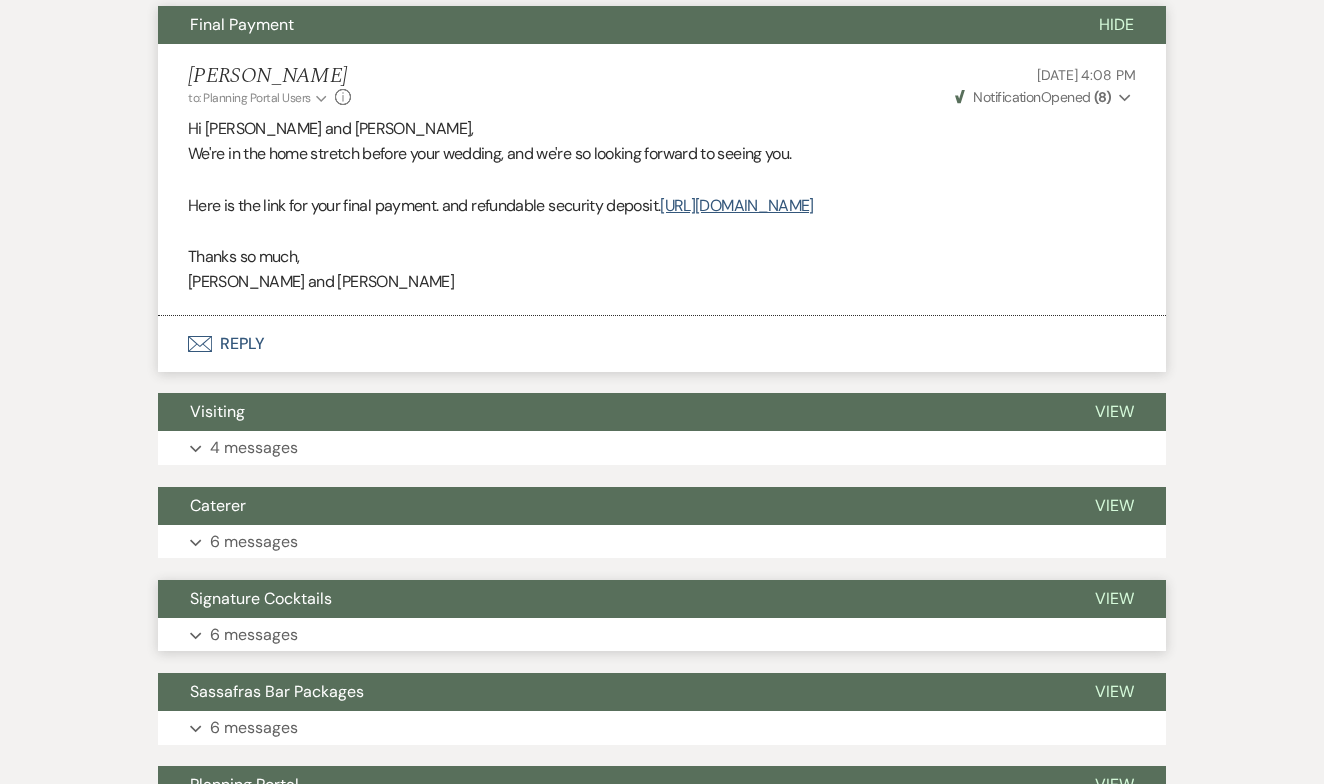 scroll, scrollTop: 959, scrollLeft: 0, axis: vertical 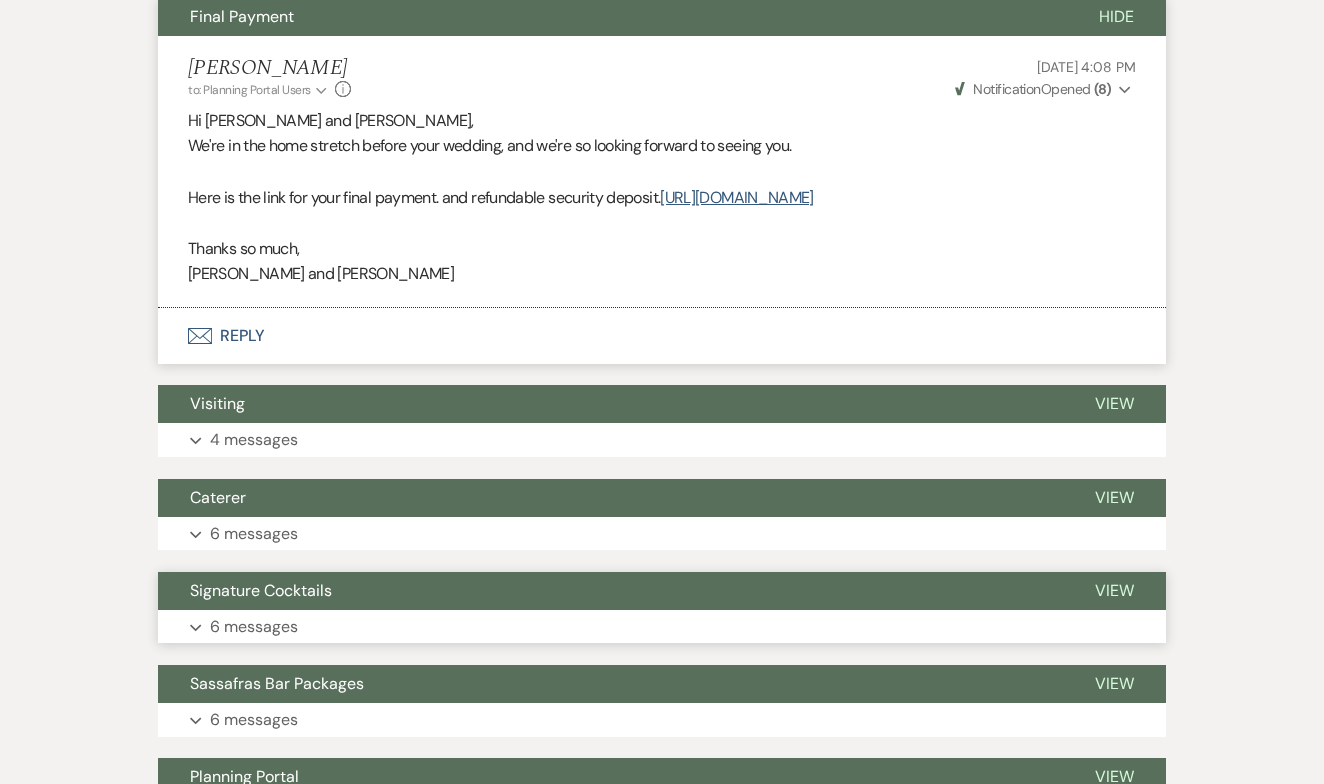 click on "View" at bounding box center [1114, 590] 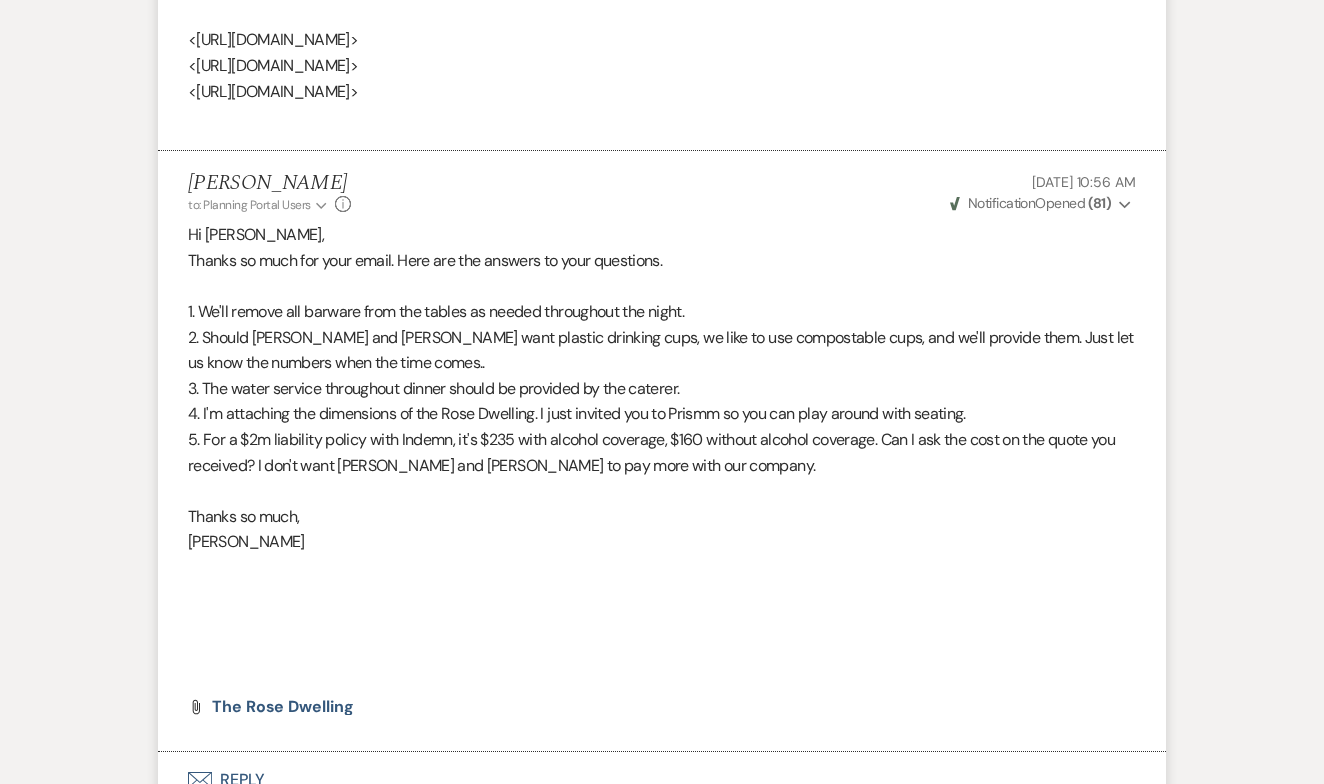 scroll, scrollTop: 3117, scrollLeft: 1, axis: both 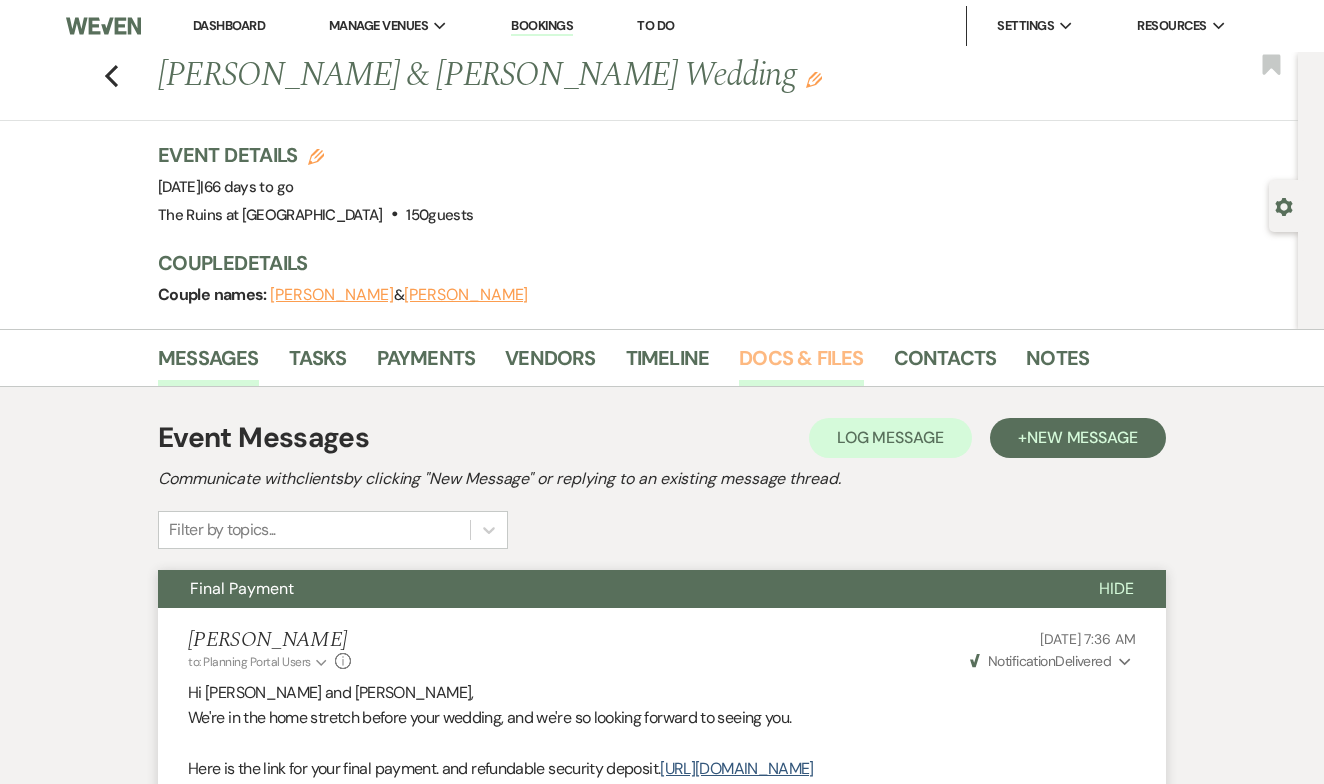 click on "Docs & Files" at bounding box center (801, 364) 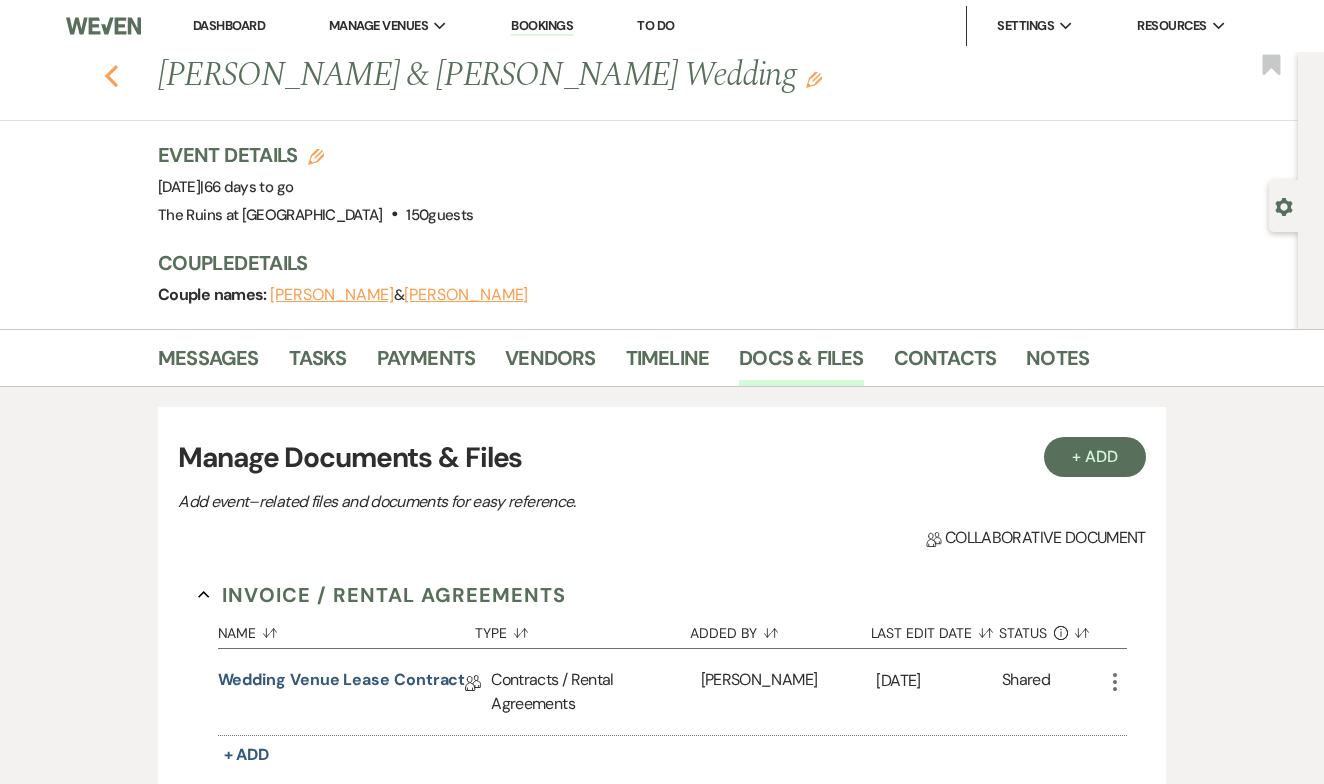 click 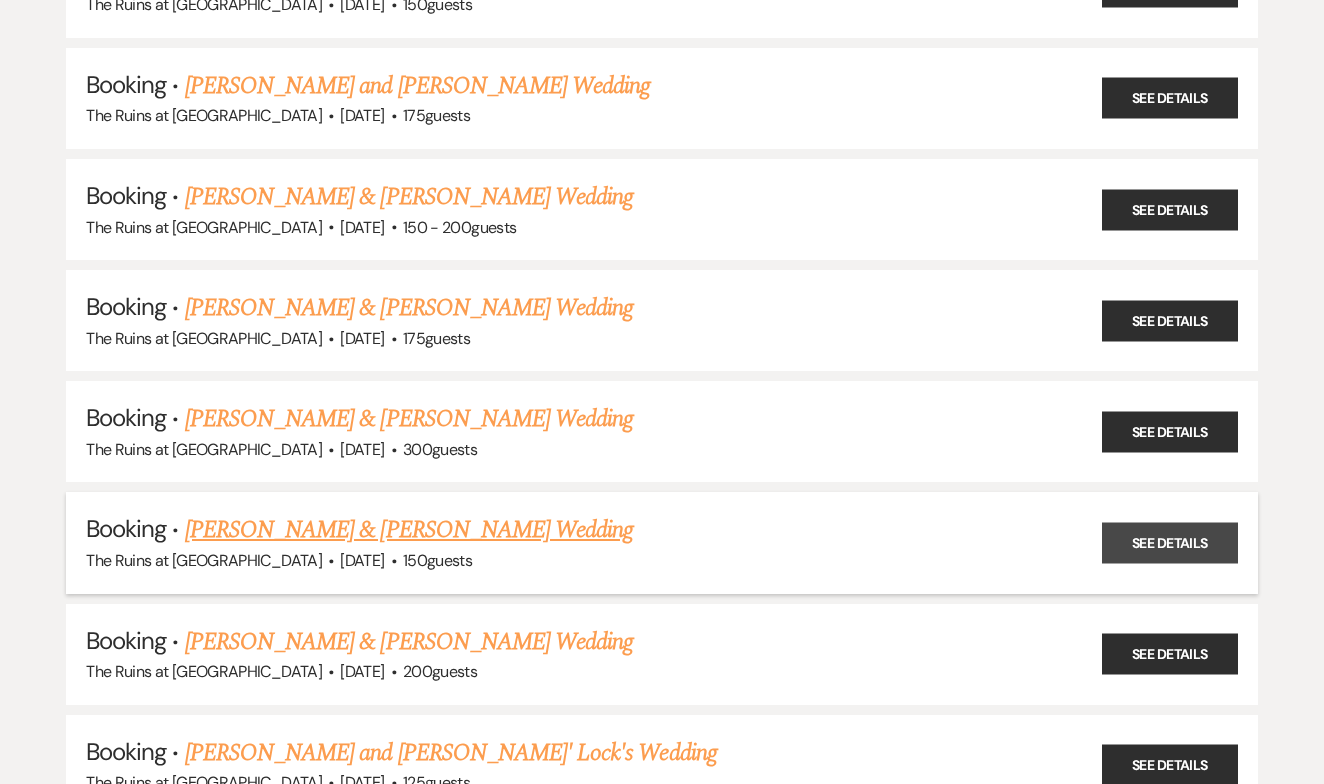 click on "See Details" at bounding box center (1170, 543) 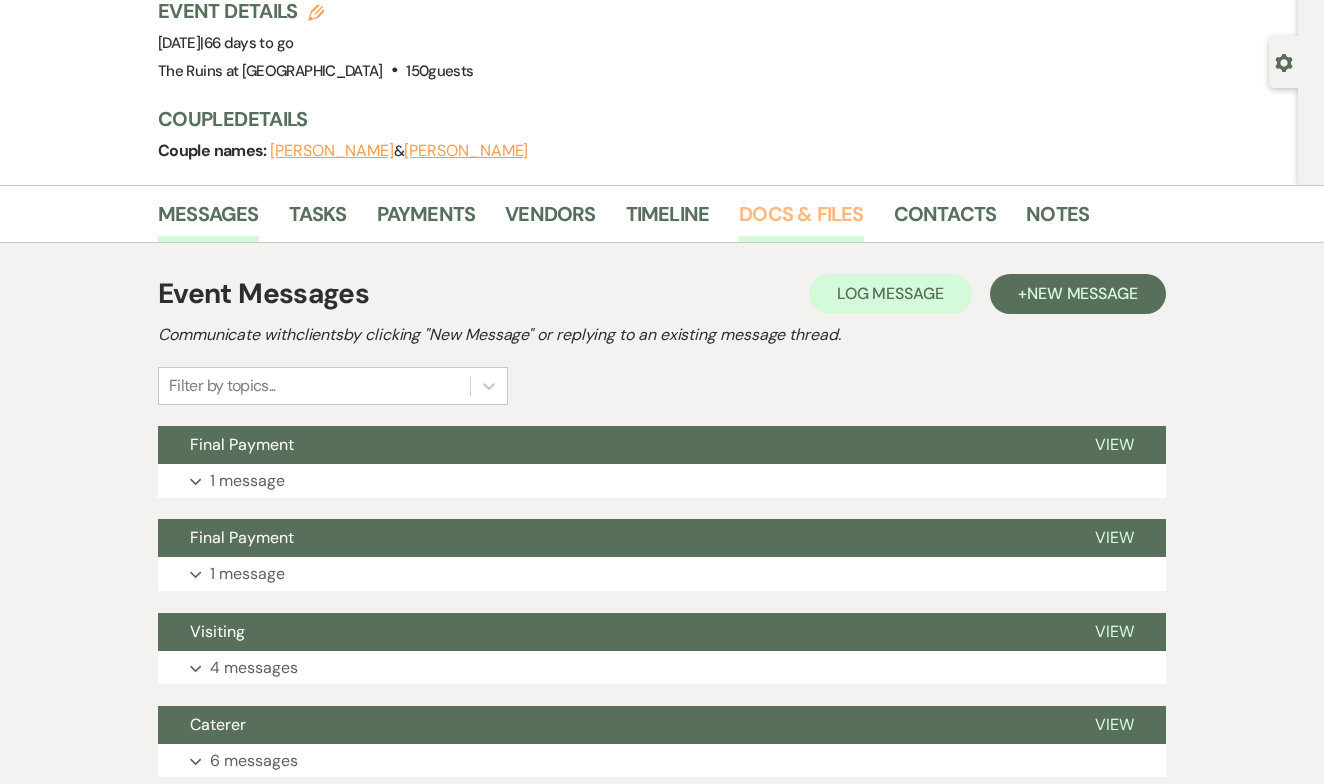 click on "Docs & Files" at bounding box center (801, 220) 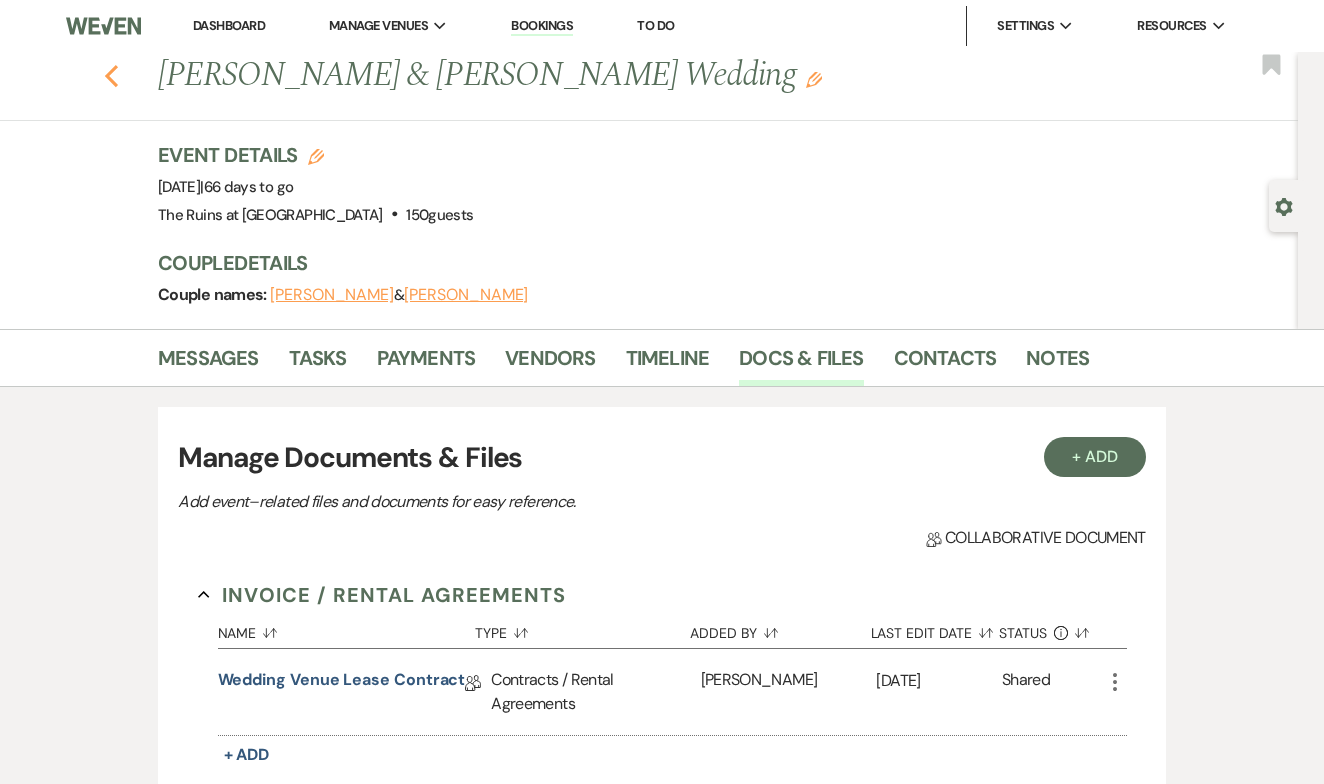 click on "Previous" 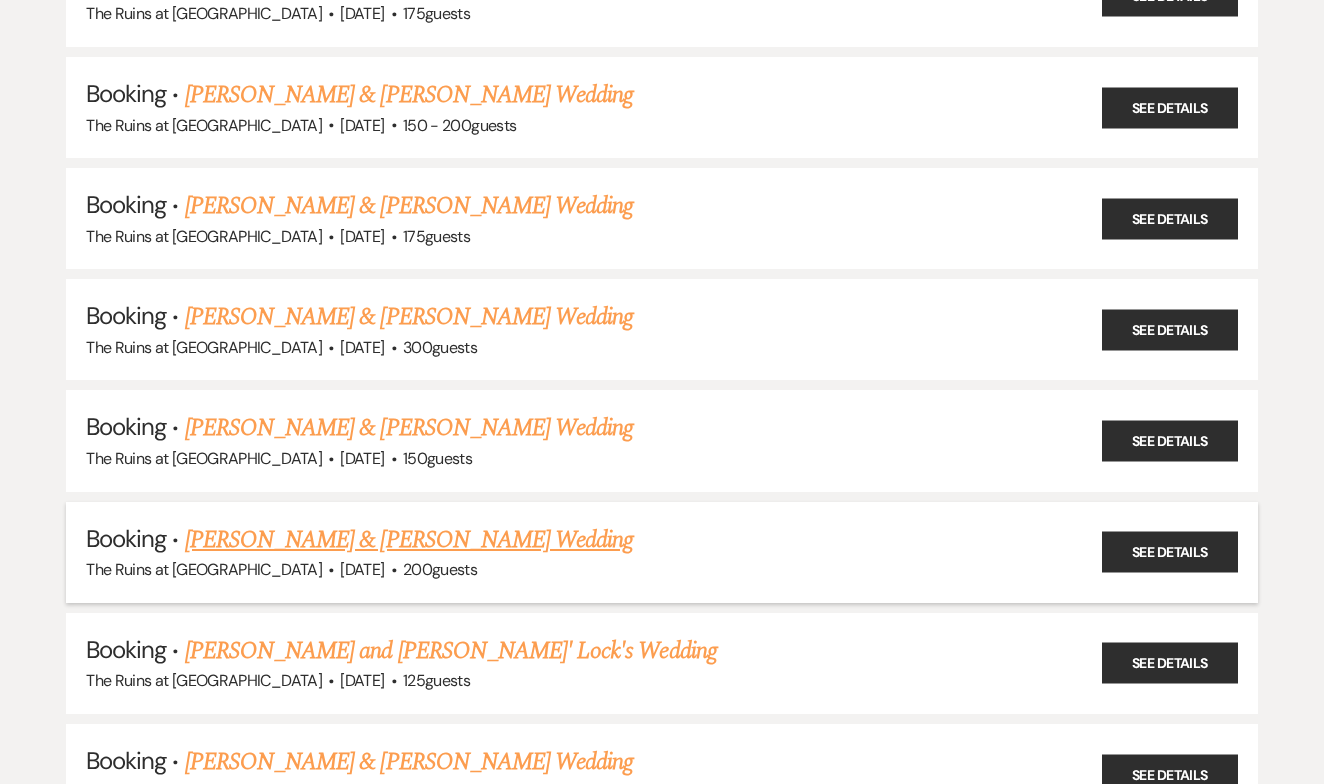 scroll, scrollTop: 988, scrollLeft: 0, axis: vertical 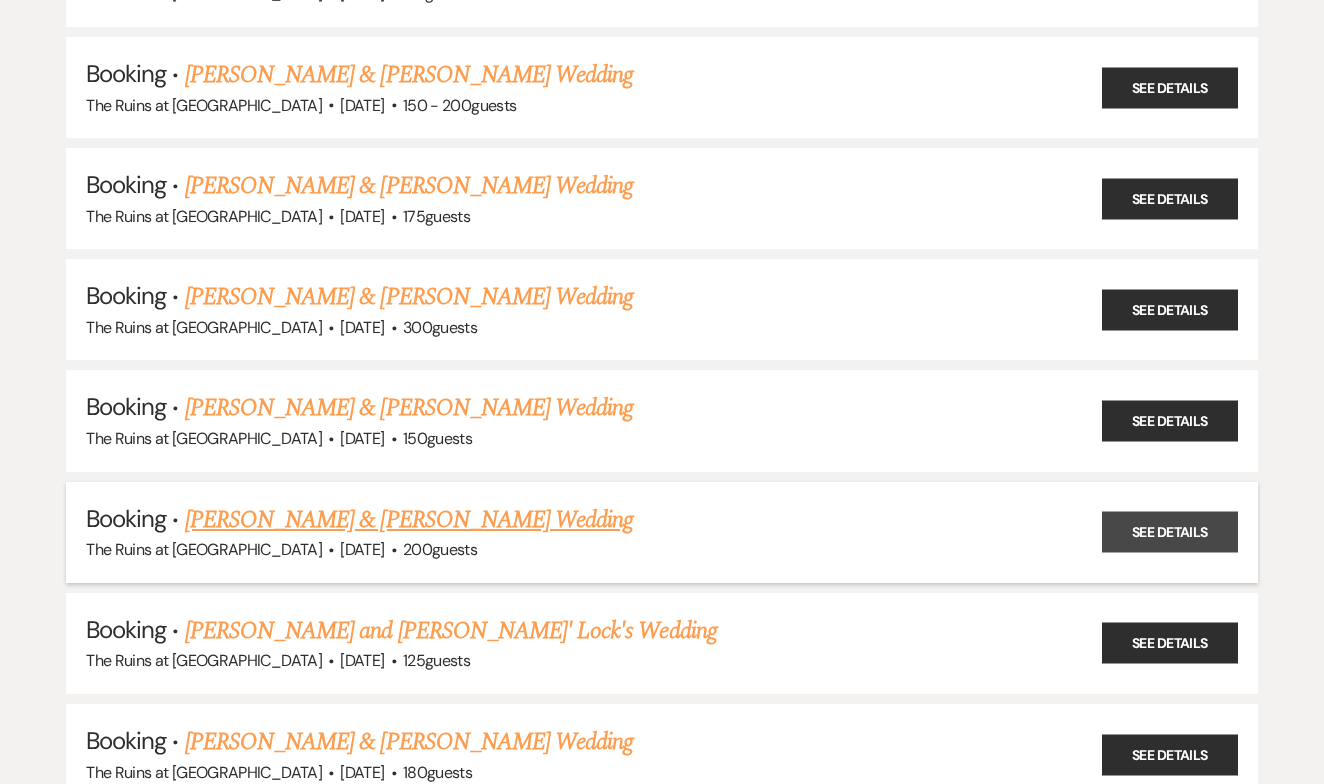 click on "See Details" at bounding box center [1170, 532] 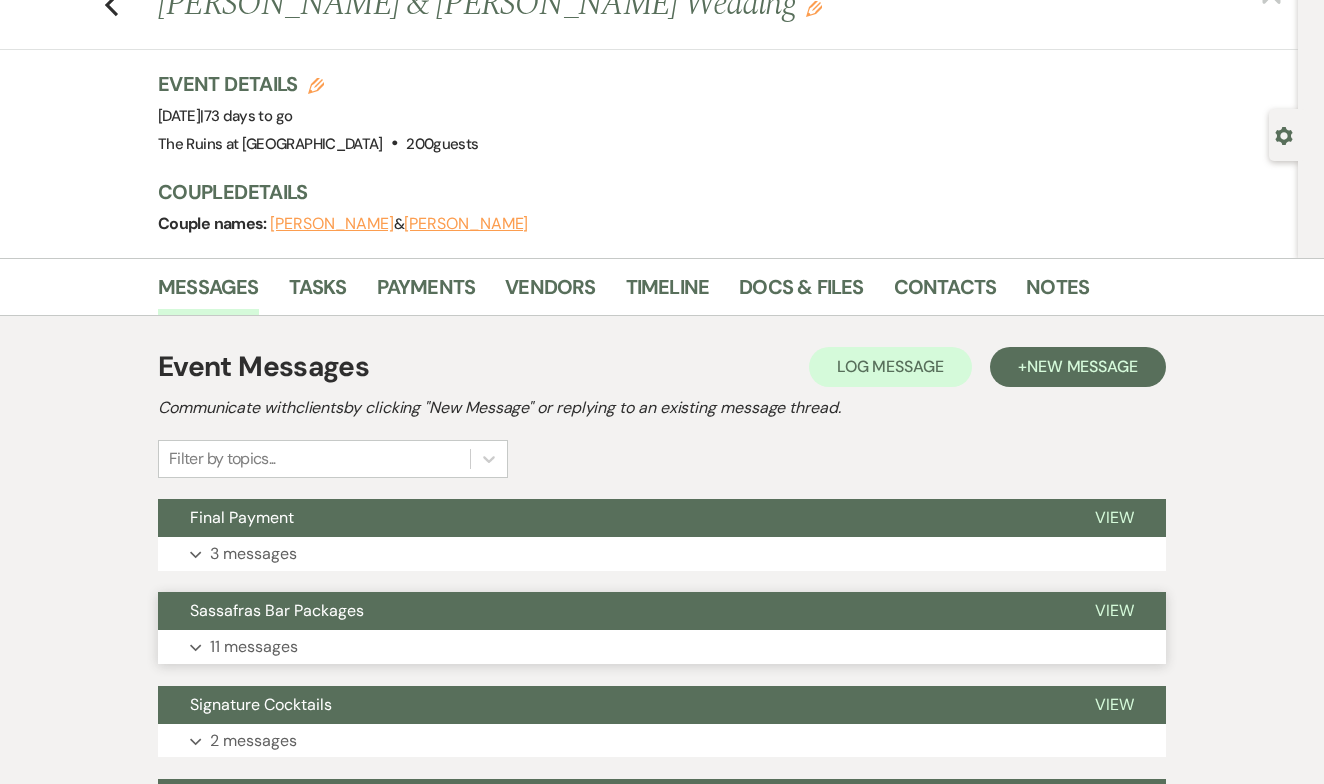 click on "View" at bounding box center [1114, 610] 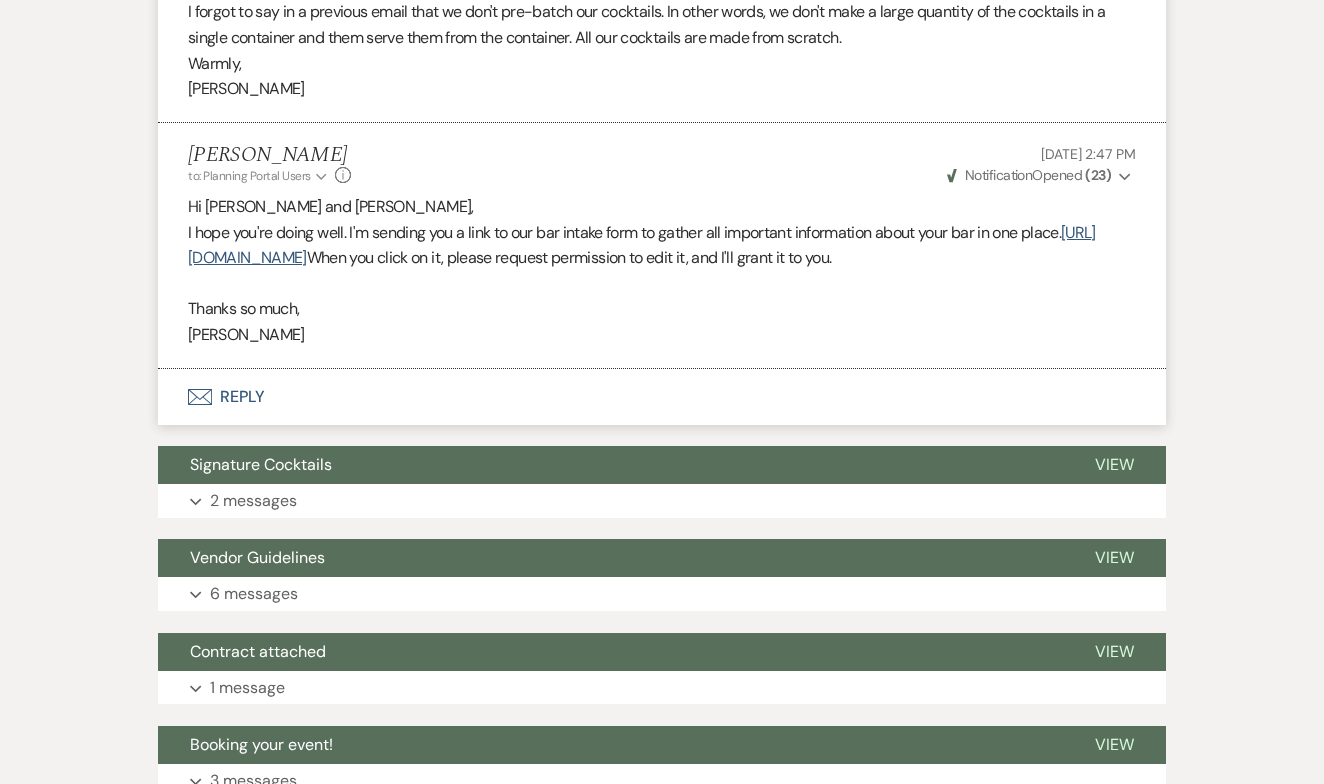 scroll, scrollTop: 3751, scrollLeft: 0, axis: vertical 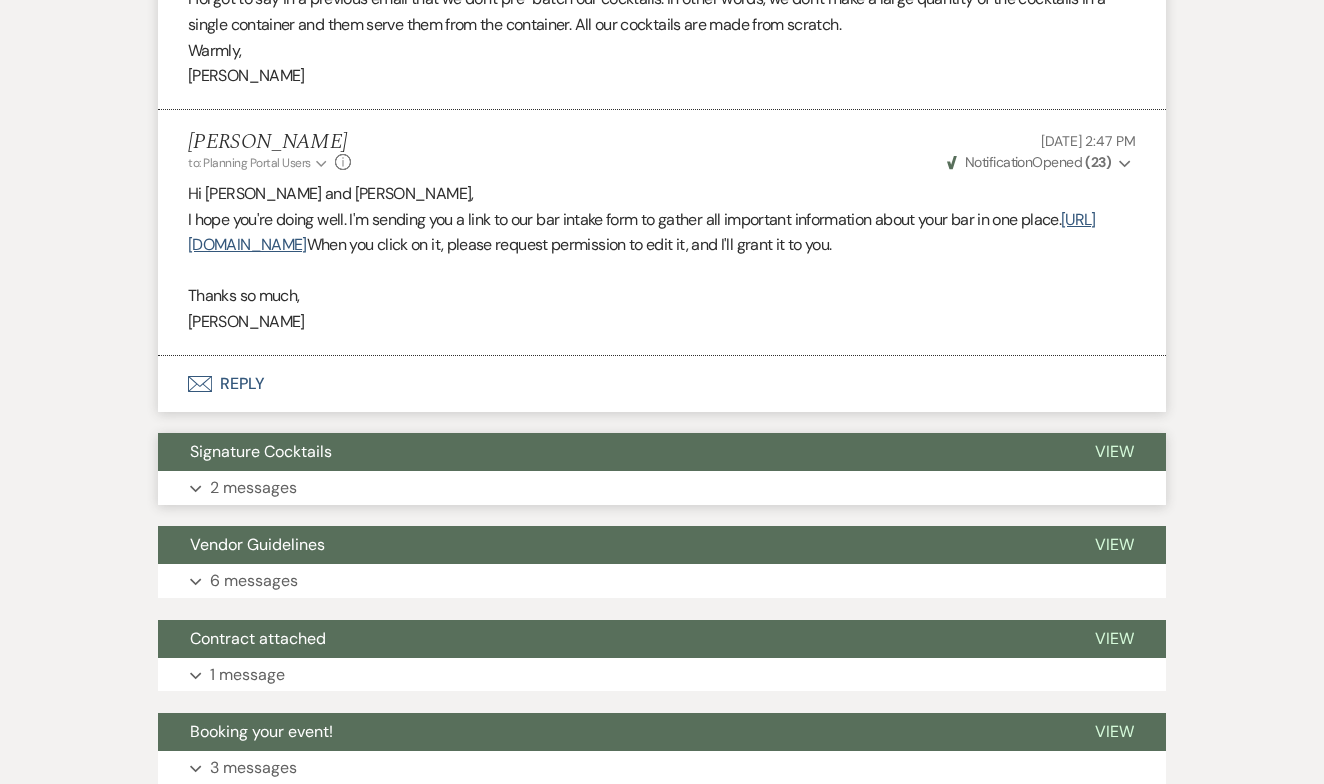 click on "View" at bounding box center (1114, 451) 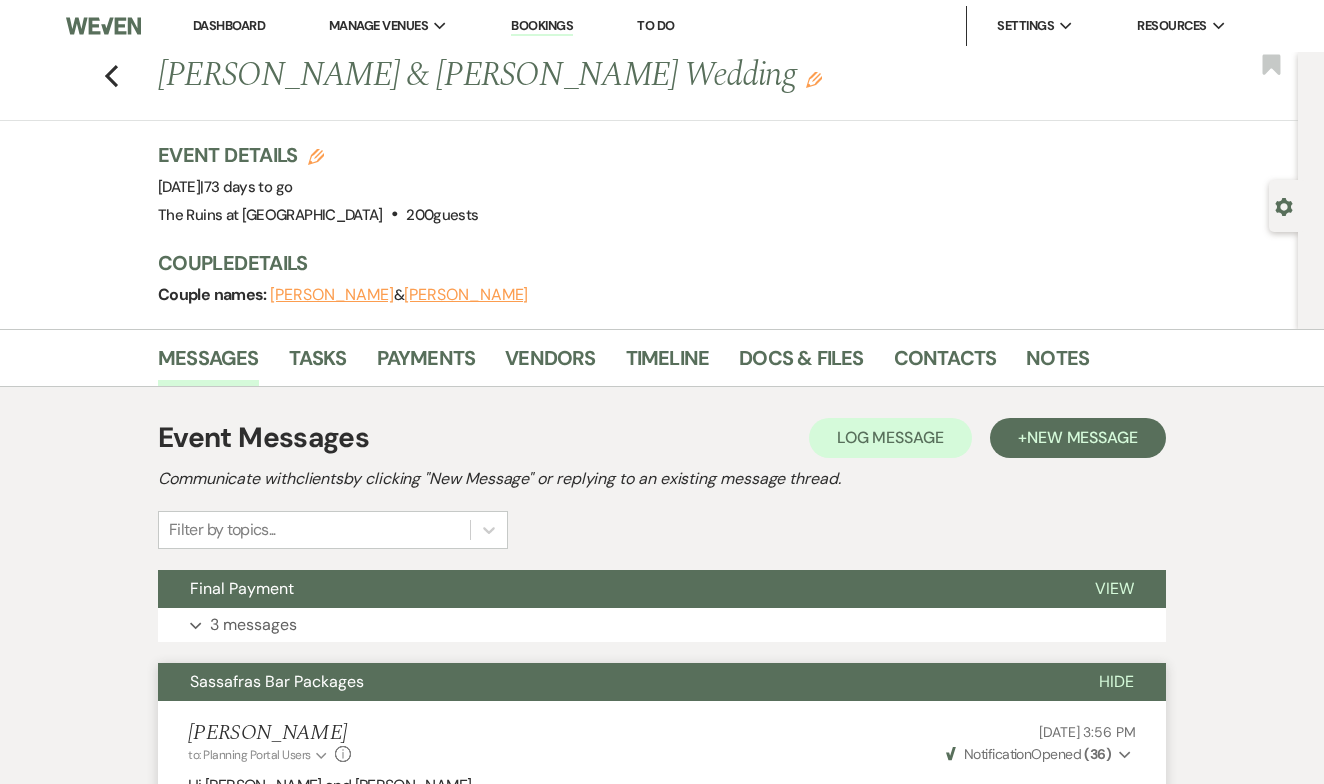 scroll, scrollTop: 0, scrollLeft: 0, axis: both 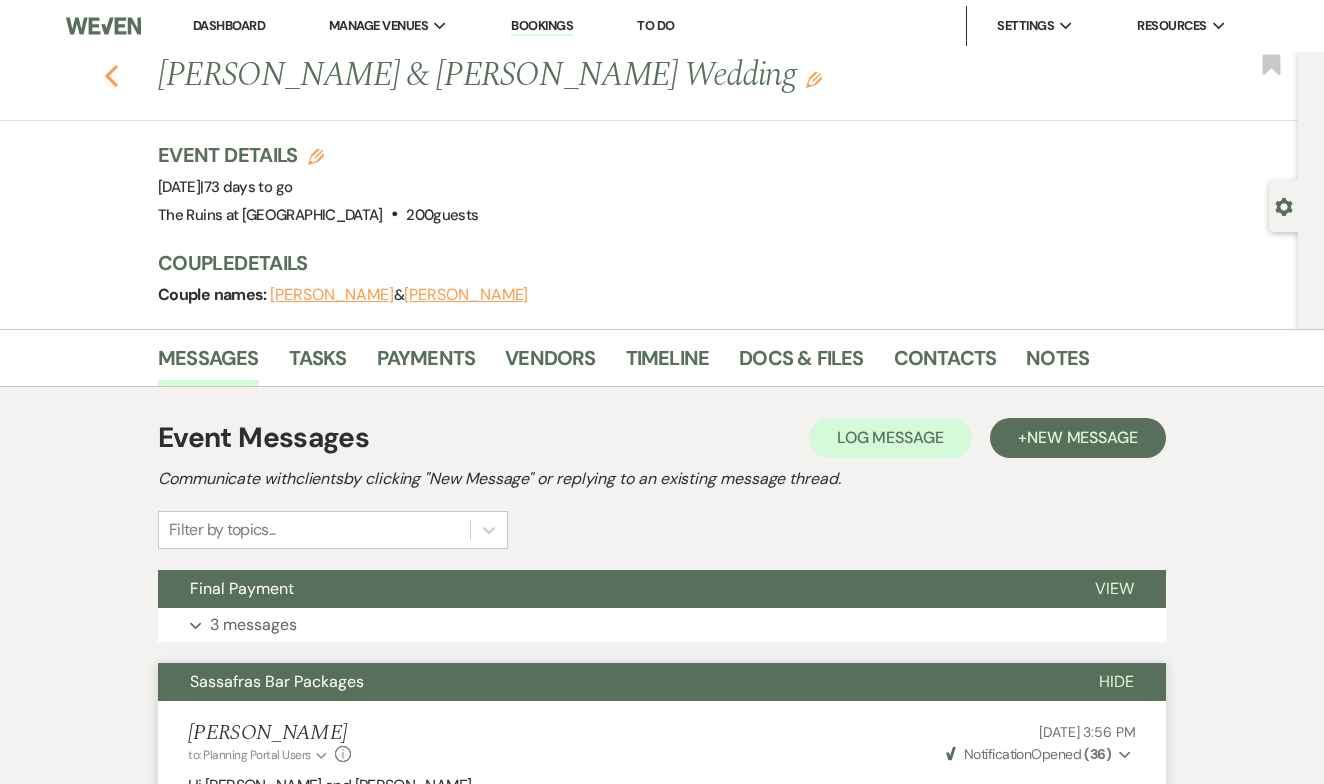 click 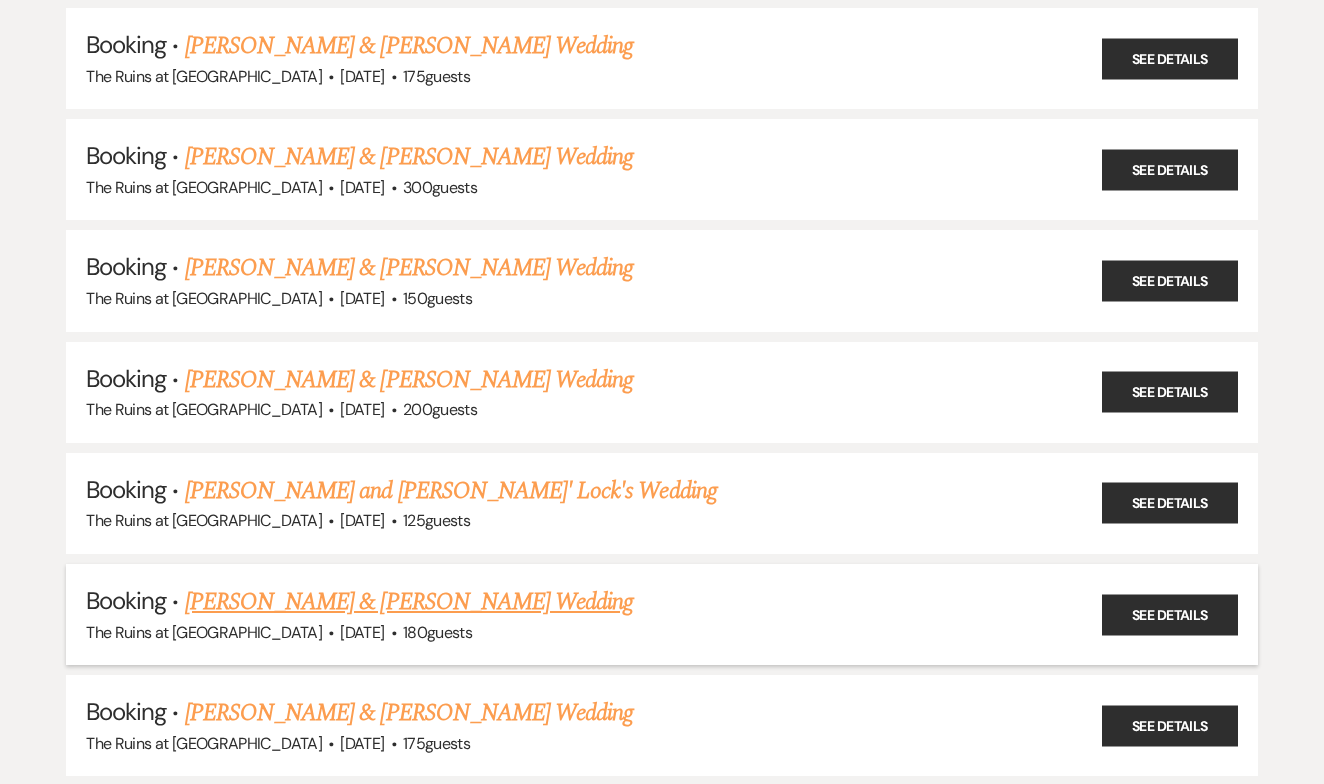 scroll, scrollTop: 1129, scrollLeft: 0, axis: vertical 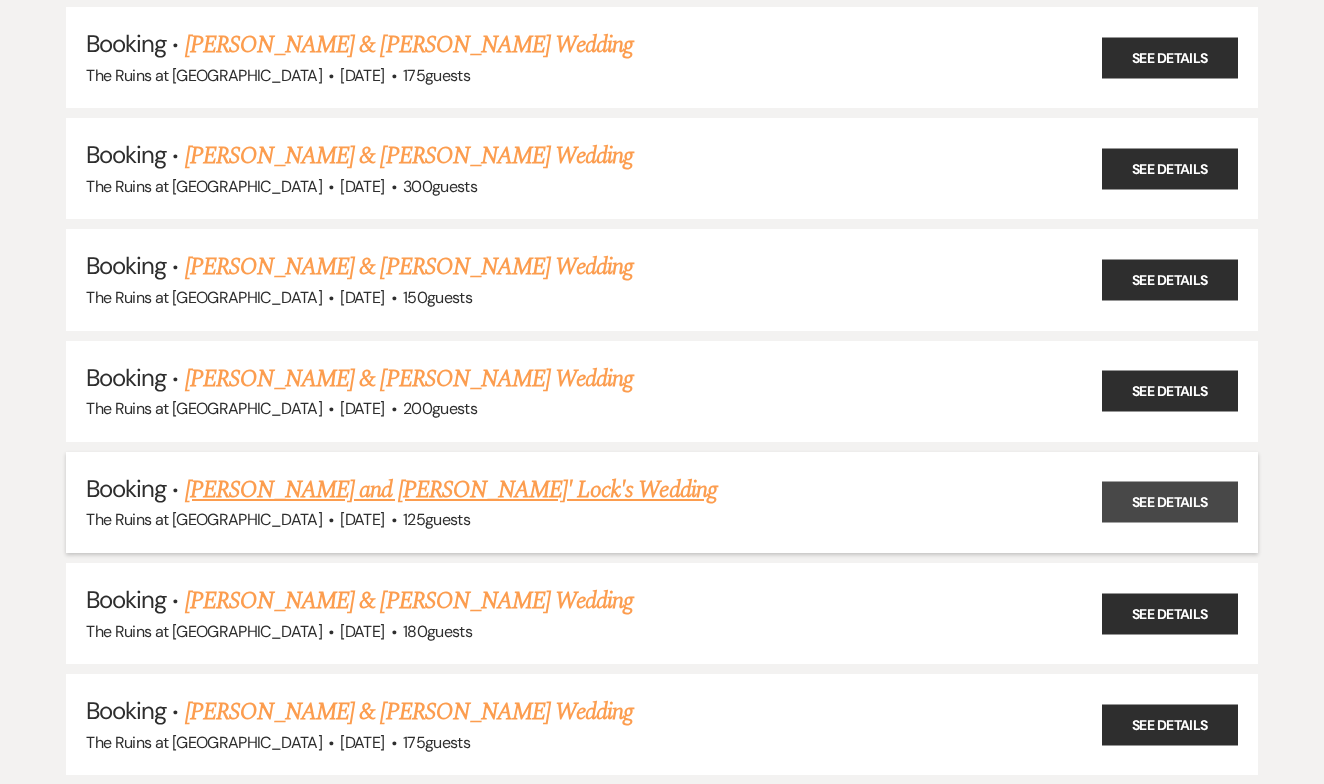 click on "See Details" at bounding box center [1170, 502] 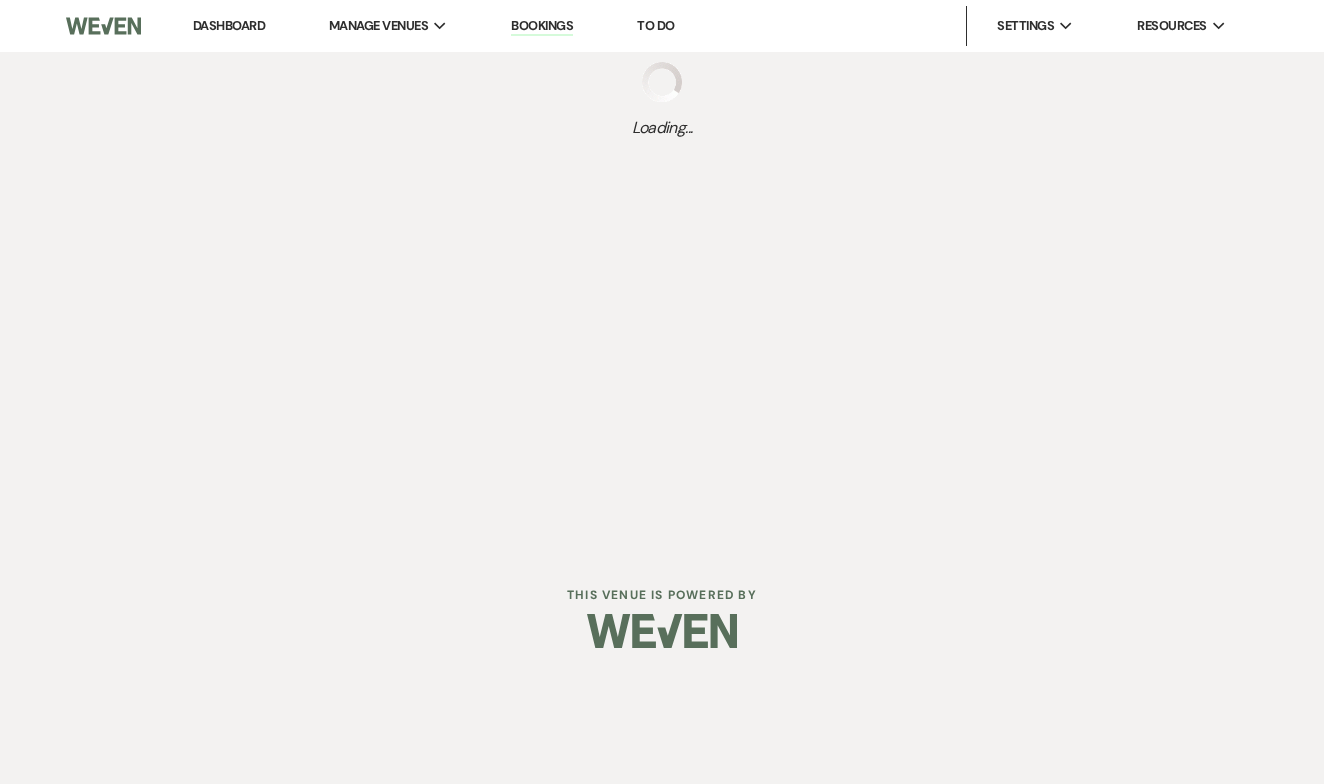 scroll, scrollTop: 0, scrollLeft: 0, axis: both 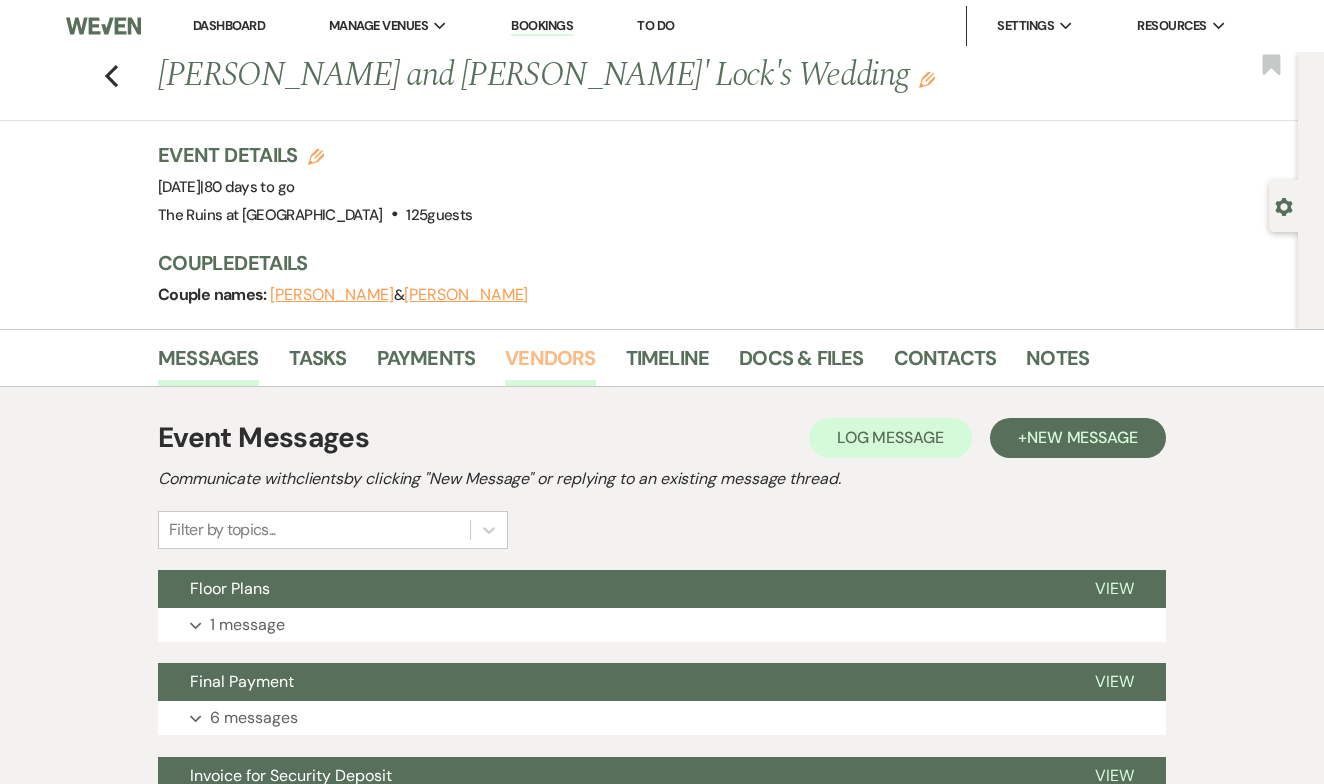 click on "Vendors" at bounding box center [550, 364] 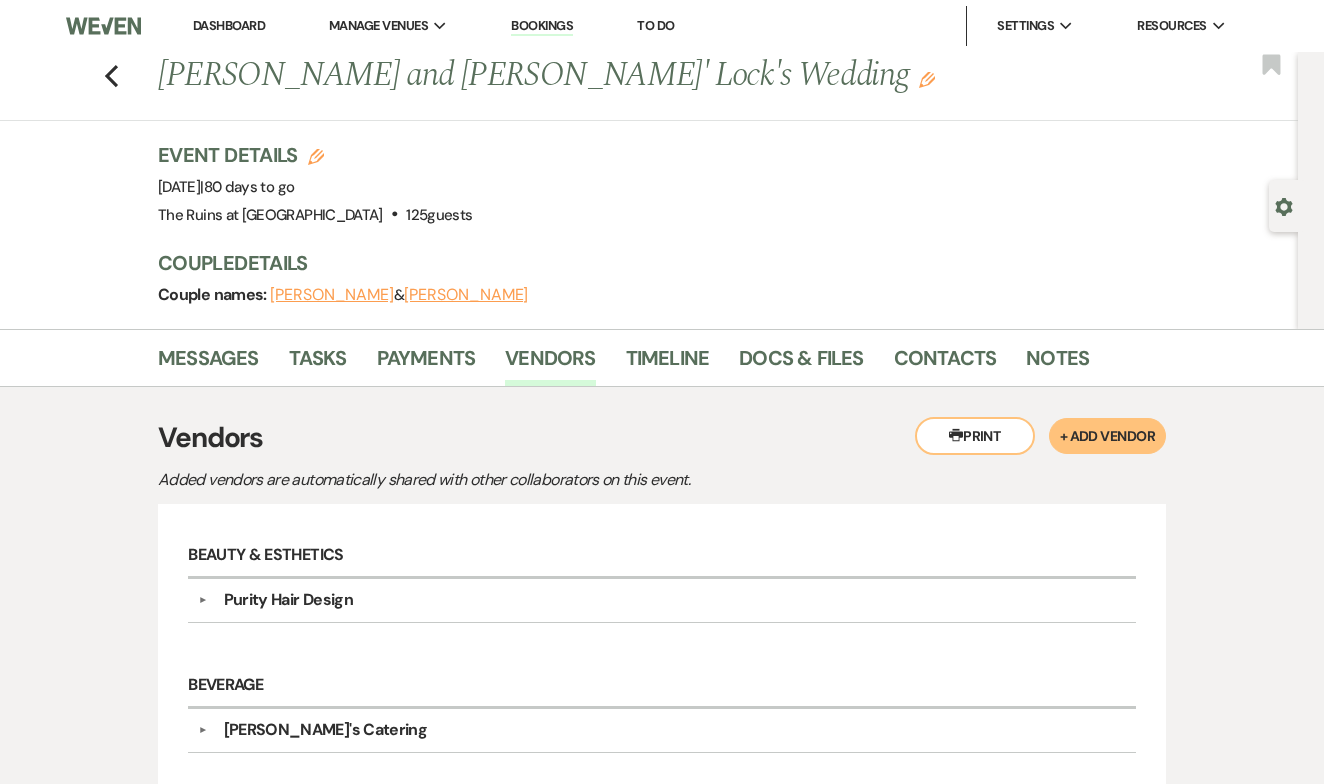 scroll, scrollTop: 0, scrollLeft: 0, axis: both 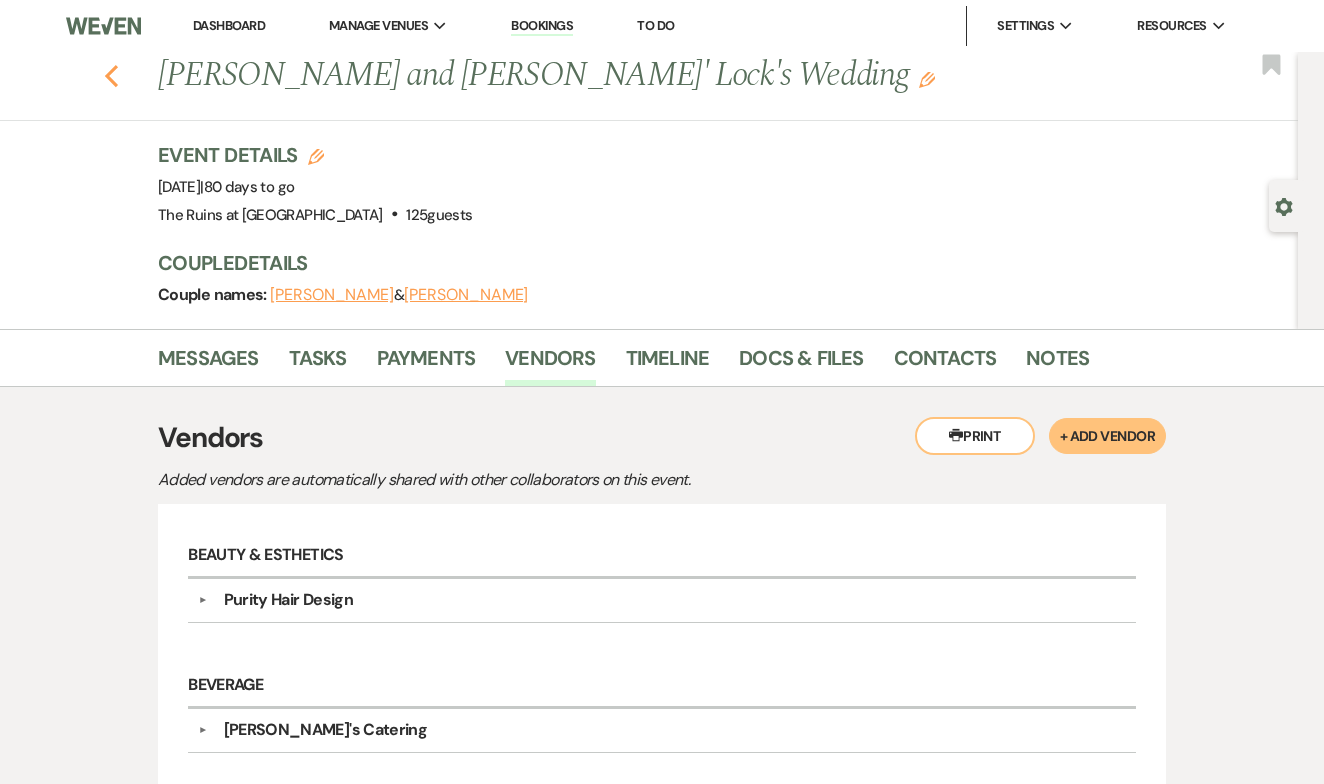 click 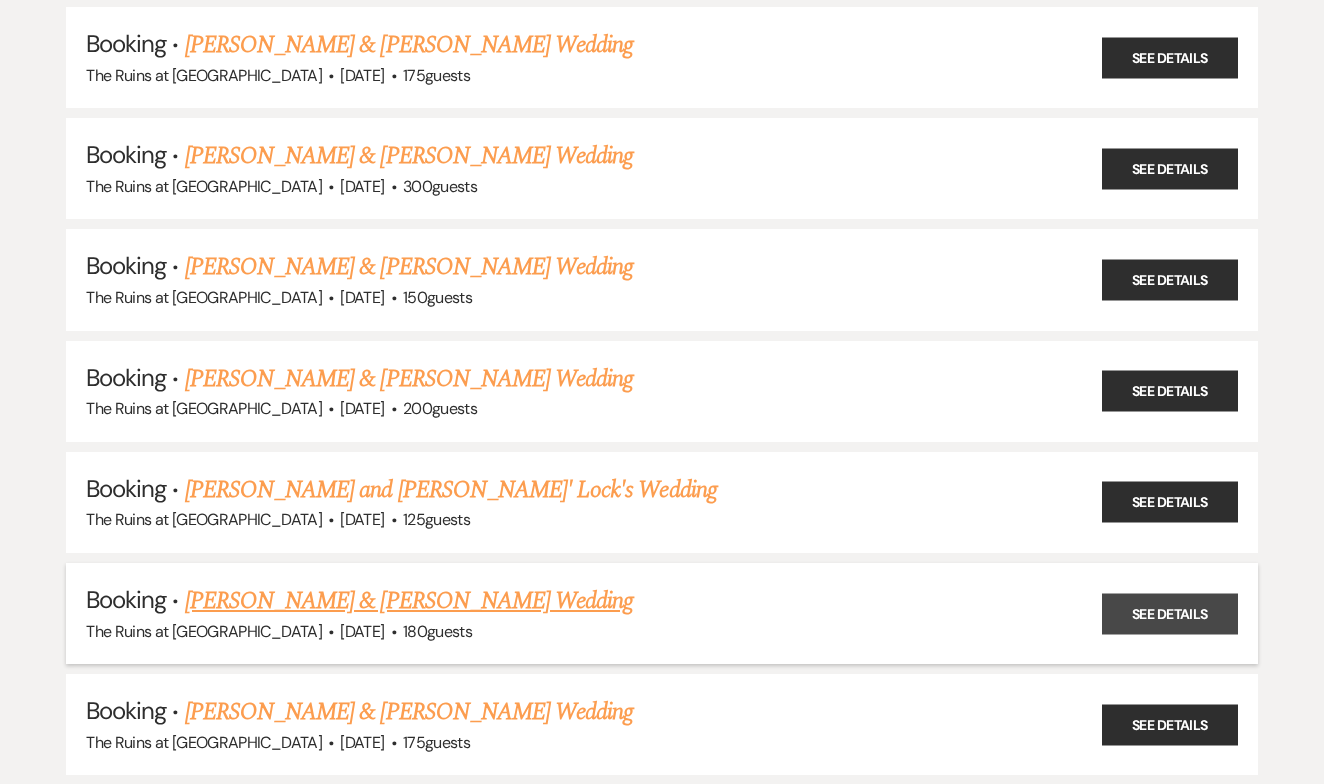 click on "See Details" at bounding box center (1170, 613) 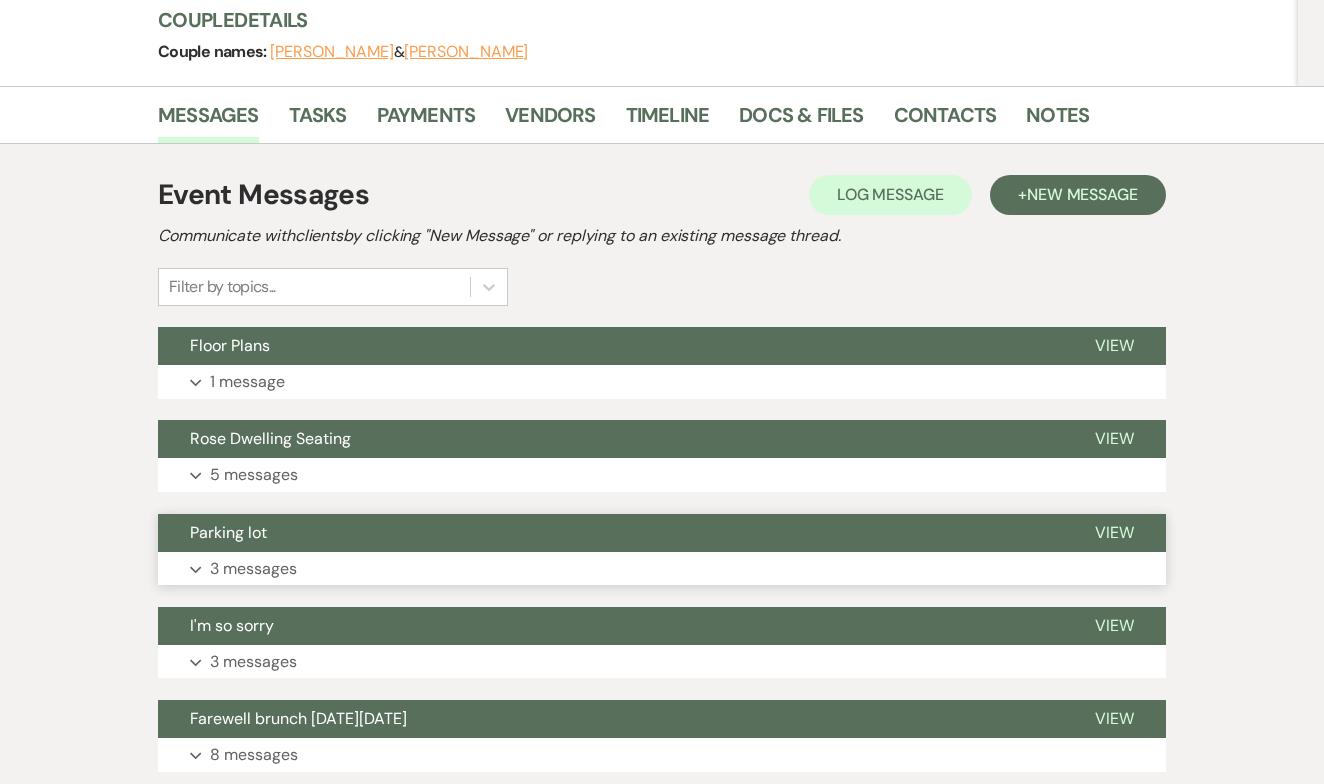 scroll, scrollTop: 243, scrollLeft: 0, axis: vertical 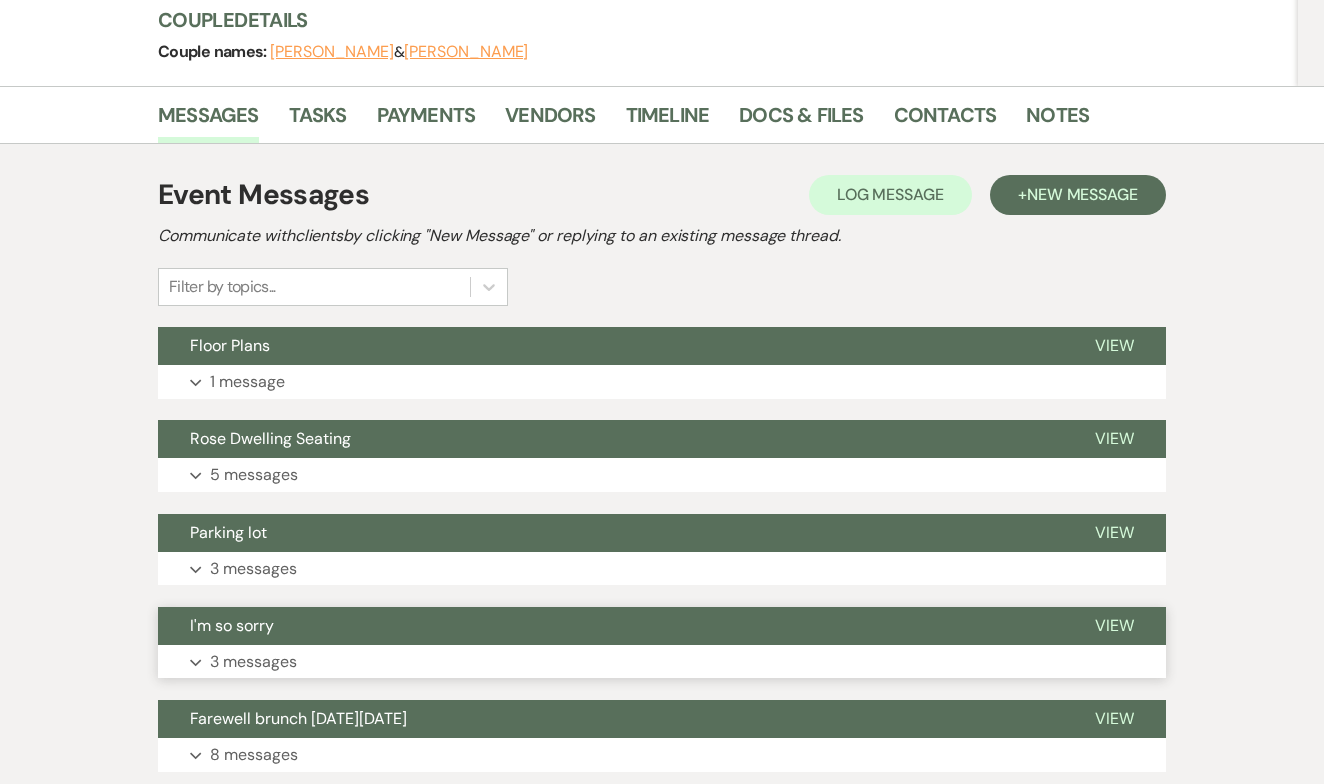 click on "View" at bounding box center [1114, 625] 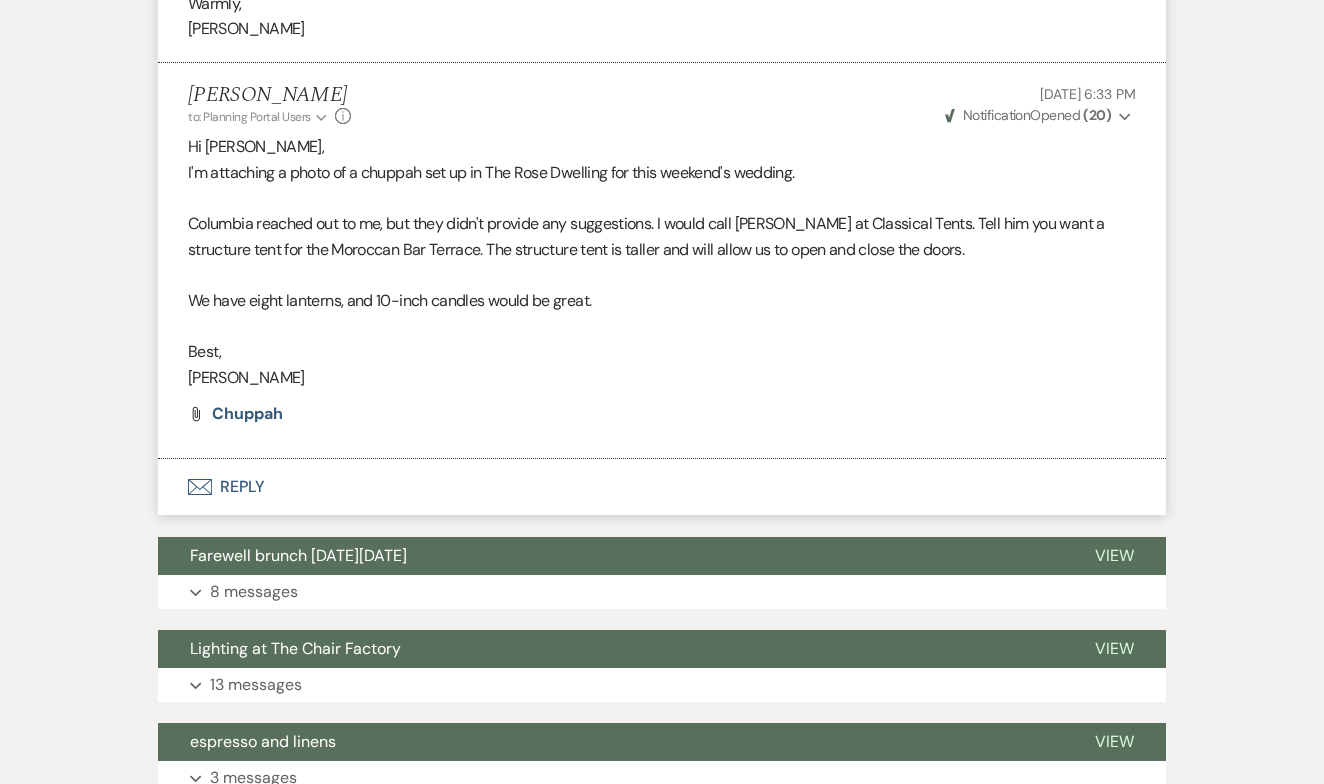 scroll, scrollTop: 2038, scrollLeft: 0, axis: vertical 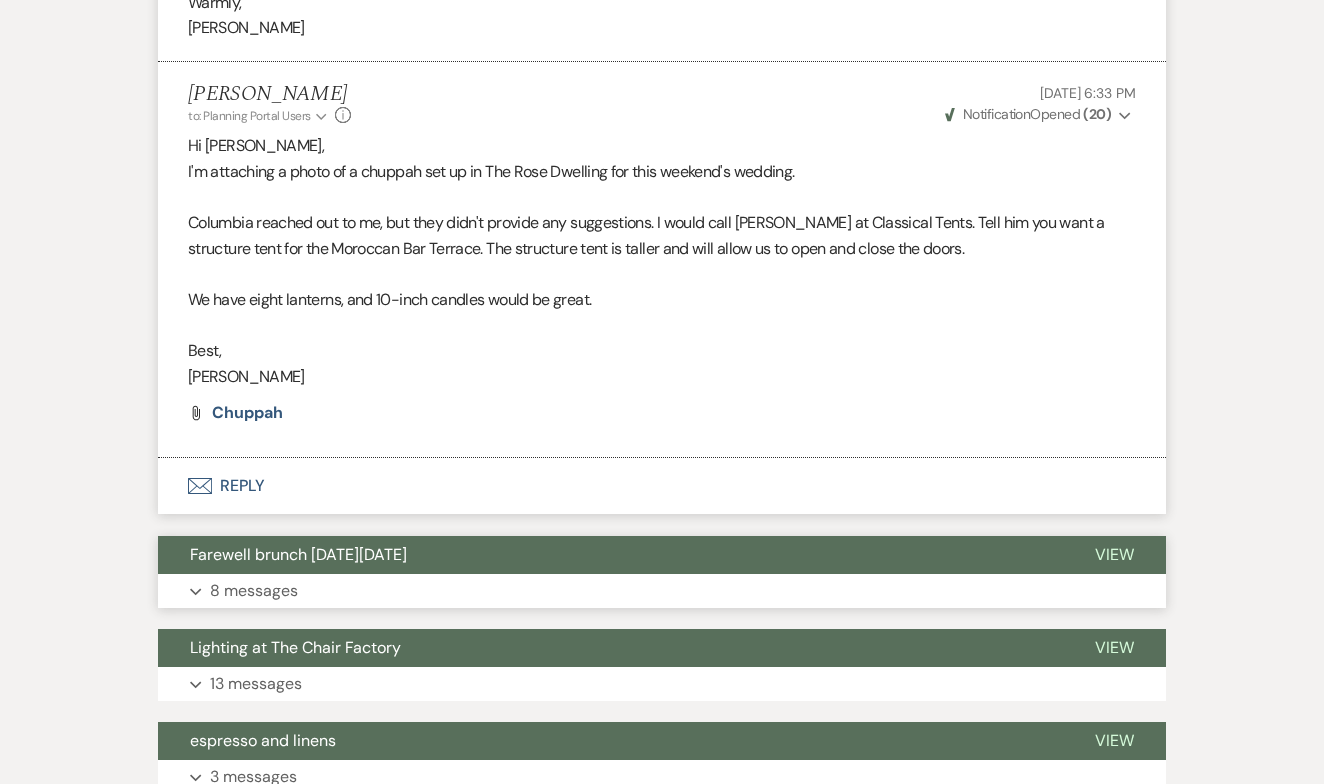 click on "View" at bounding box center [1114, 554] 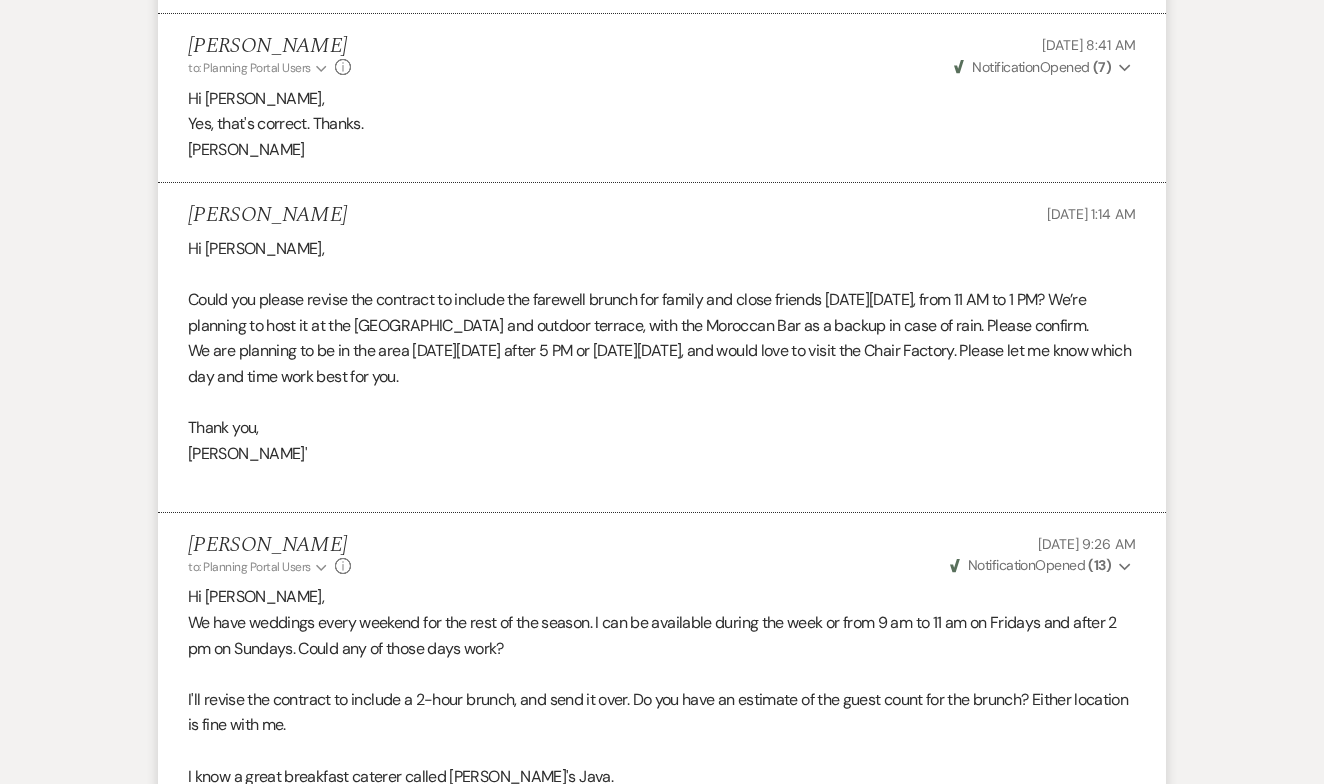 scroll, scrollTop: 3400, scrollLeft: 0, axis: vertical 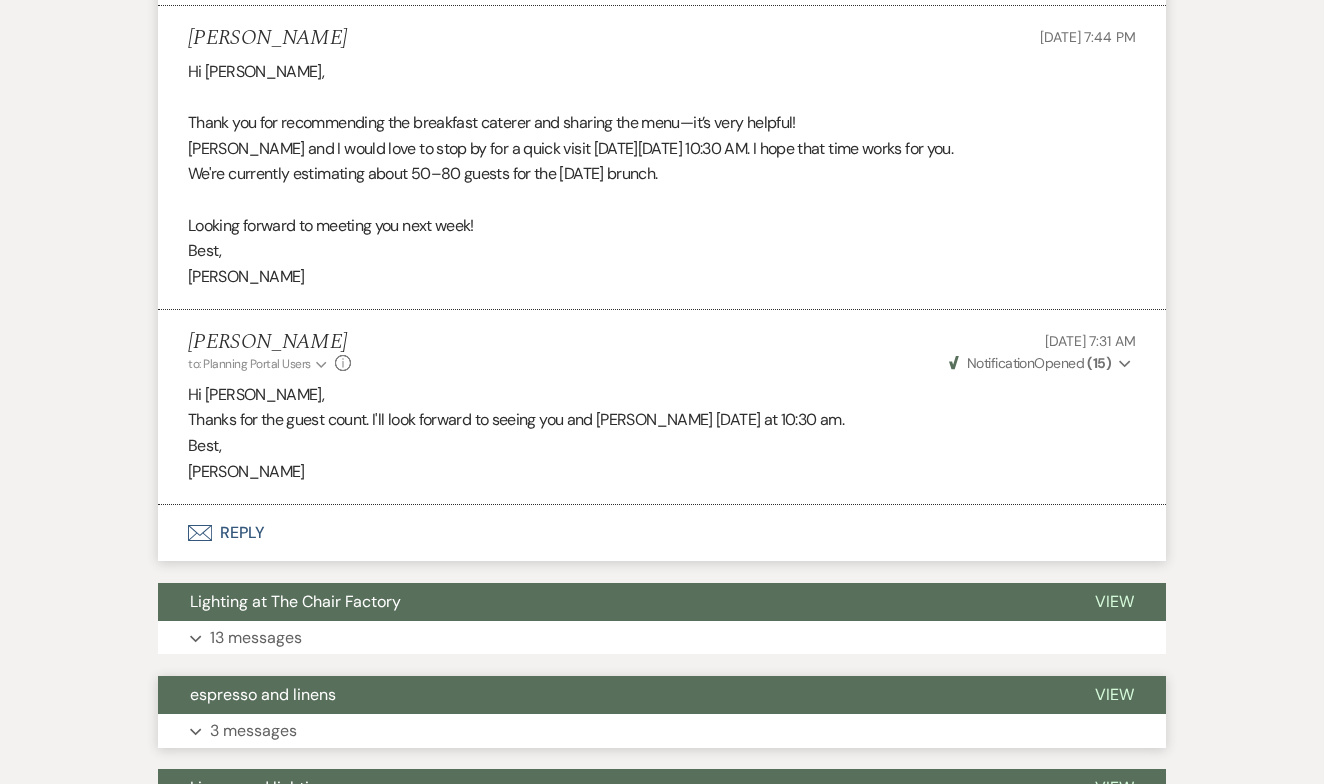 click on "View" at bounding box center (1114, 694) 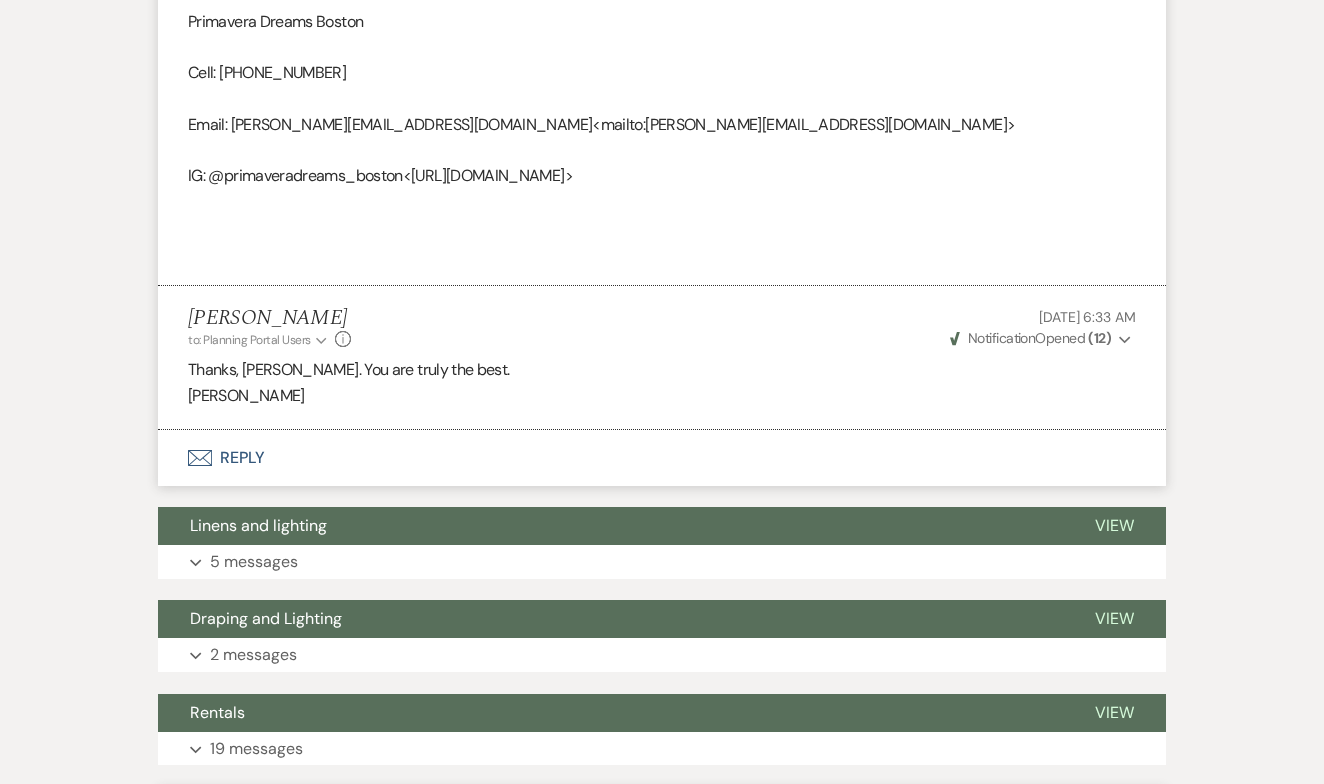 scroll, scrollTop: 6859, scrollLeft: 0, axis: vertical 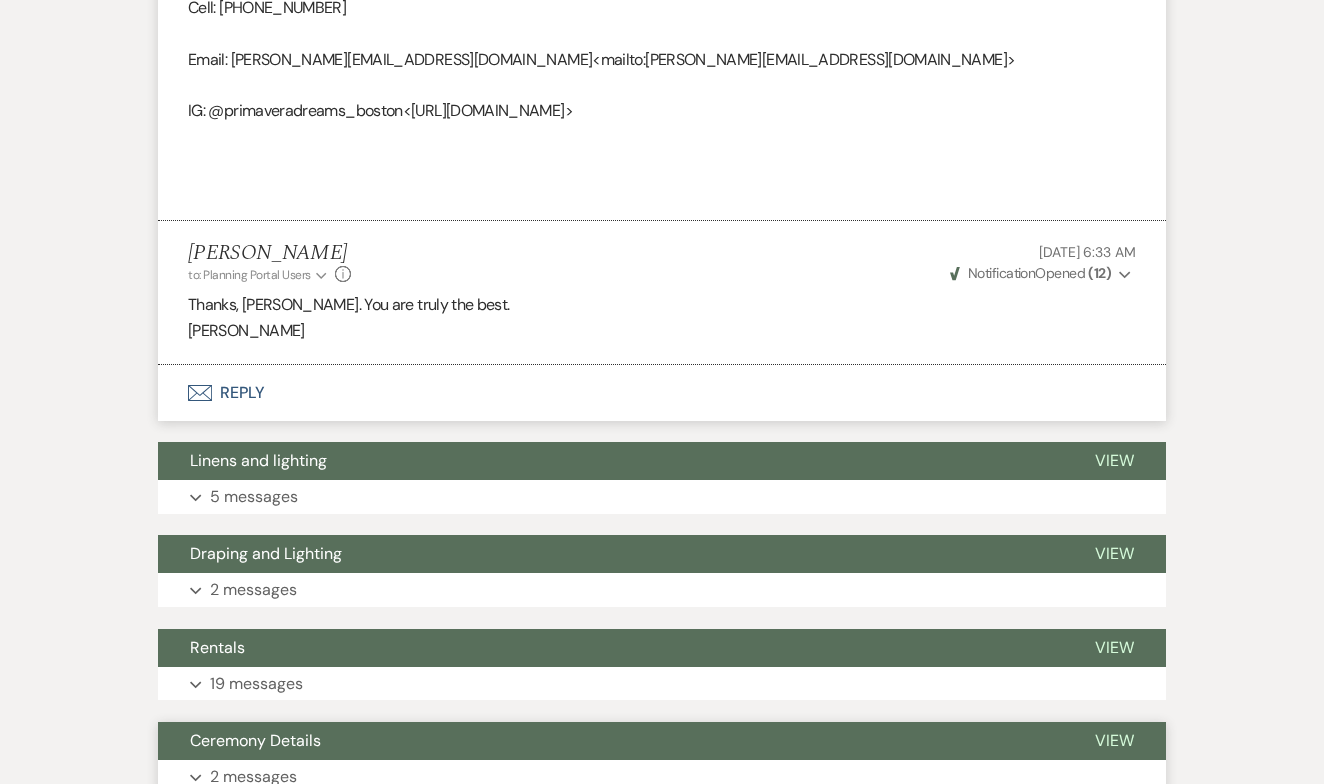 click on "View" at bounding box center [1114, 740] 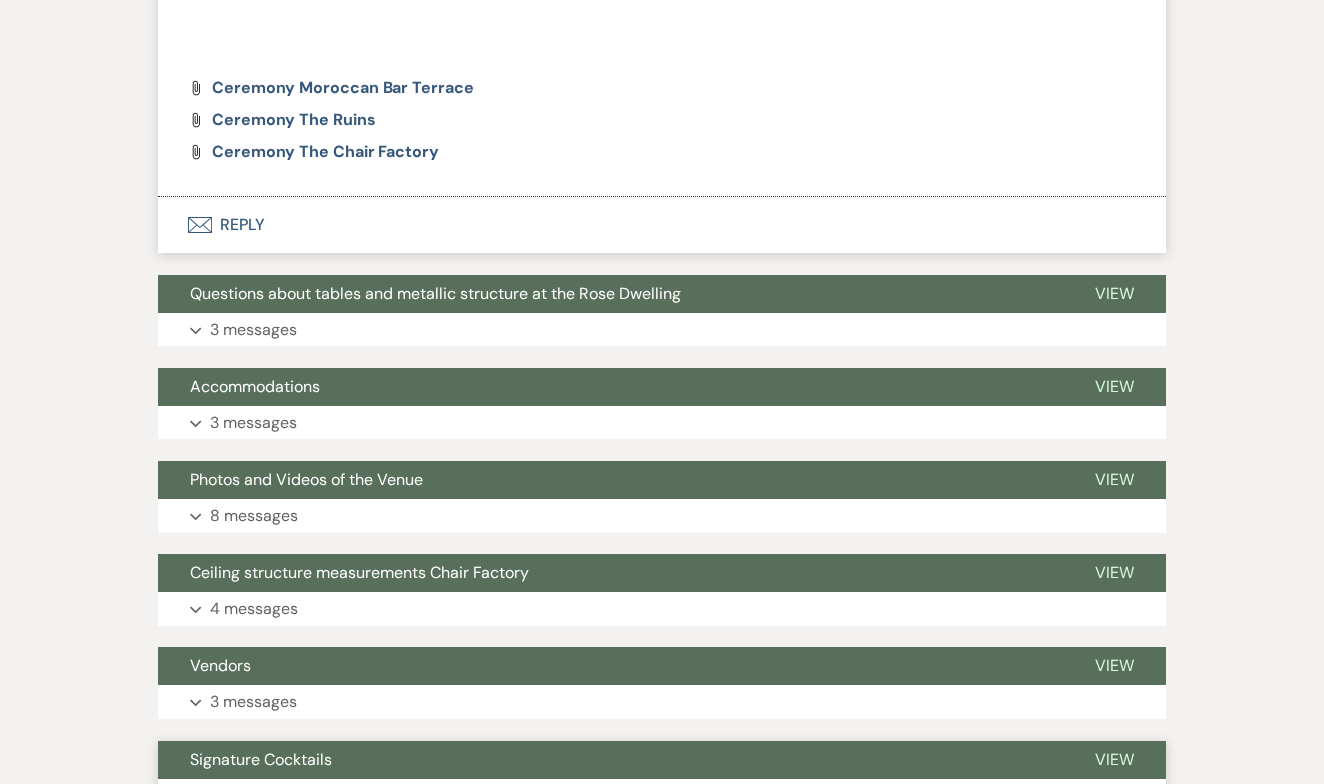 scroll, scrollTop: 8633, scrollLeft: 0, axis: vertical 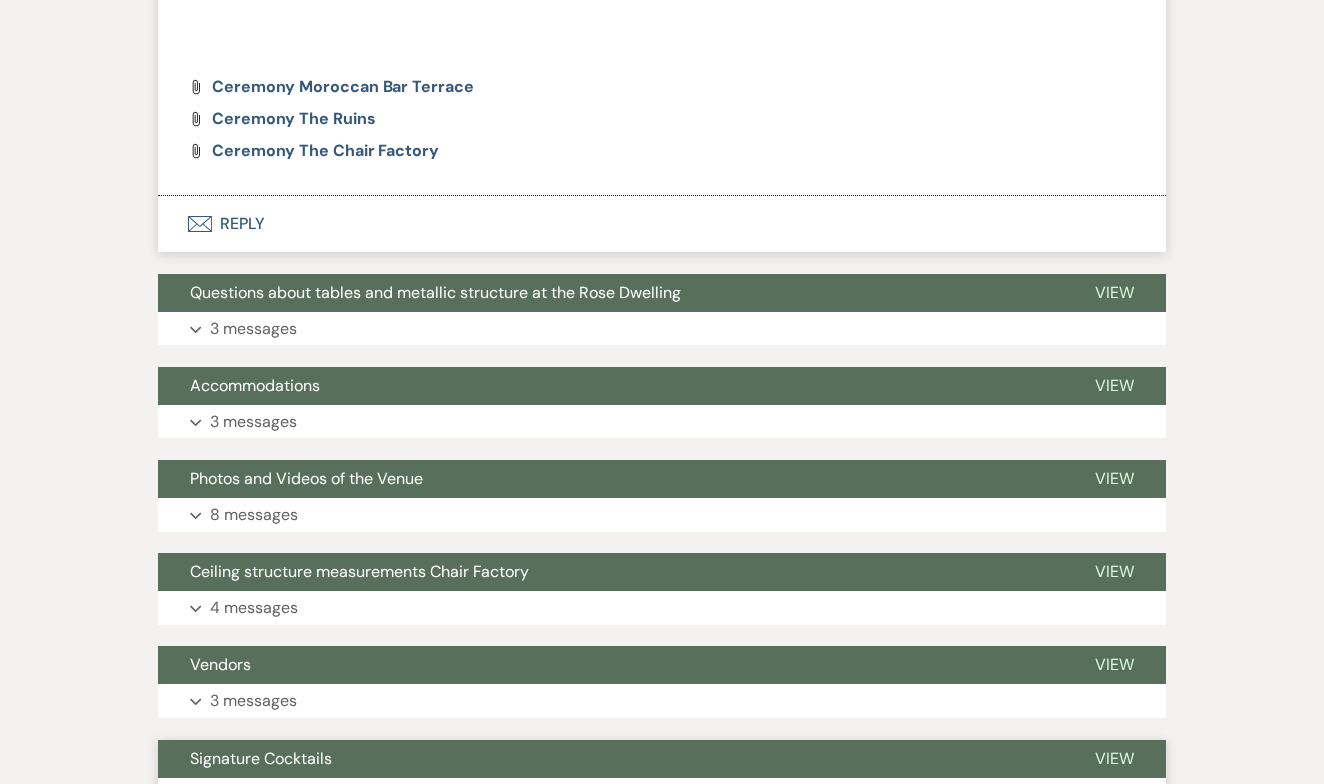 click on "View" at bounding box center (1114, 758) 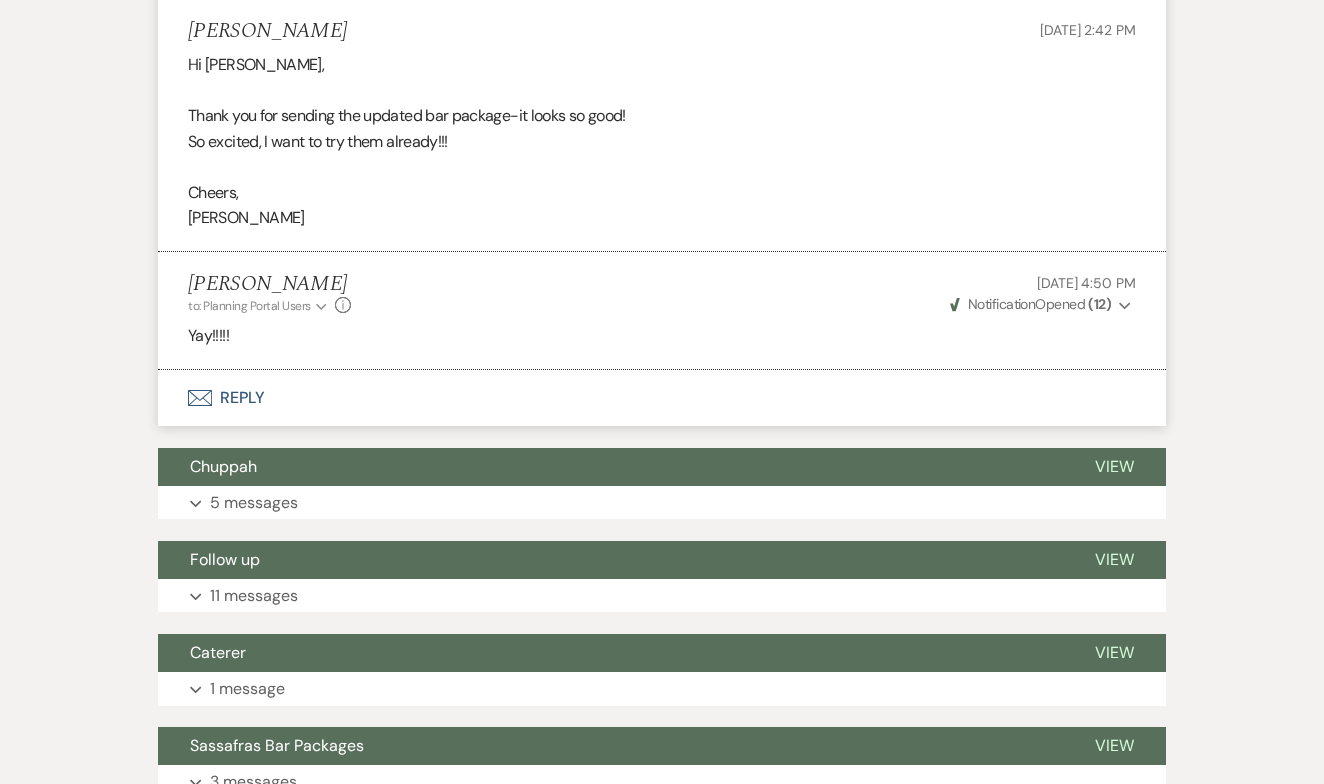scroll, scrollTop: 9898, scrollLeft: 0, axis: vertical 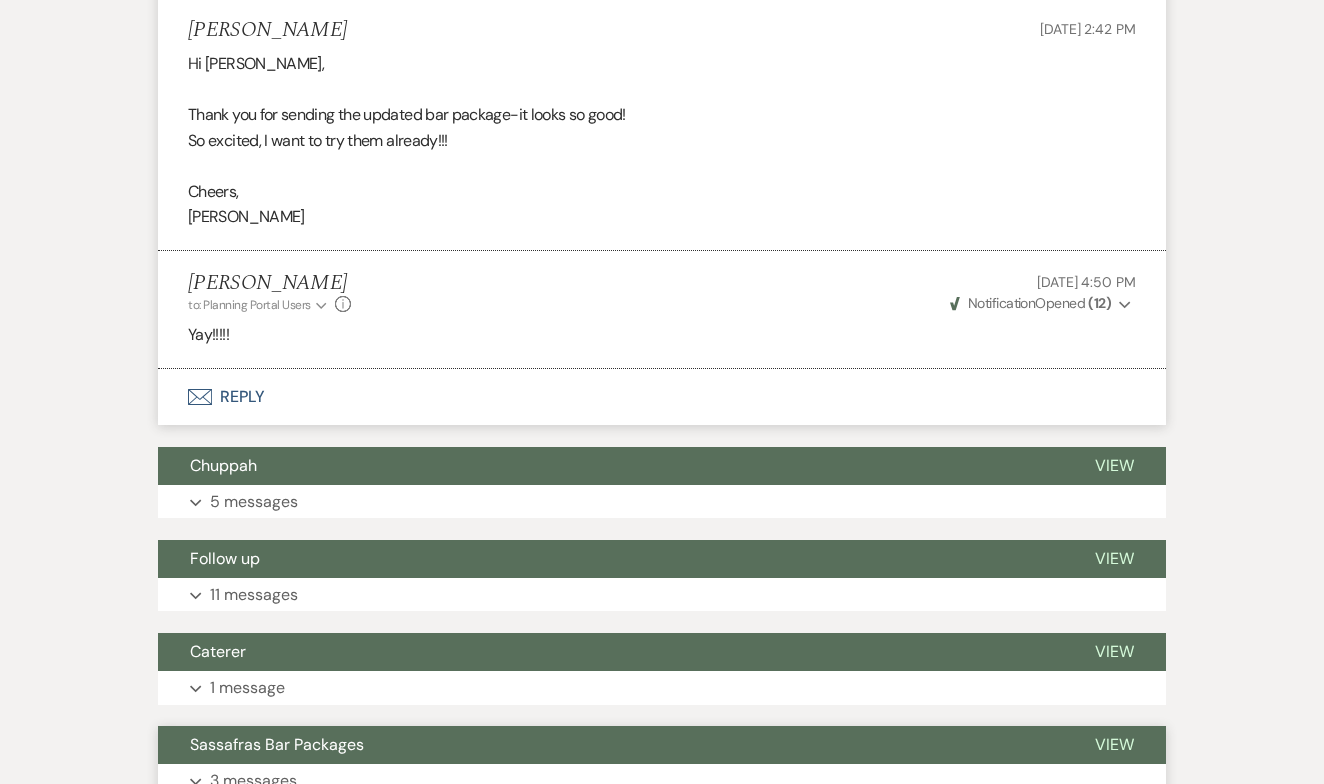 click on "View" at bounding box center (1114, 744) 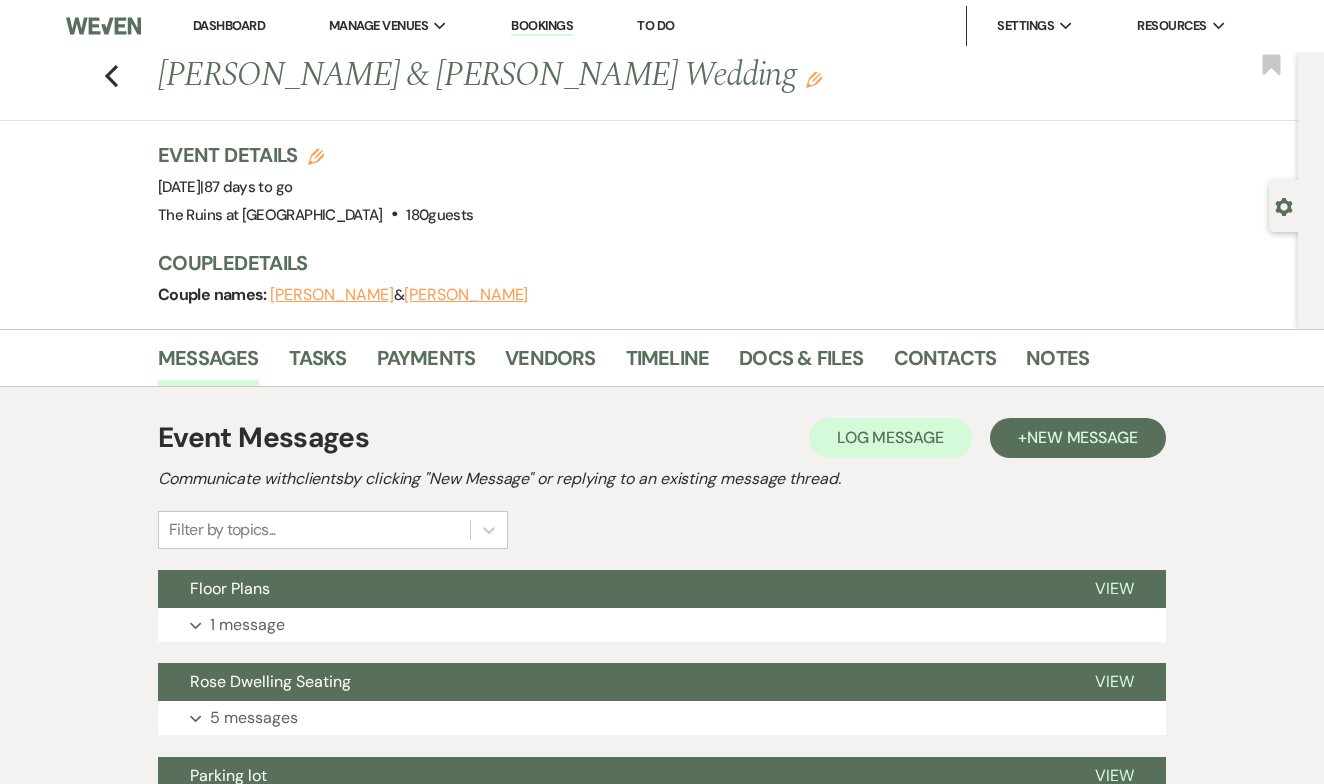scroll, scrollTop: 0, scrollLeft: 0, axis: both 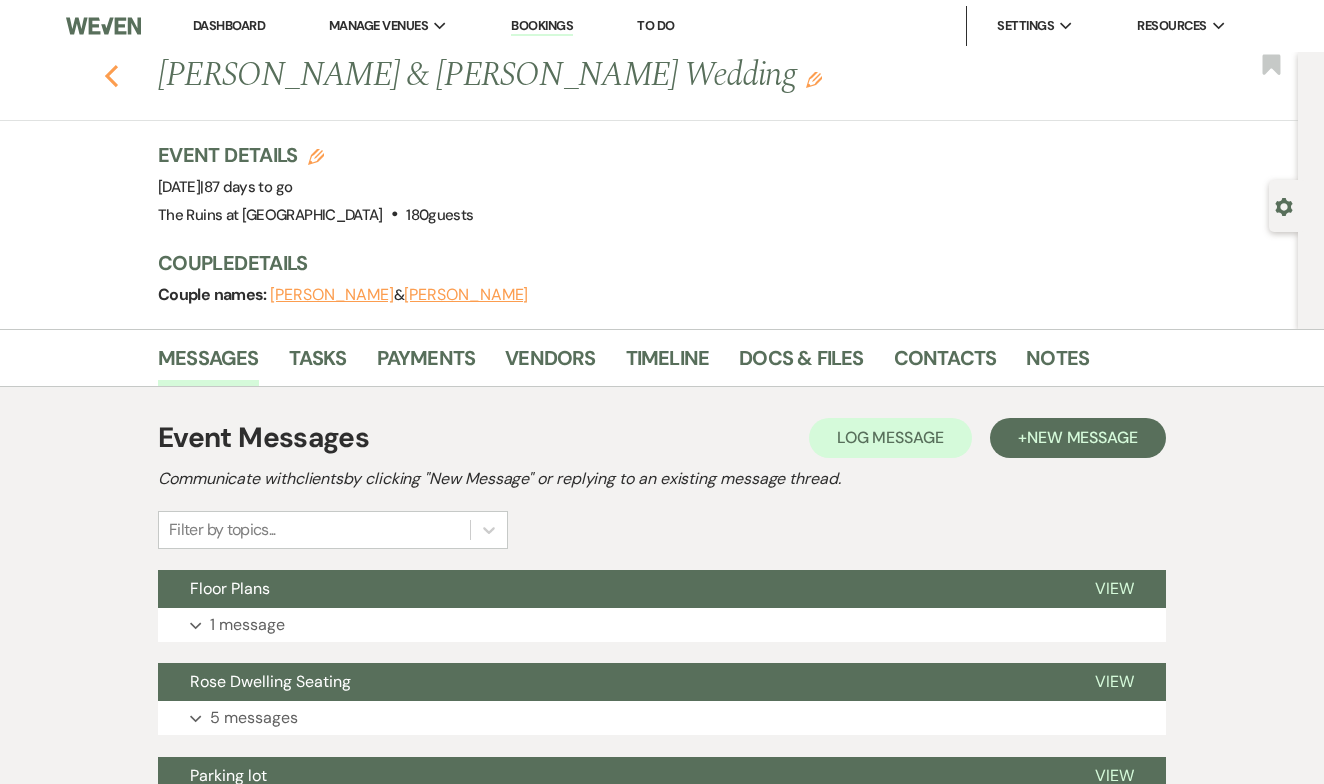 click on "Previous" 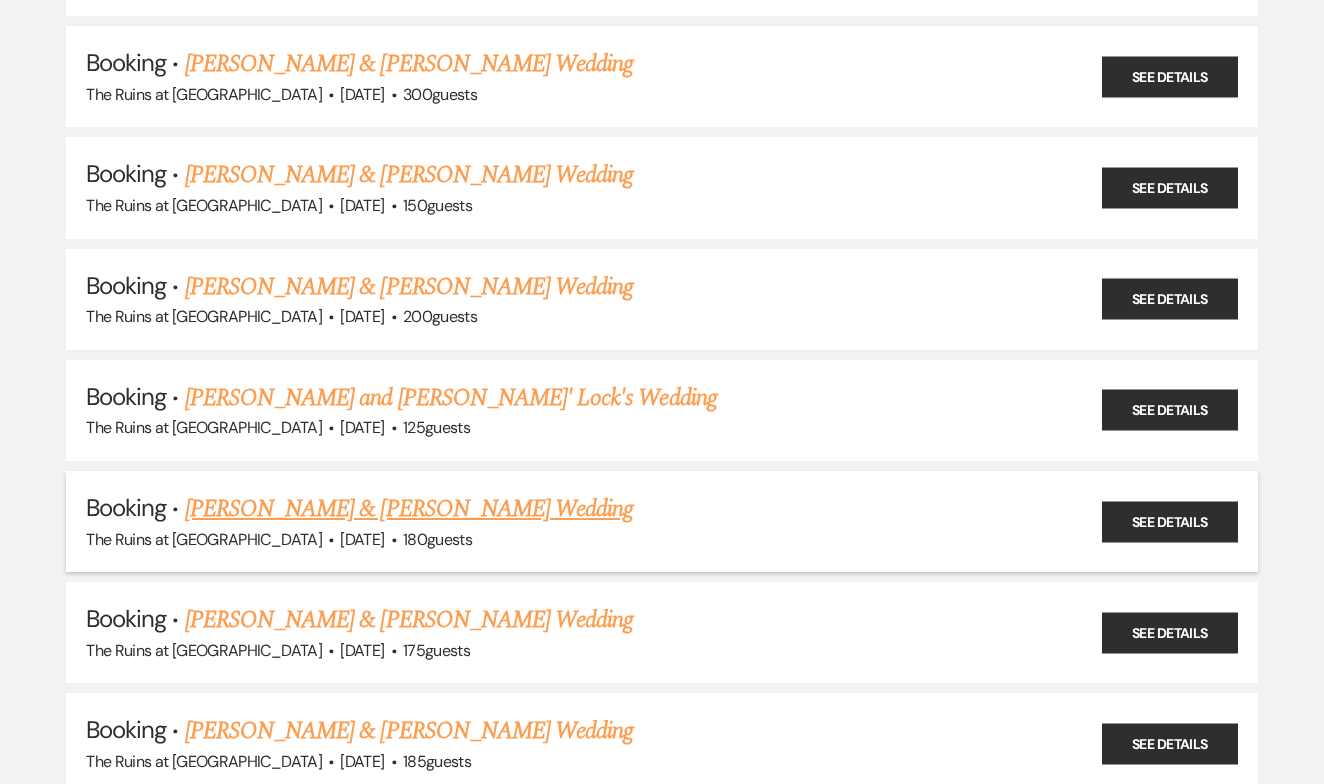 scroll, scrollTop: 1250, scrollLeft: 0, axis: vertical 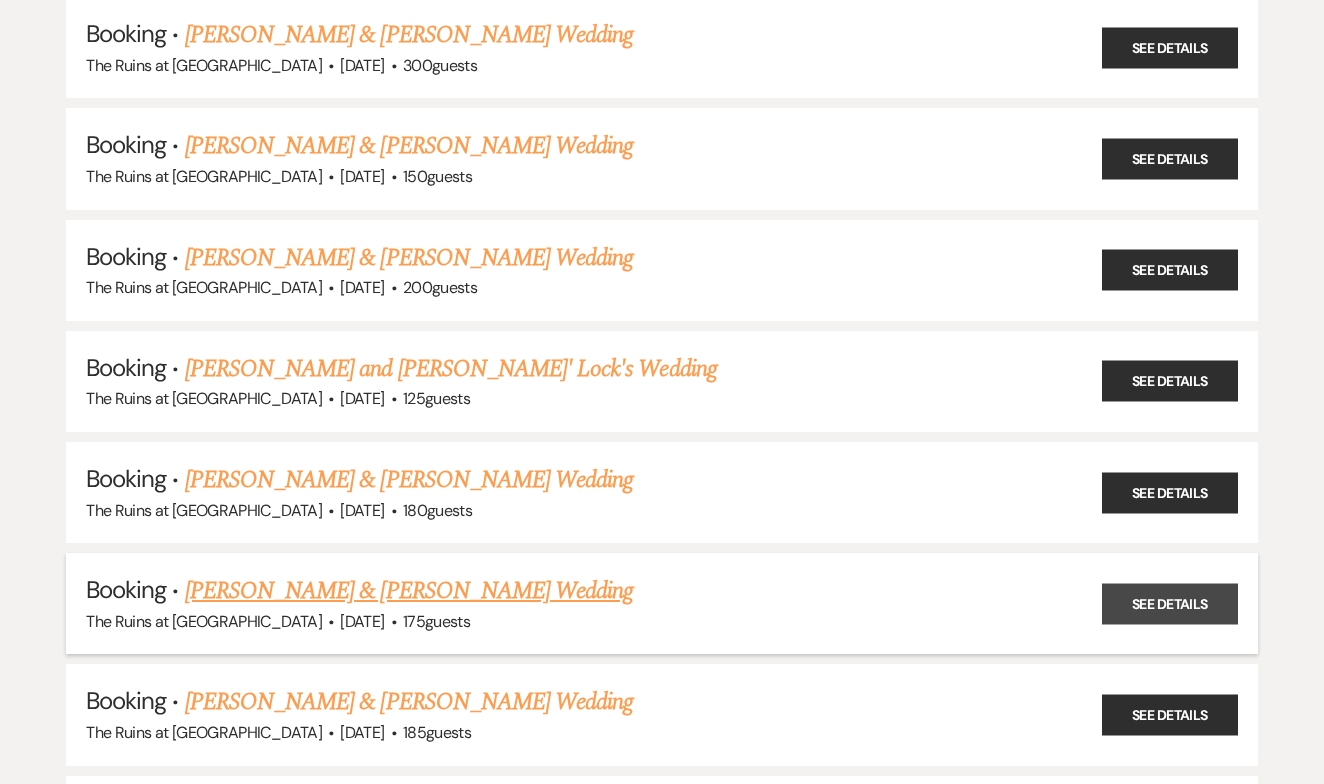 click on "See Details" at bounding box center [1170, 603] 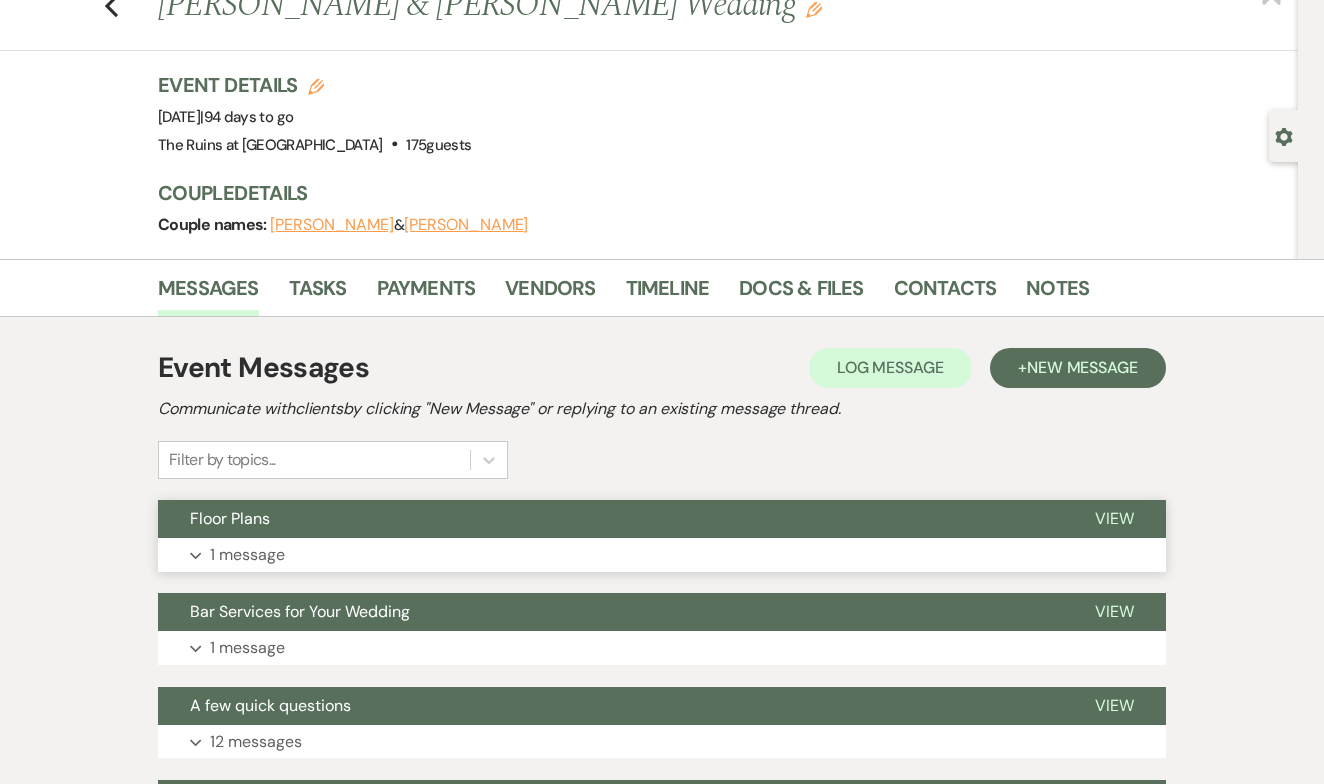 scroll, scrollTop: 72, scrollLeft: 0, axis: vertical 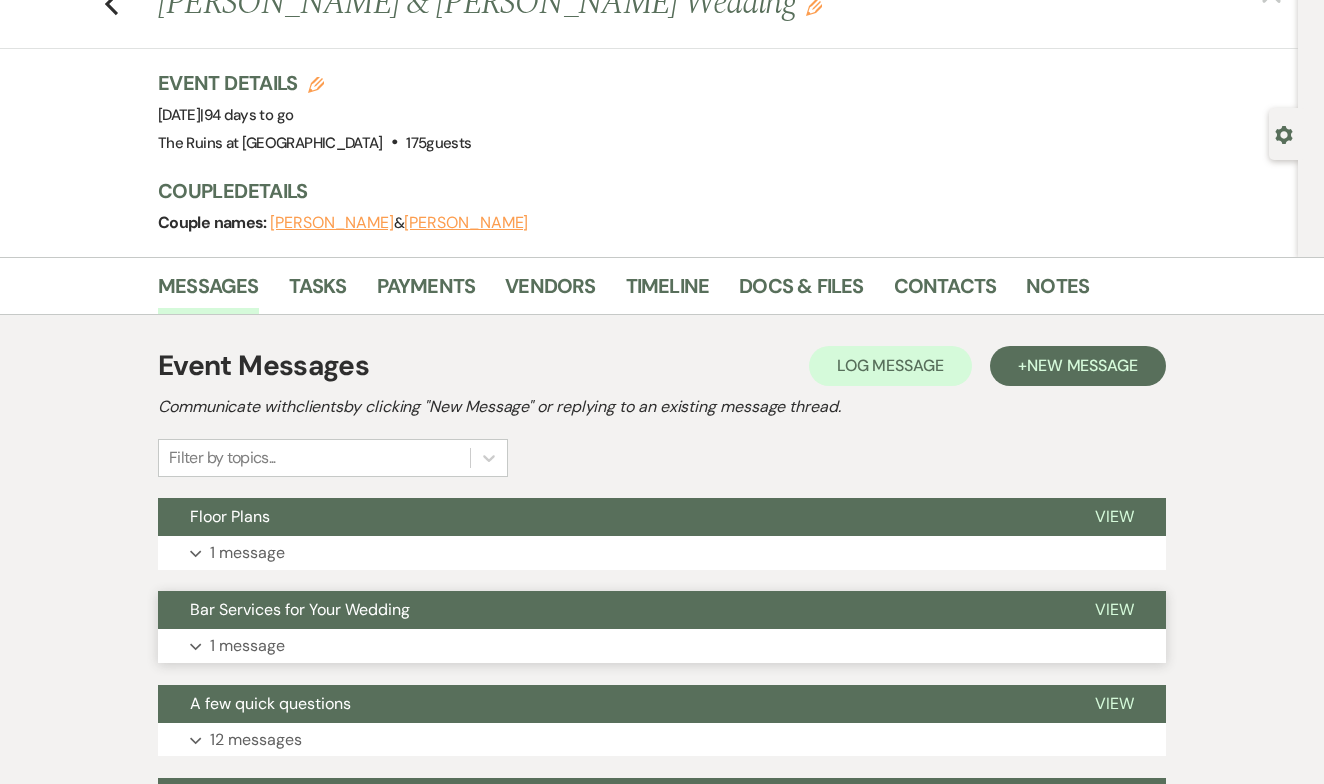 click on "View" at bounding box center [1114, 609] 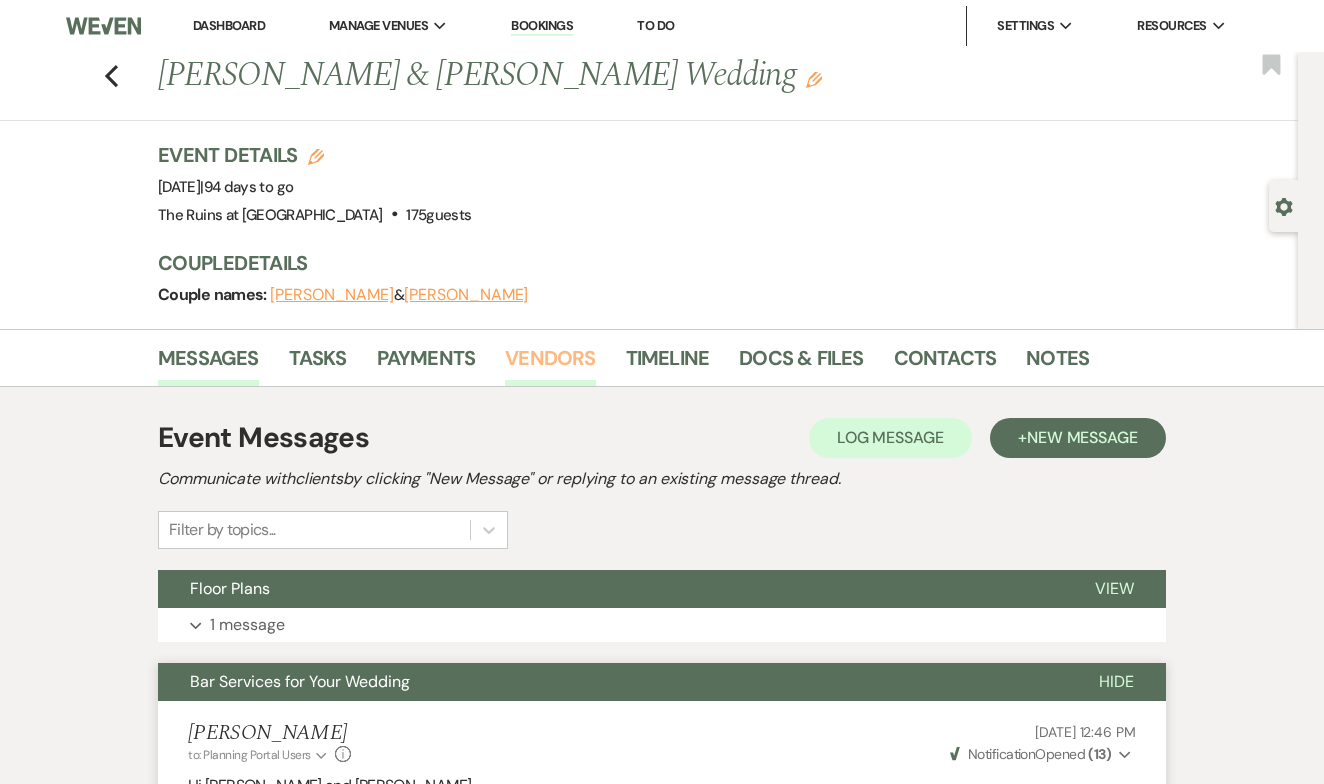 scroll, scrollTop: 0, scrollLeft: 0, axis: both 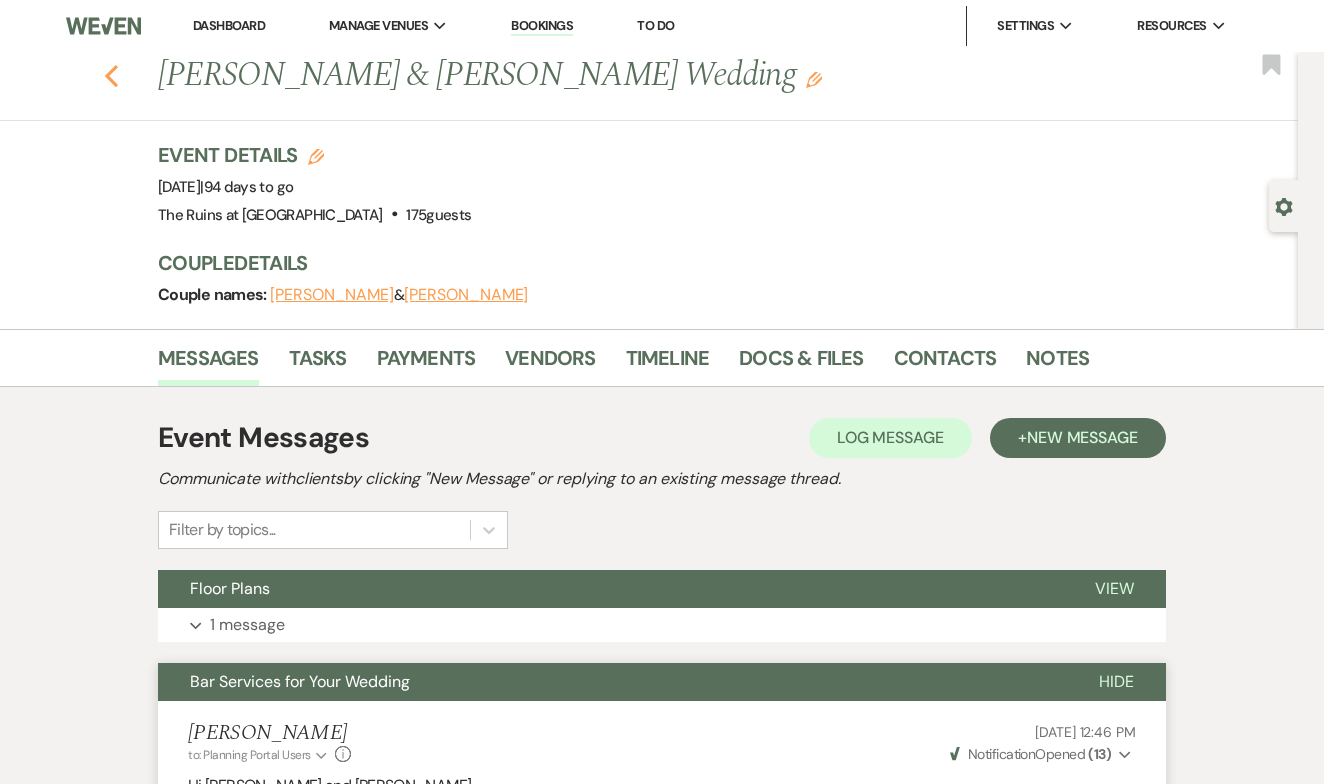 click 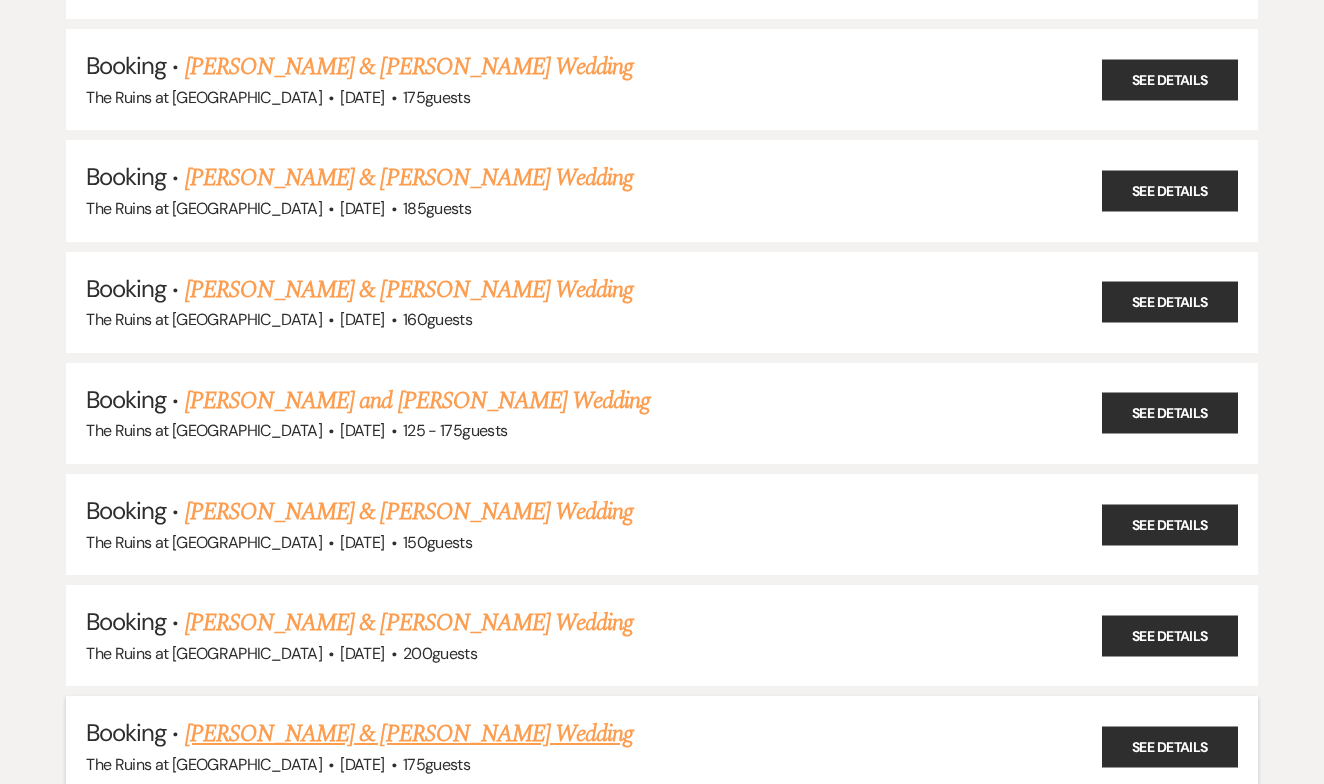 scroll, scrollTop: 1766, scrollLeft: 0, axis: vertical 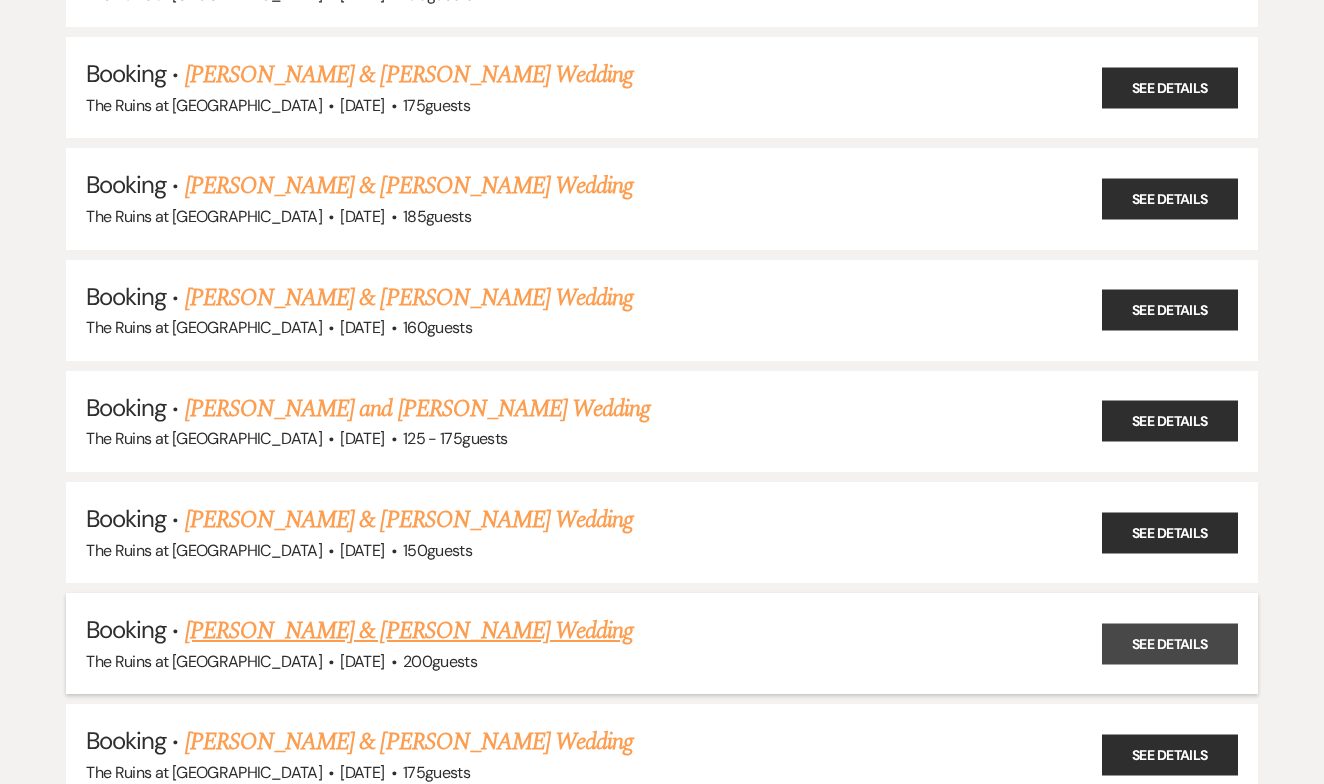 click on "See Details" at bounding box center (1170, 643) 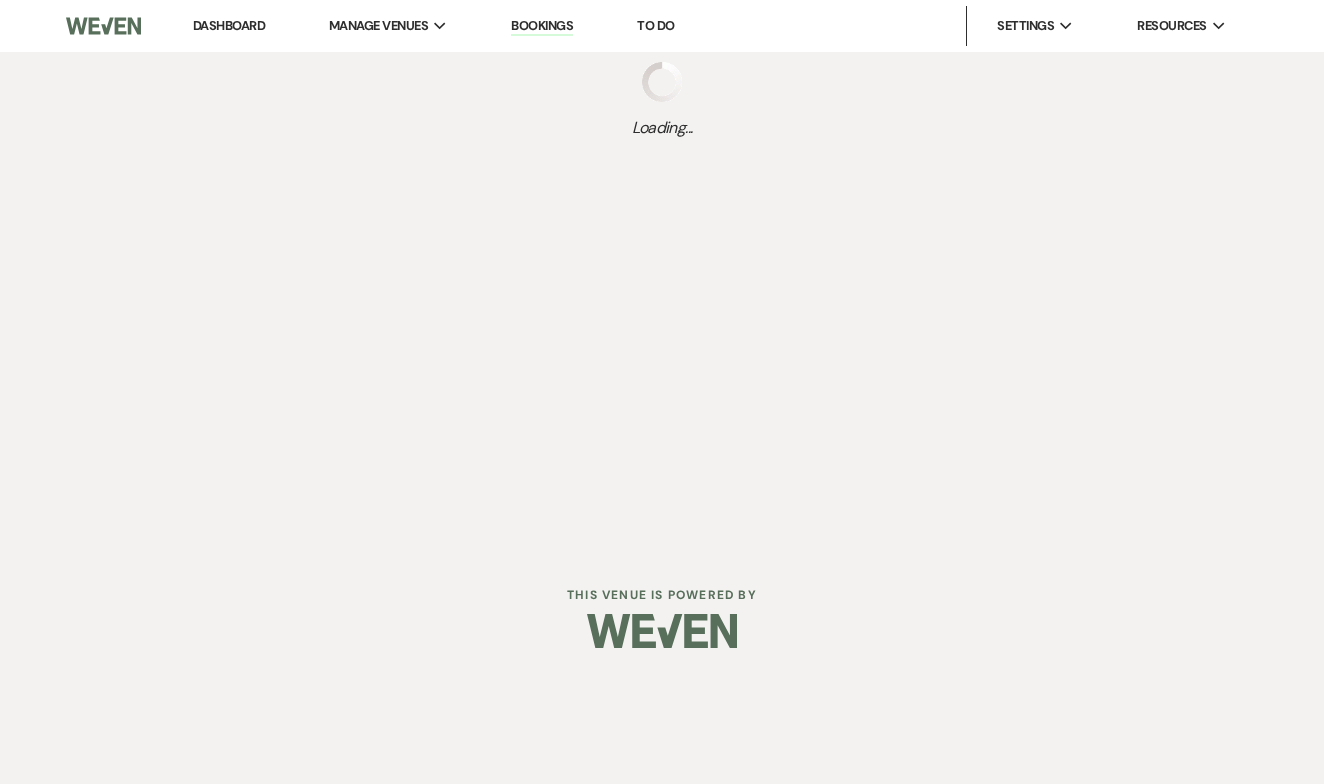 scroll, scrollTop: 0, scrollLeft: 0, axis: both 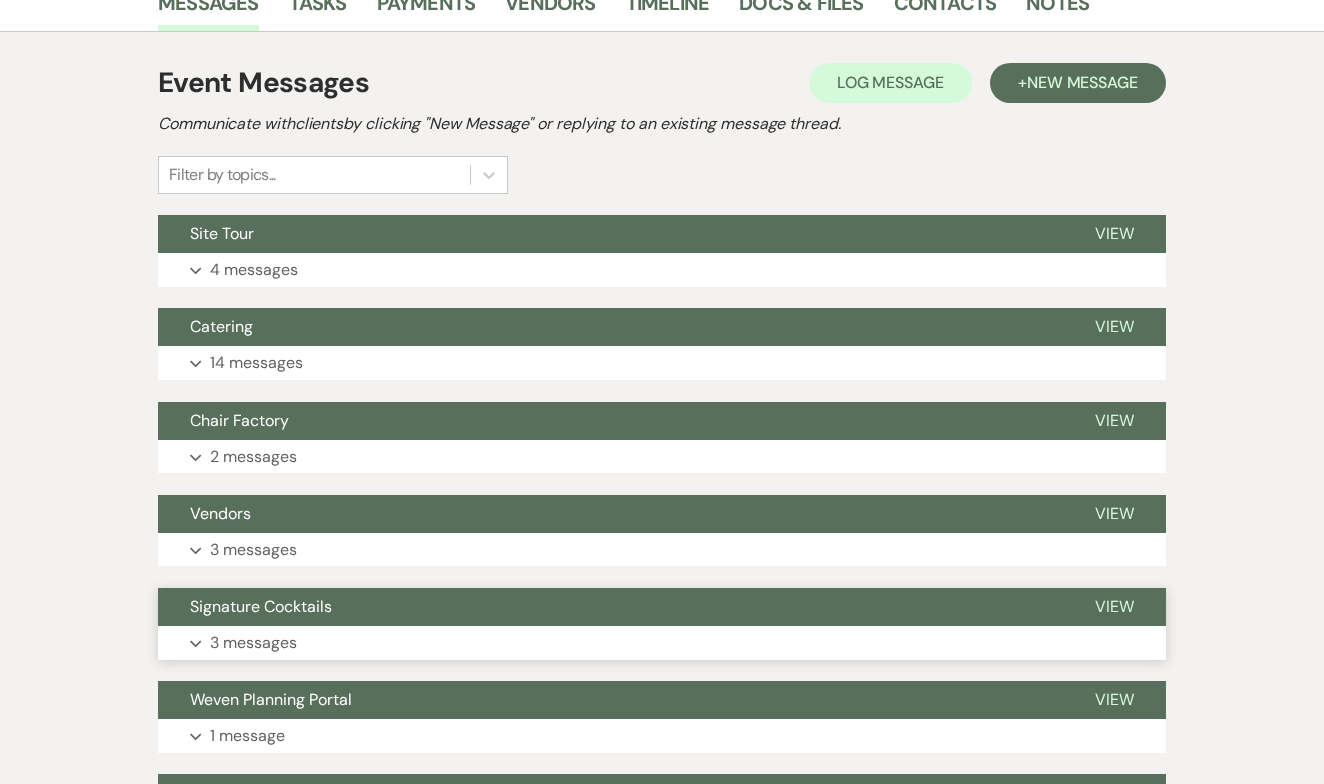 click on "View" at bounding box center (1114, 606) 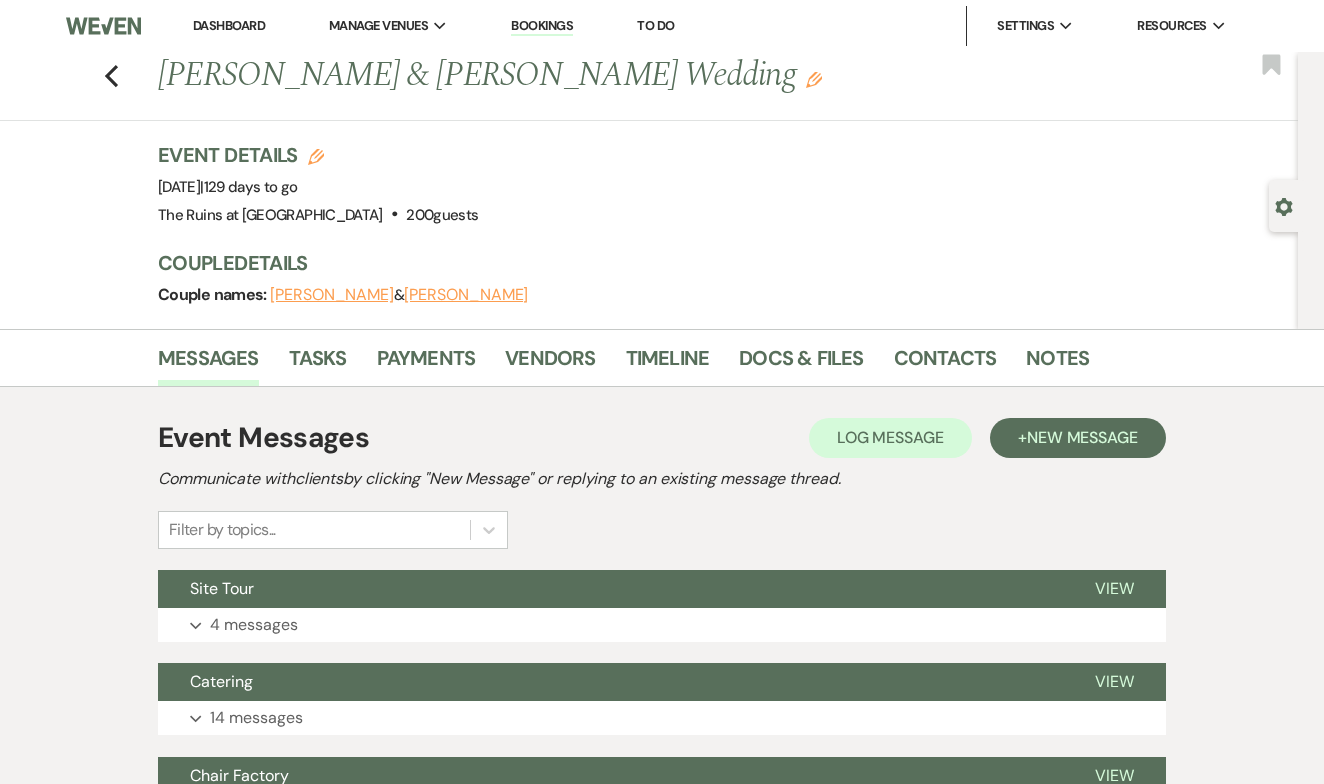 scroll, scrollTop: 0, scrollLeft: 0, axis: both 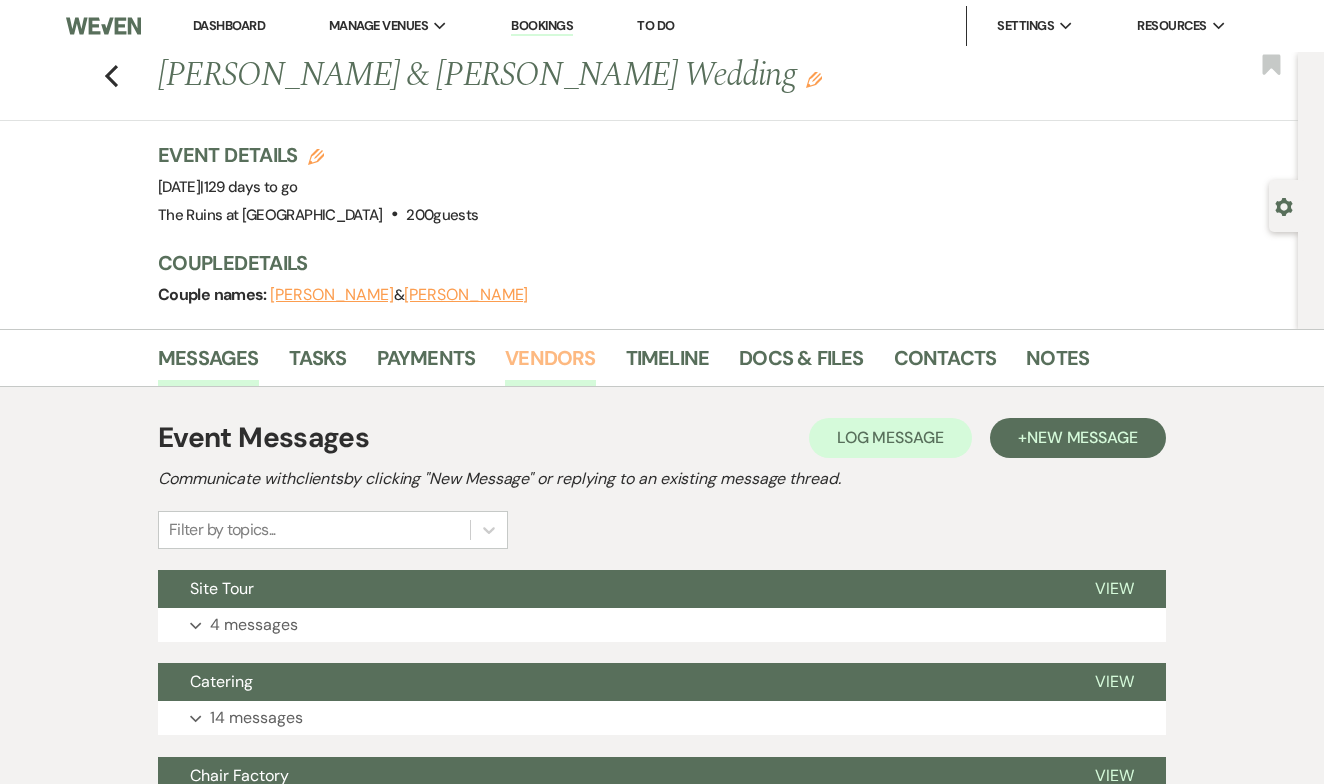 click on "Vendors" at bounding box center [550, 364] 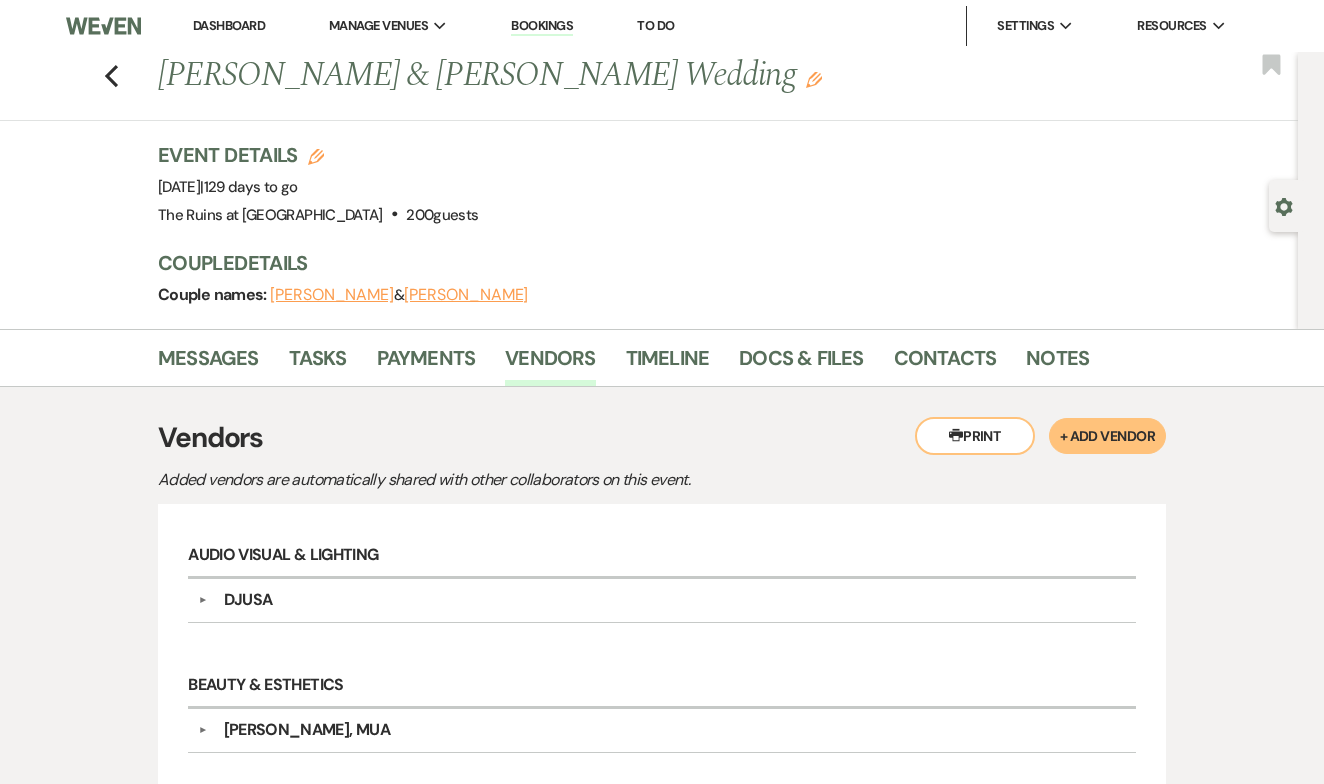 scroll, scrollTop: 0, scrollLeft: 0, axis: both 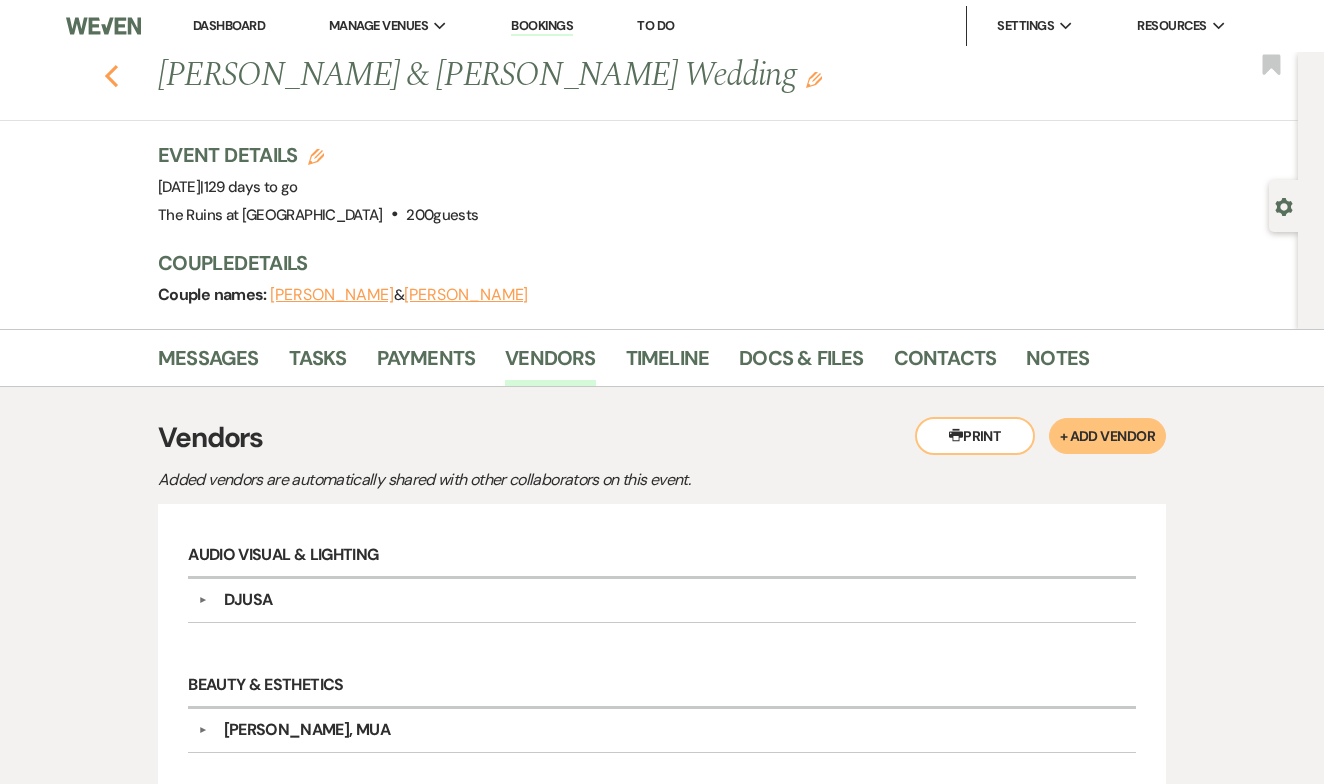 click on "Previous" 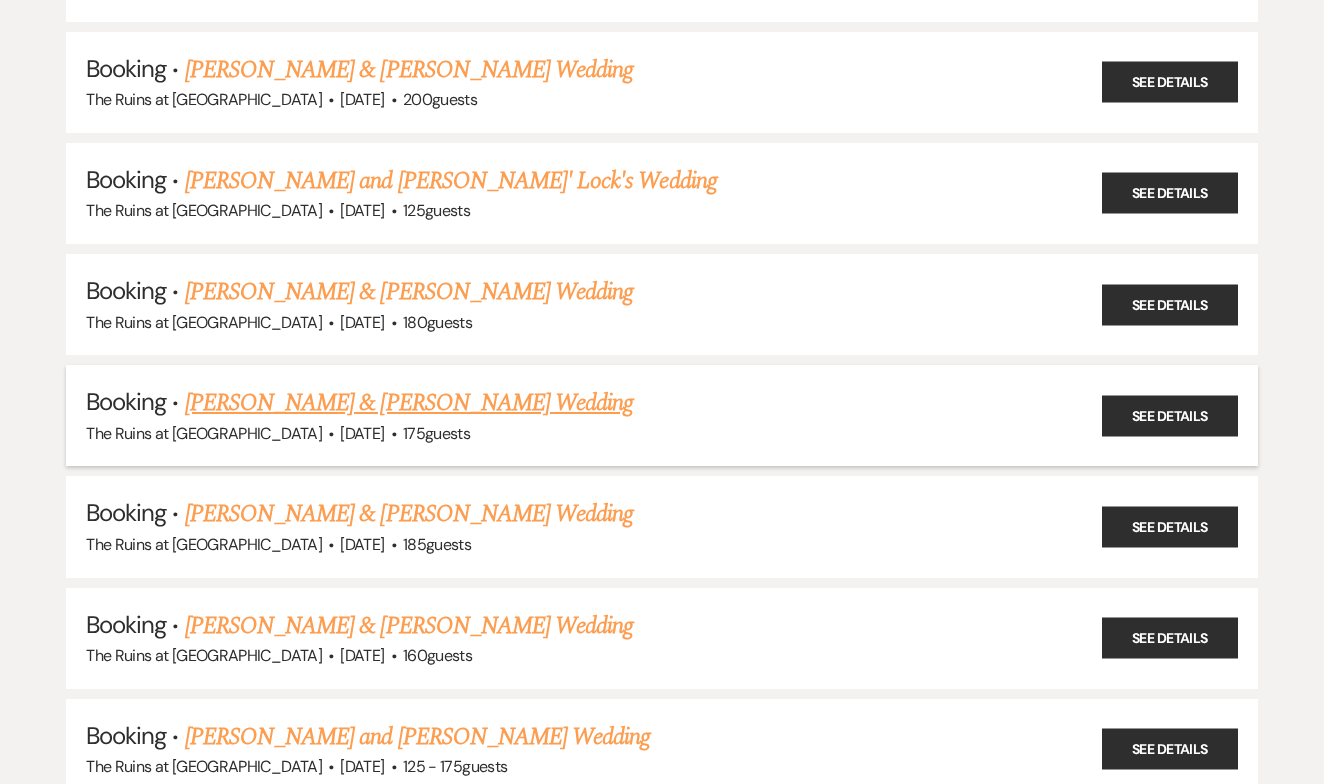 scroll, scrollTop: 1427, scrollLeft: 0, axis: vertical 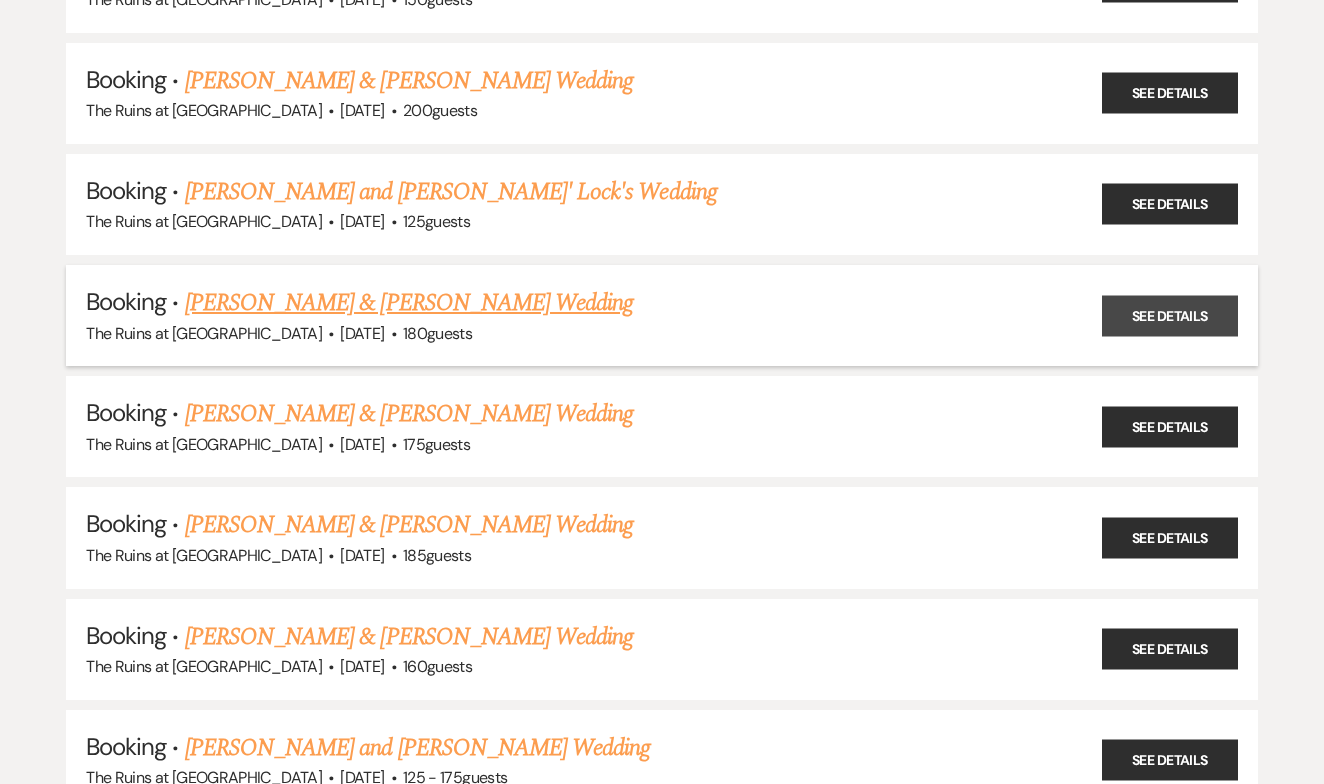 click on "See Details" at bounding box center (1170, 315) 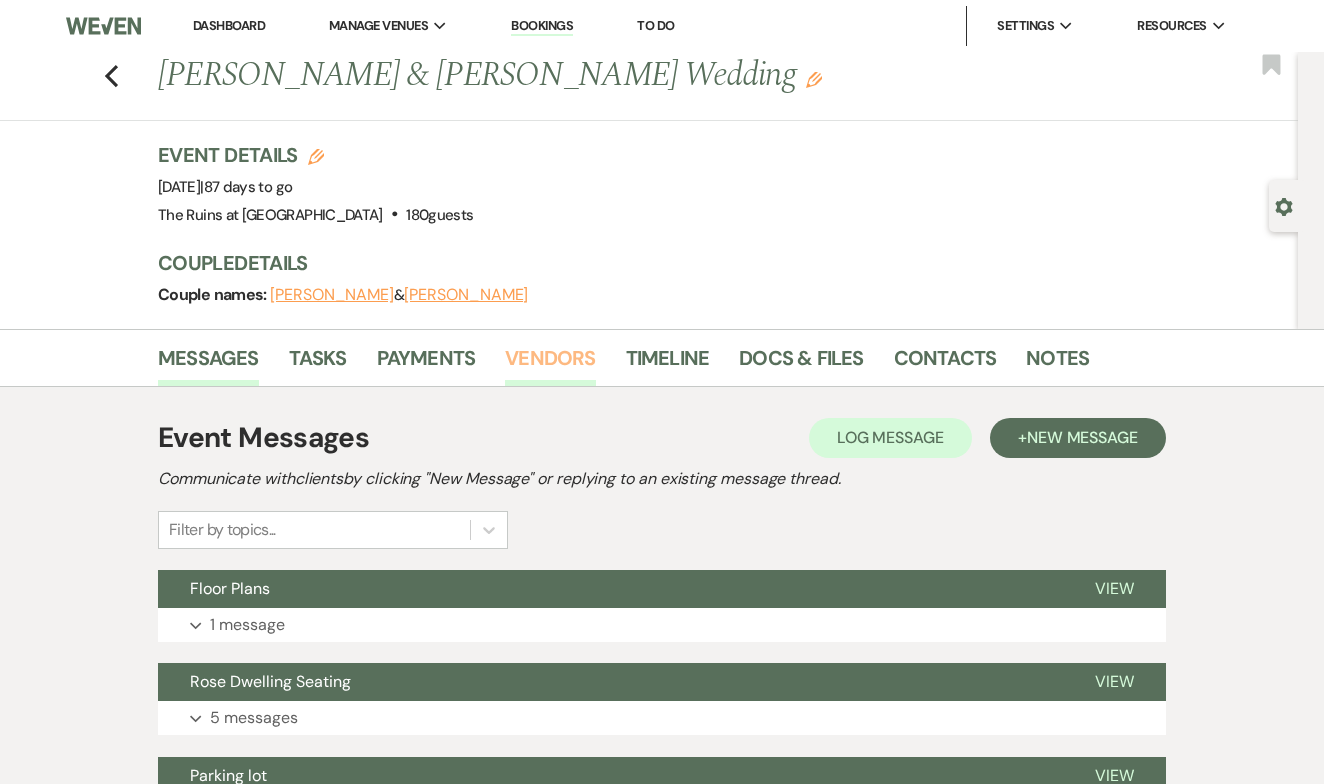 scroll, scrollTop: 0, scrollLeft: 0, axis: both 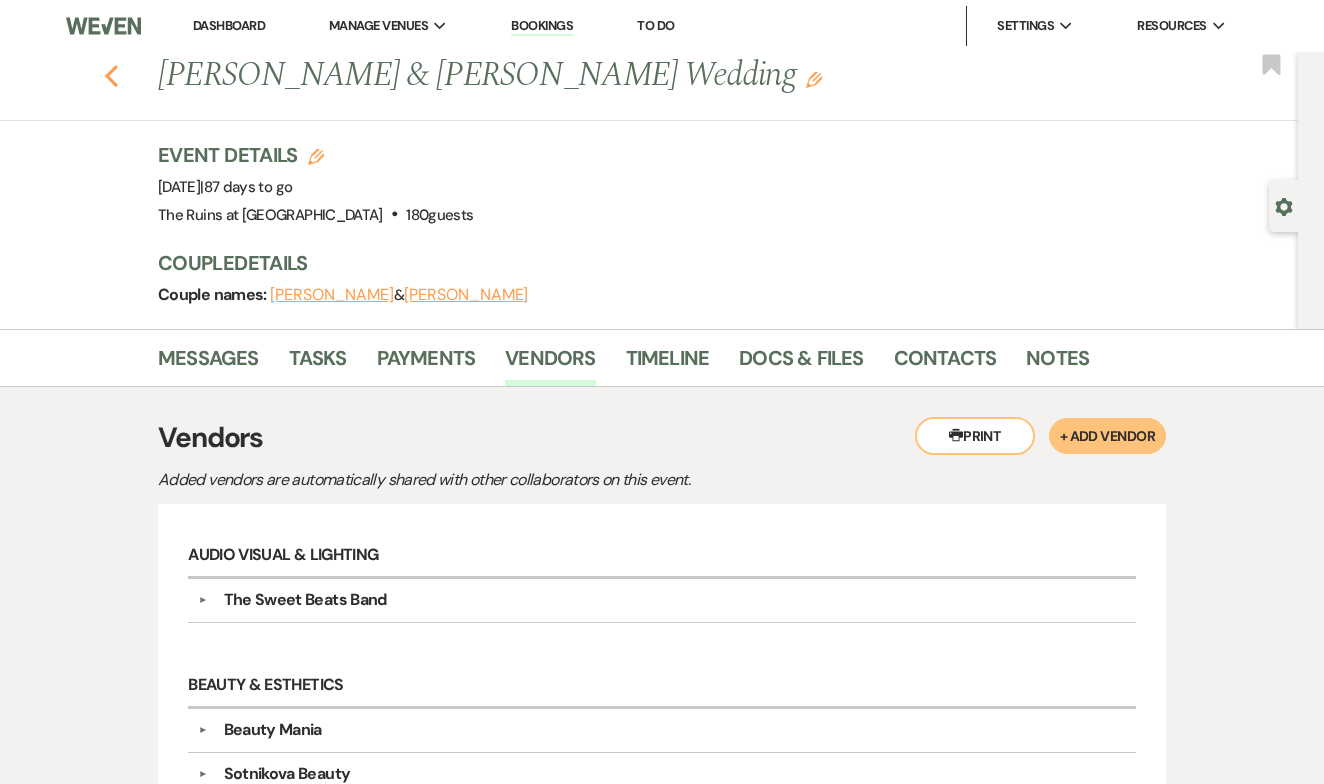 click on "Previous" 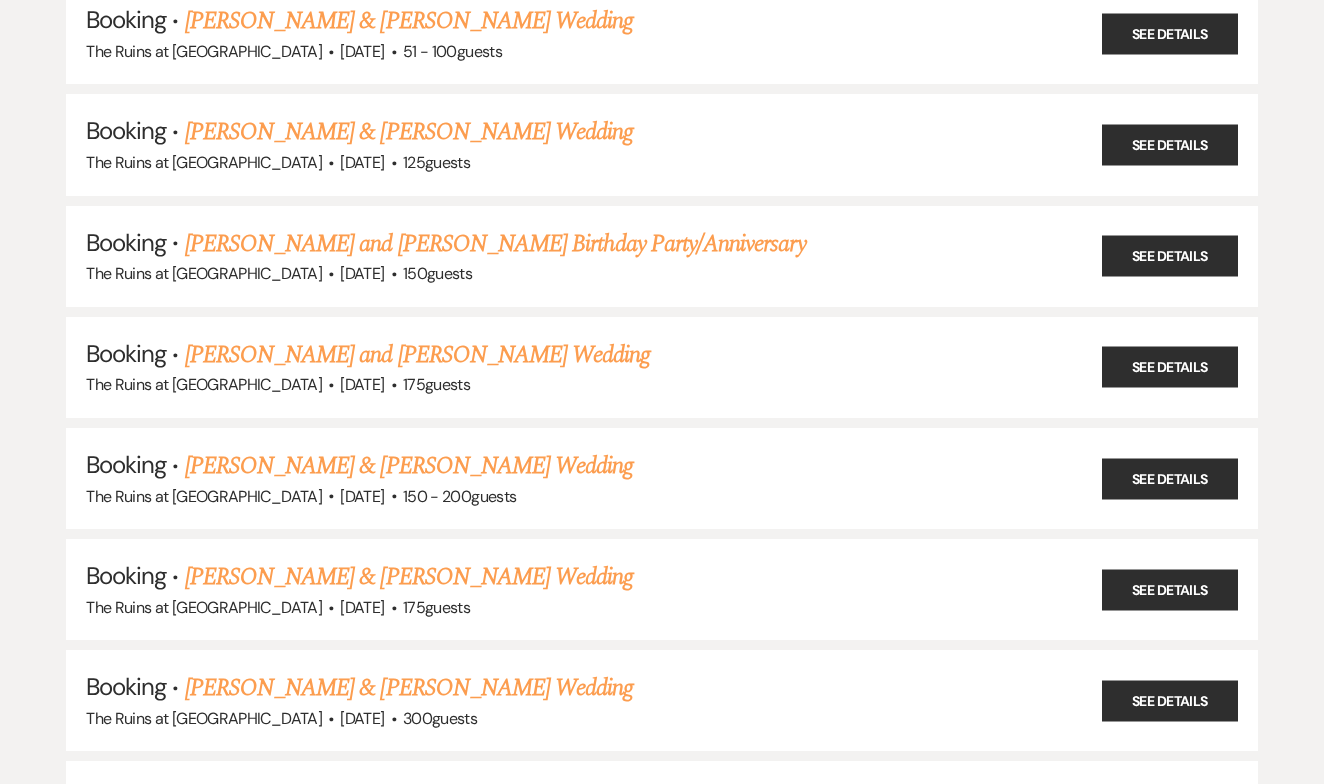 scroll, scrollTop: 596, scrollLeft: 0, axis: vertical 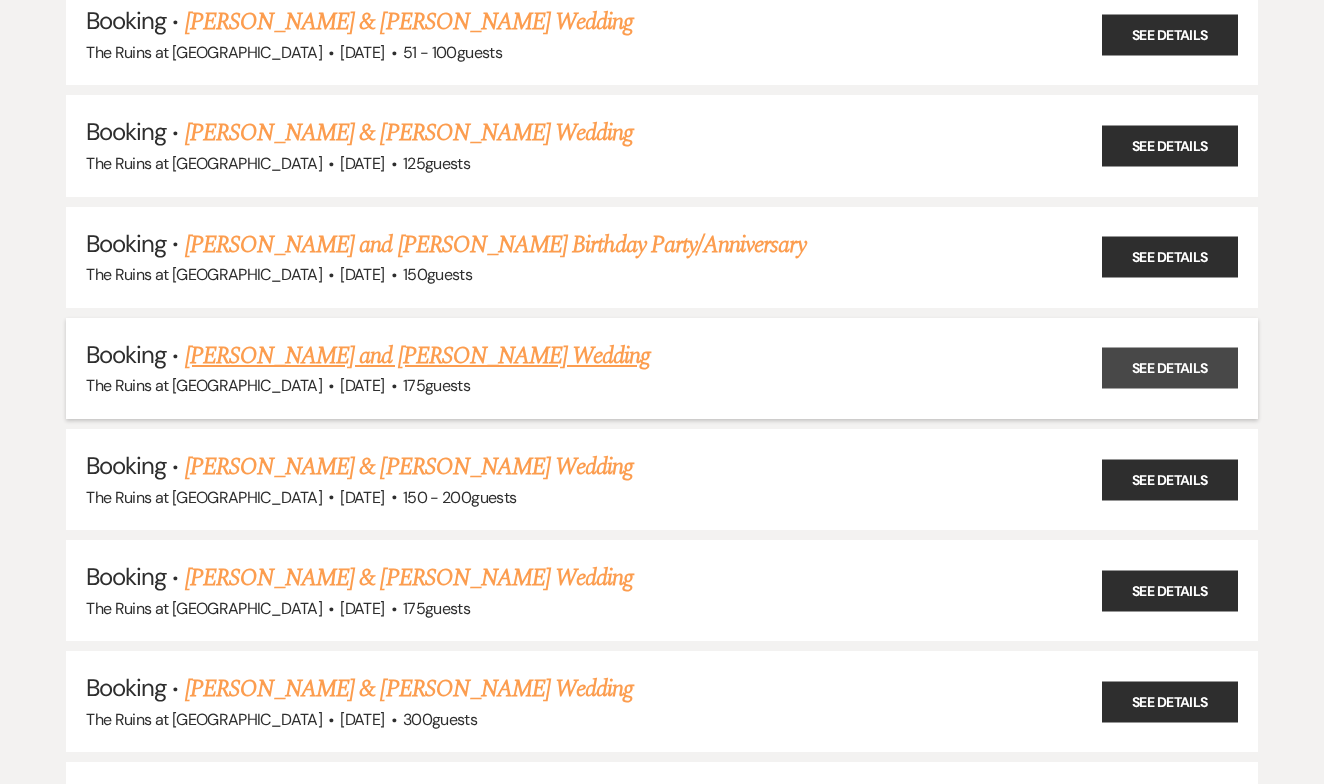 click on "See Details" at bounding box center [1170, 368] 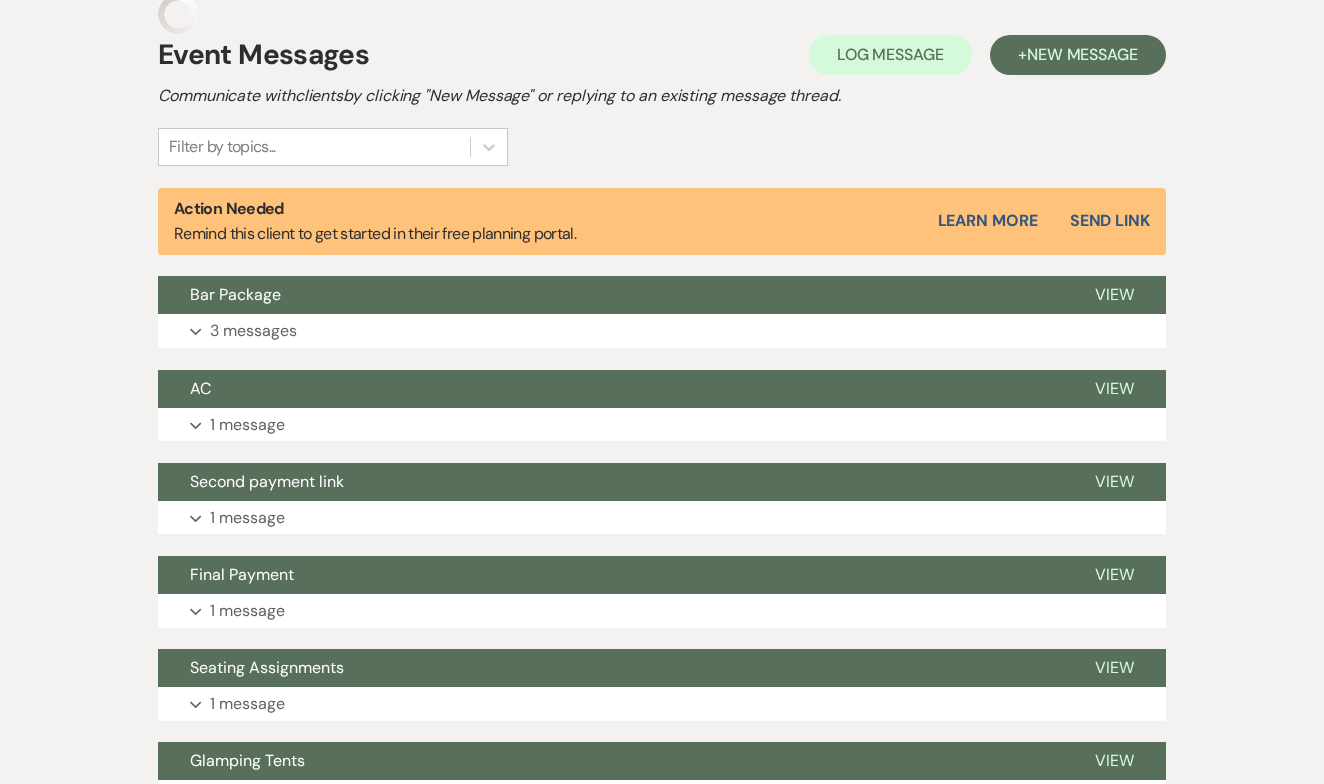 scroll, scrollTop: 0, scrollLeft: 0, axis: both 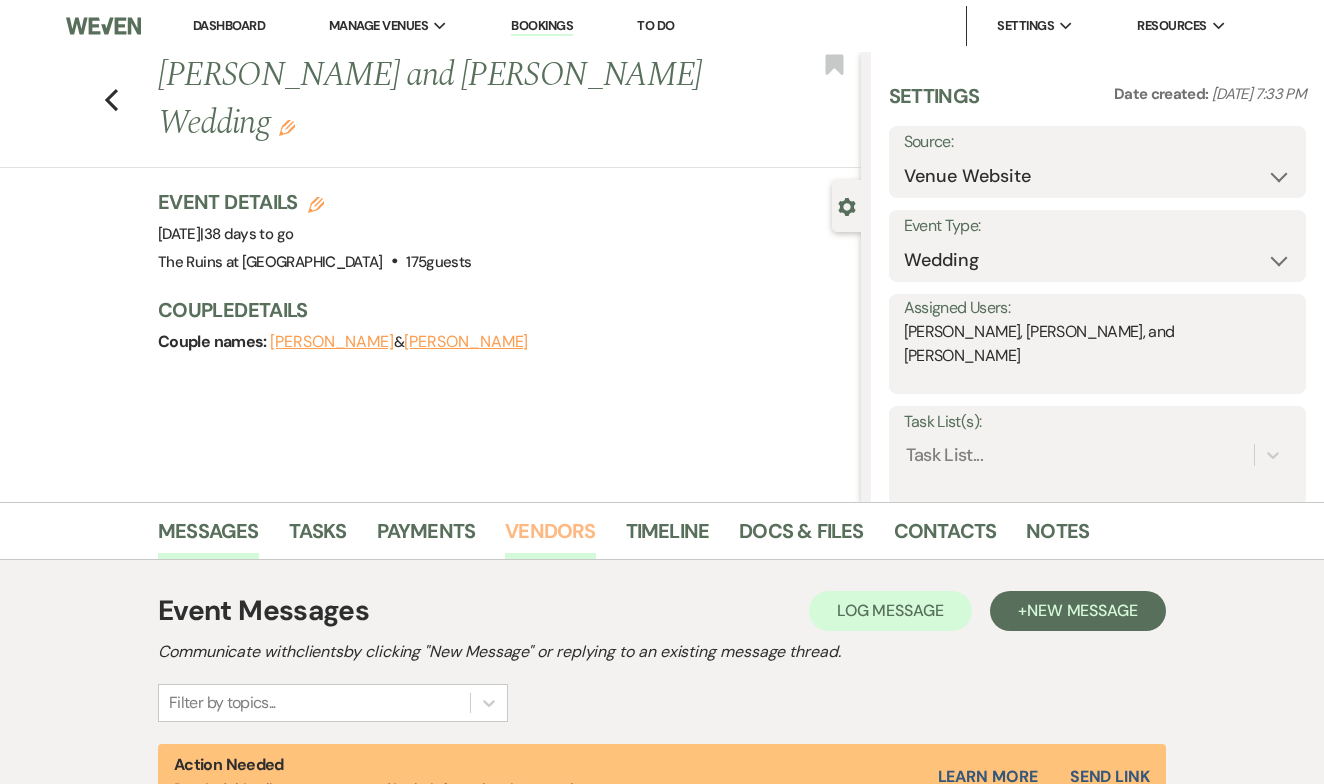 click on "Vendors" at bounding box center (550, 537) 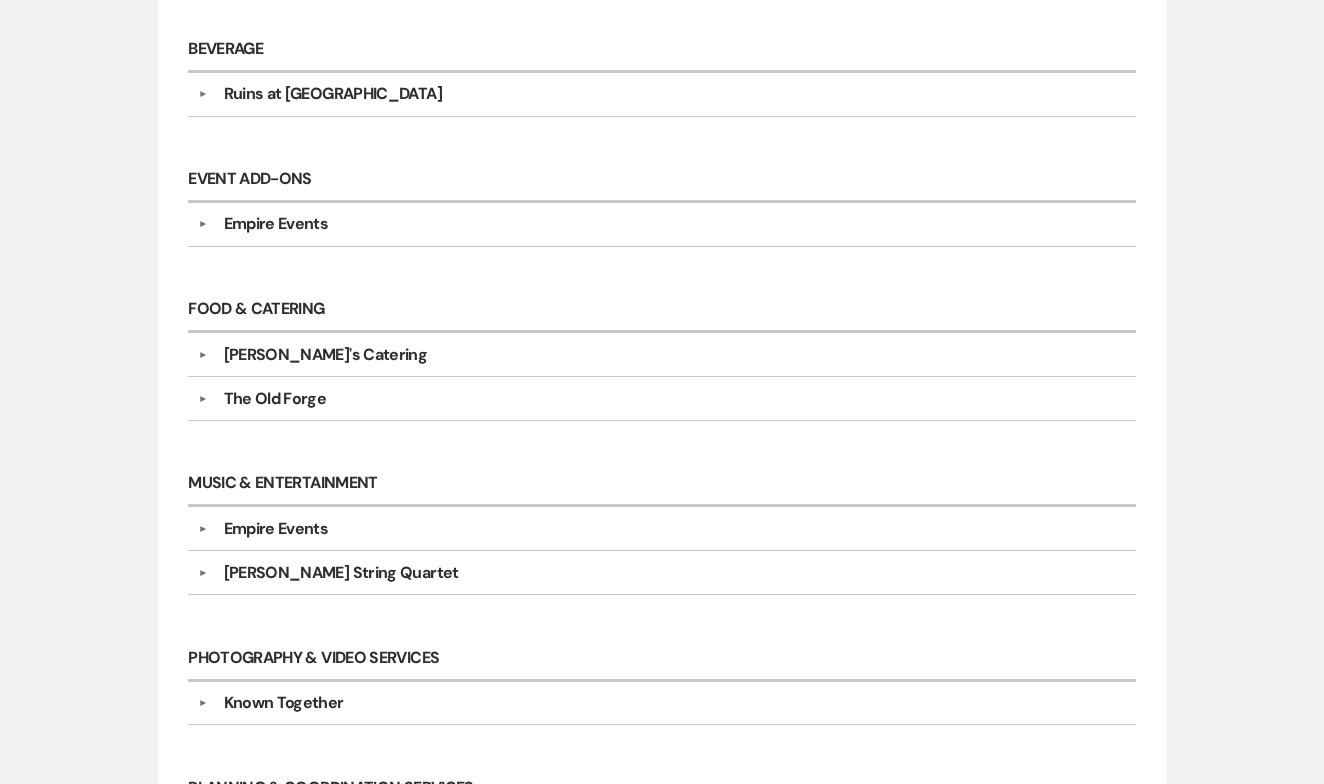 scroll, scrollTop: 956, scrollLeft: 0, axis: vertical 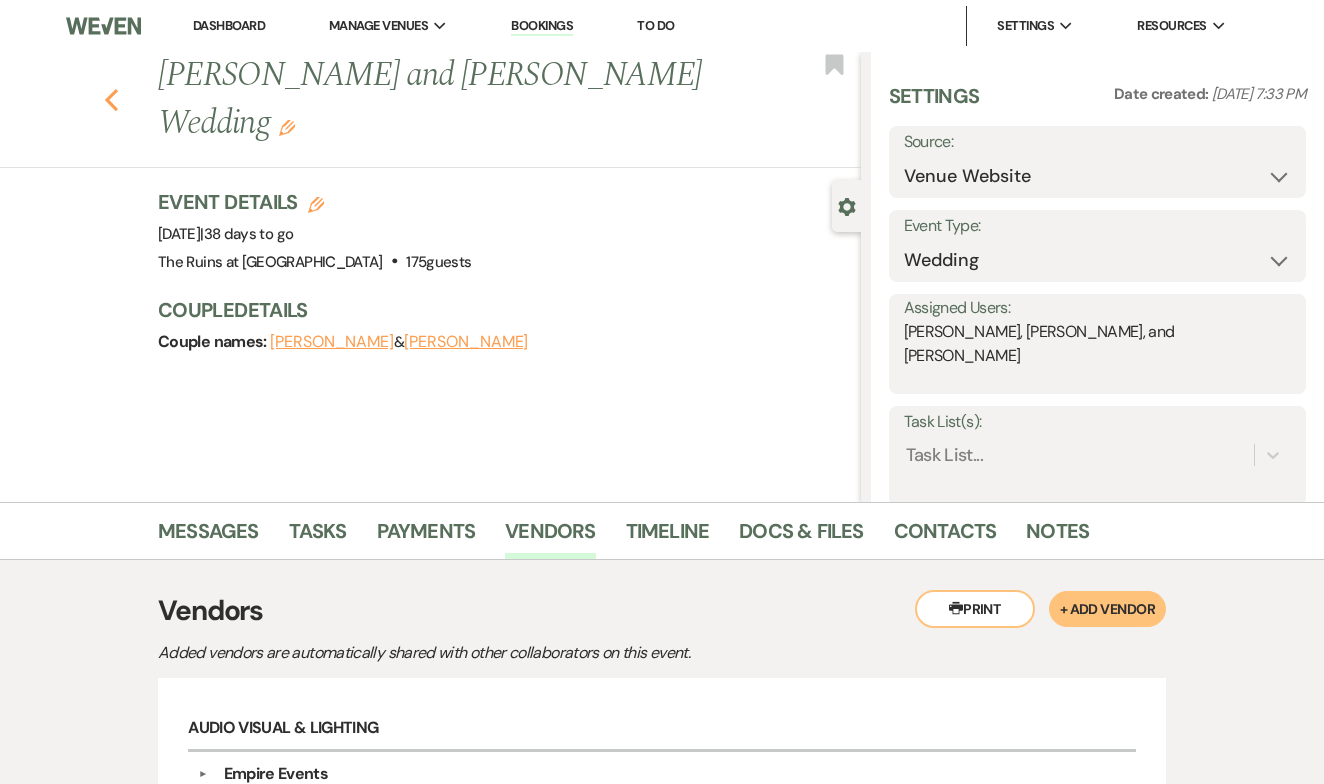 click 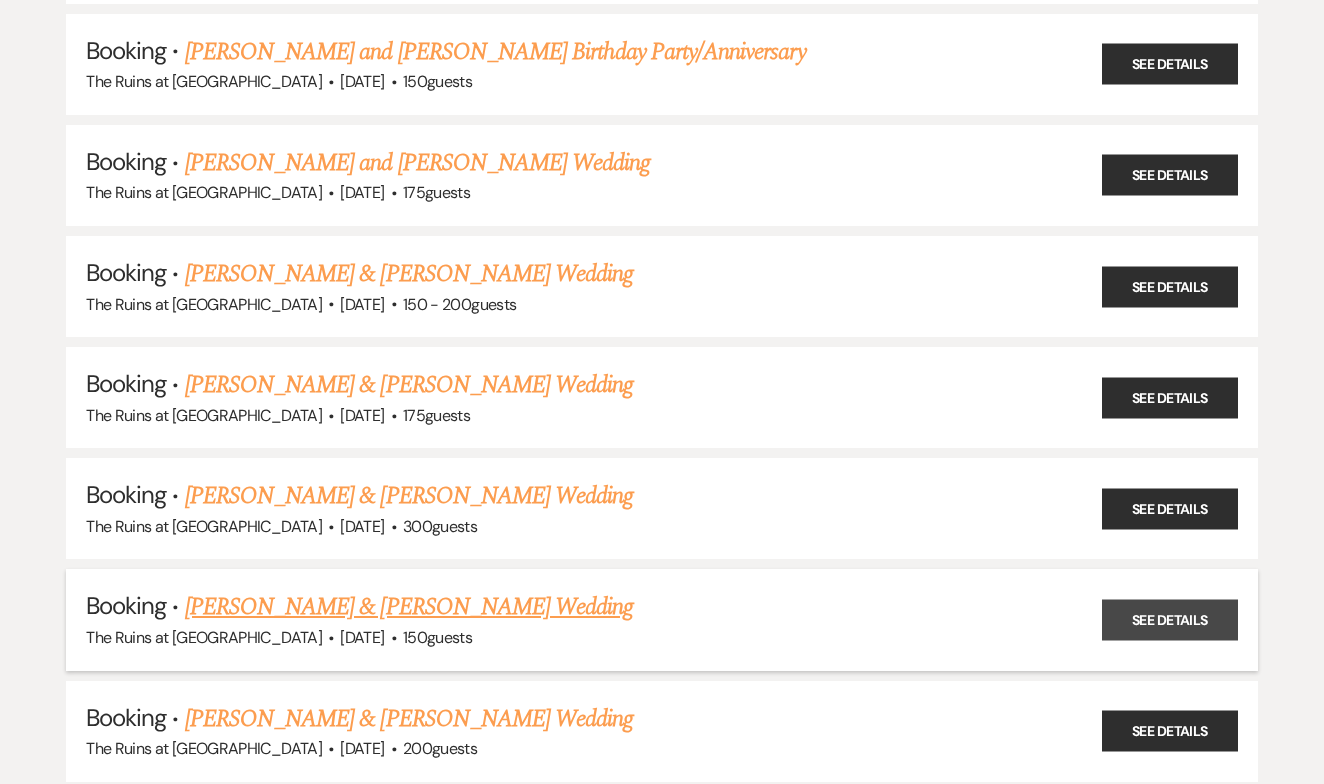 click on "See Details" at bounding box center [1170, 620] 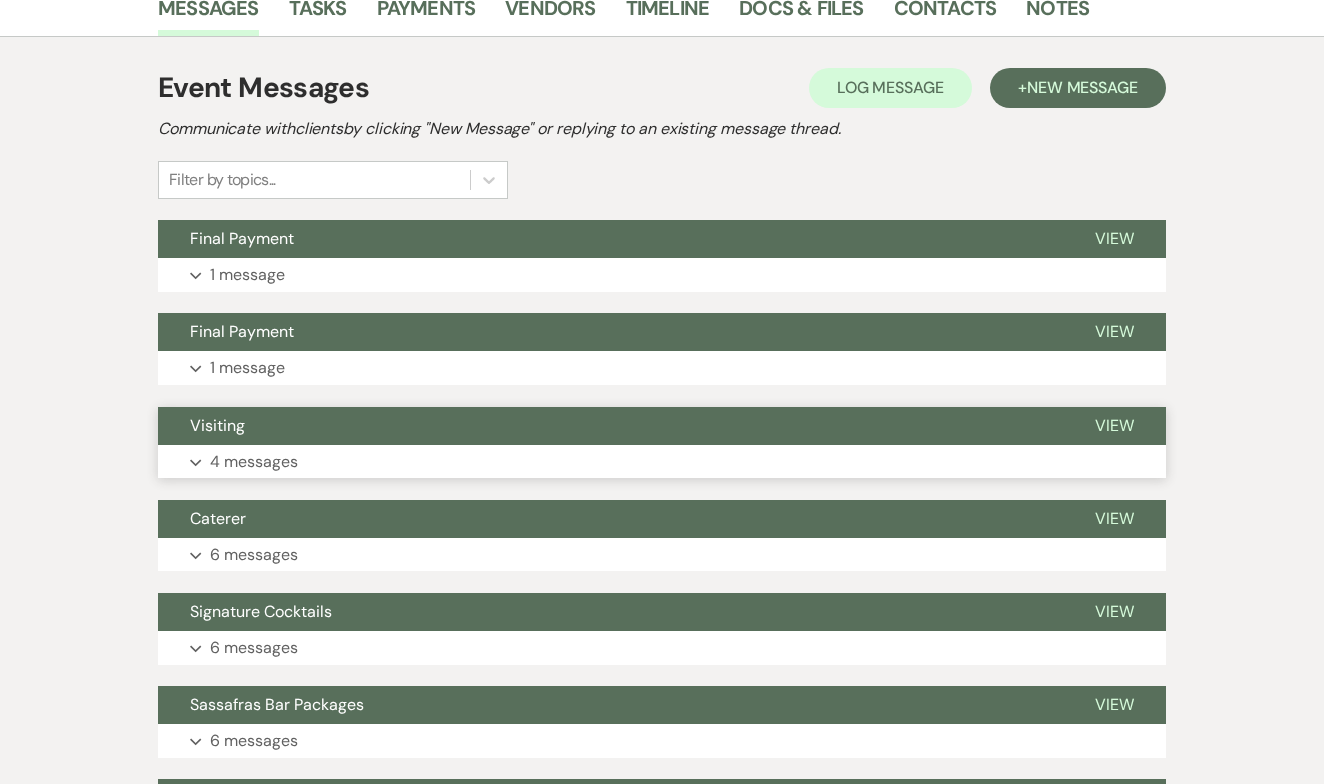 scroll, scrollTop: 352, scrollLeft: 0, axis: vertical 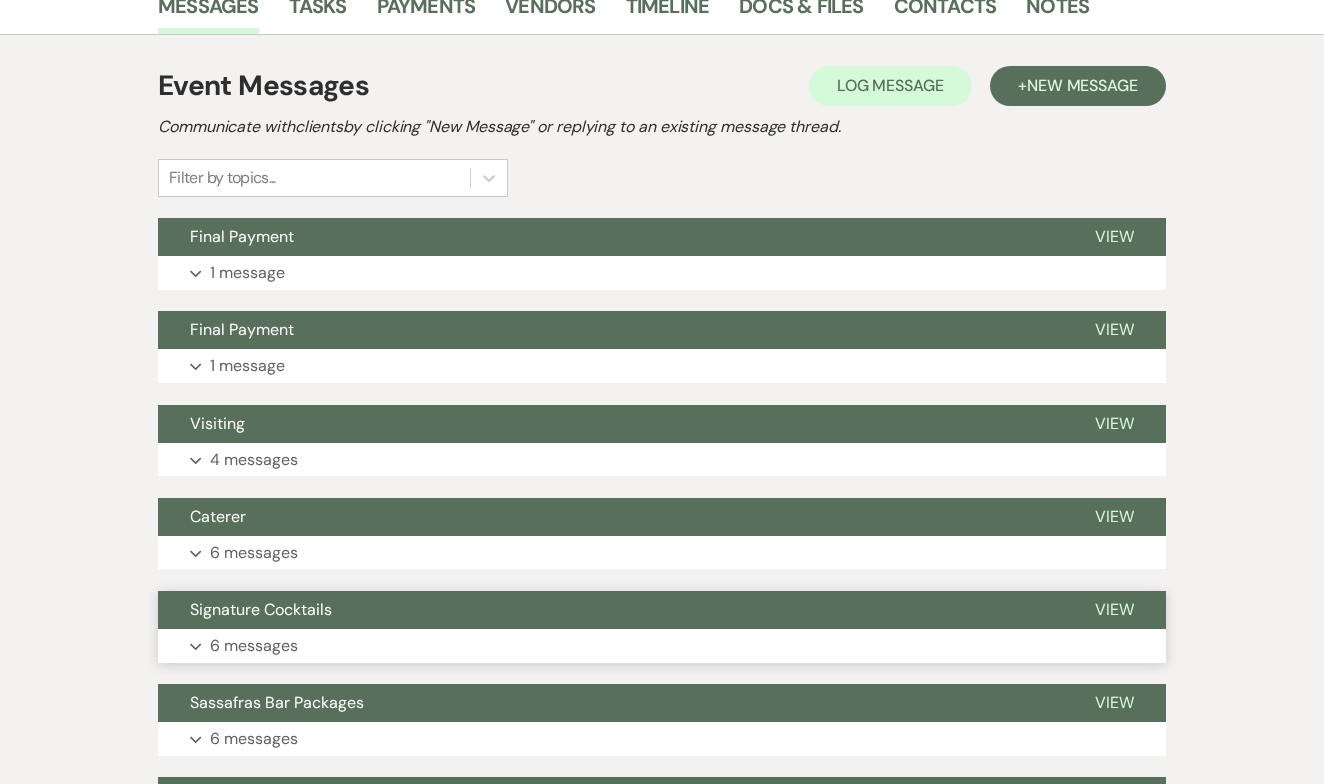 click on "View" at bounding box center (1114, 609) 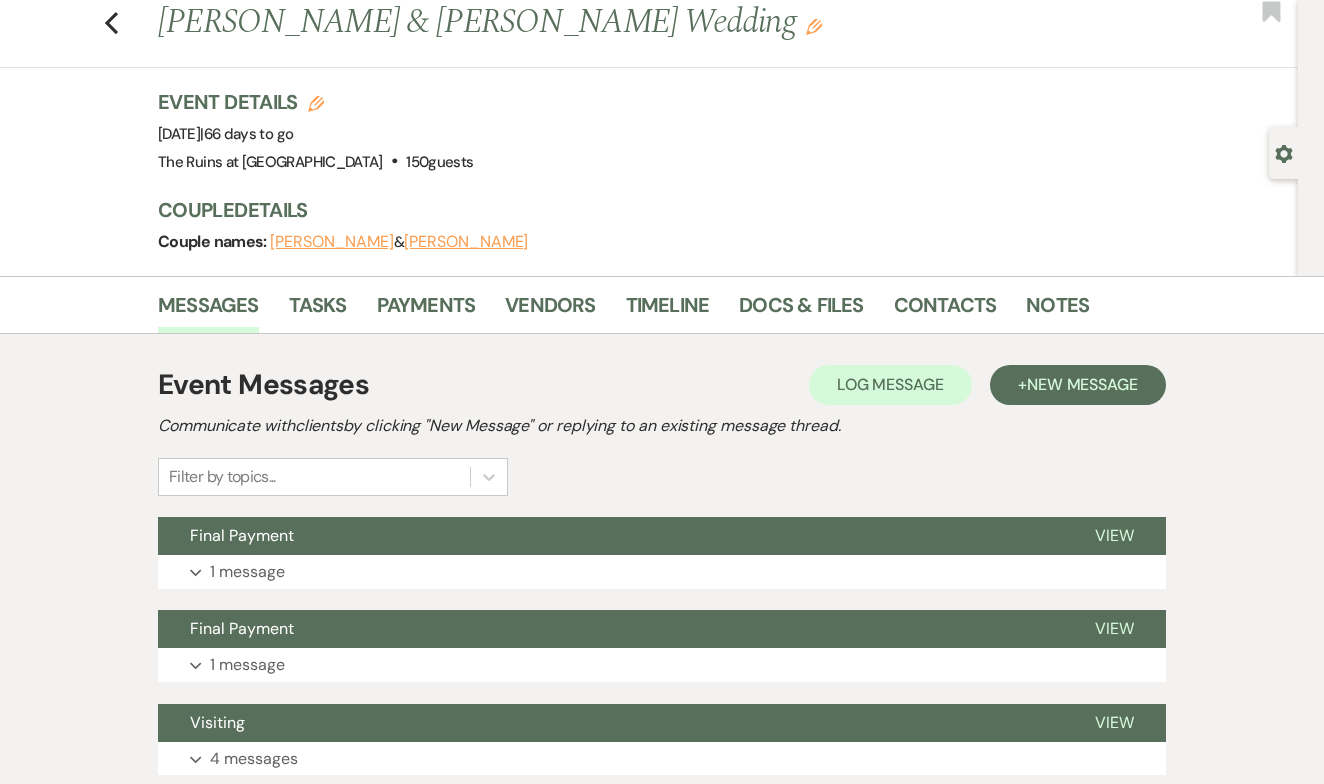 scroll, scrollTop: 0, scrollLeft: 0, axis: both 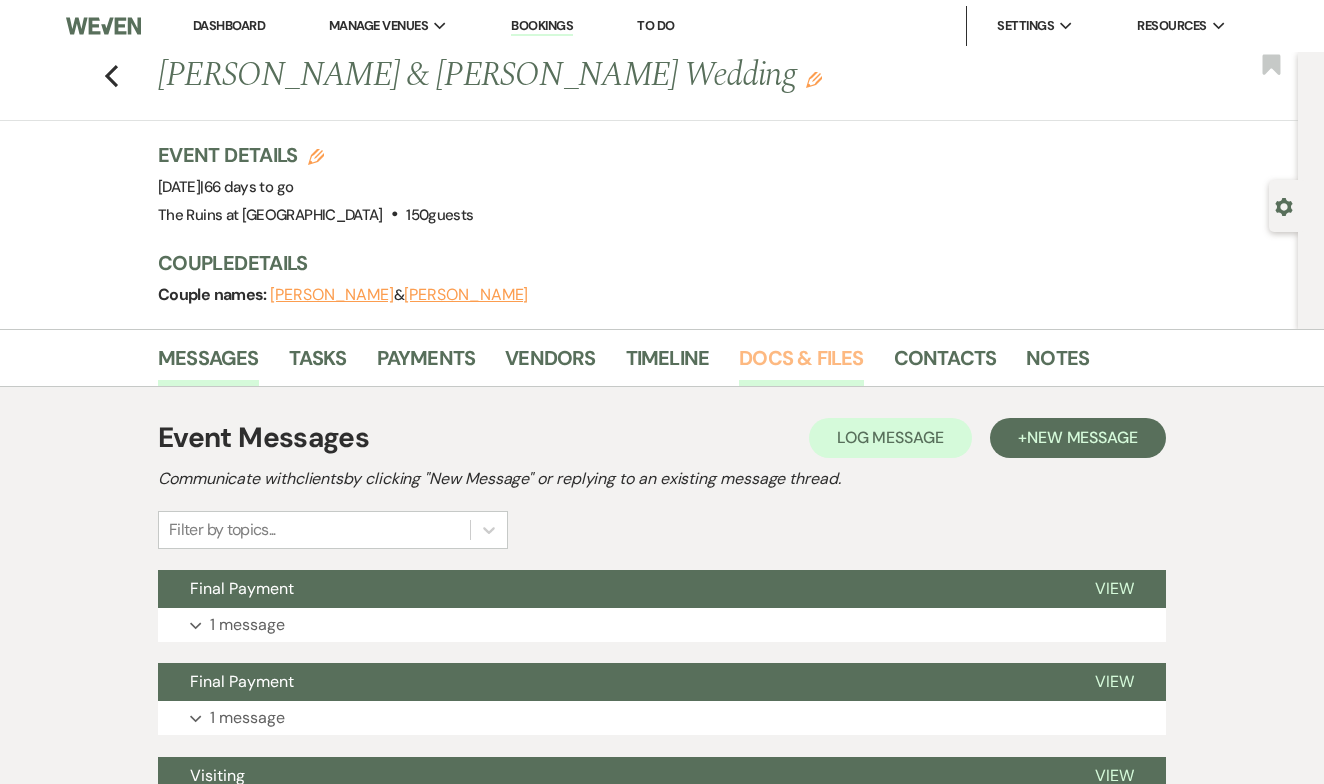 click on "Docs & Files" at bounding box center [801, 364] 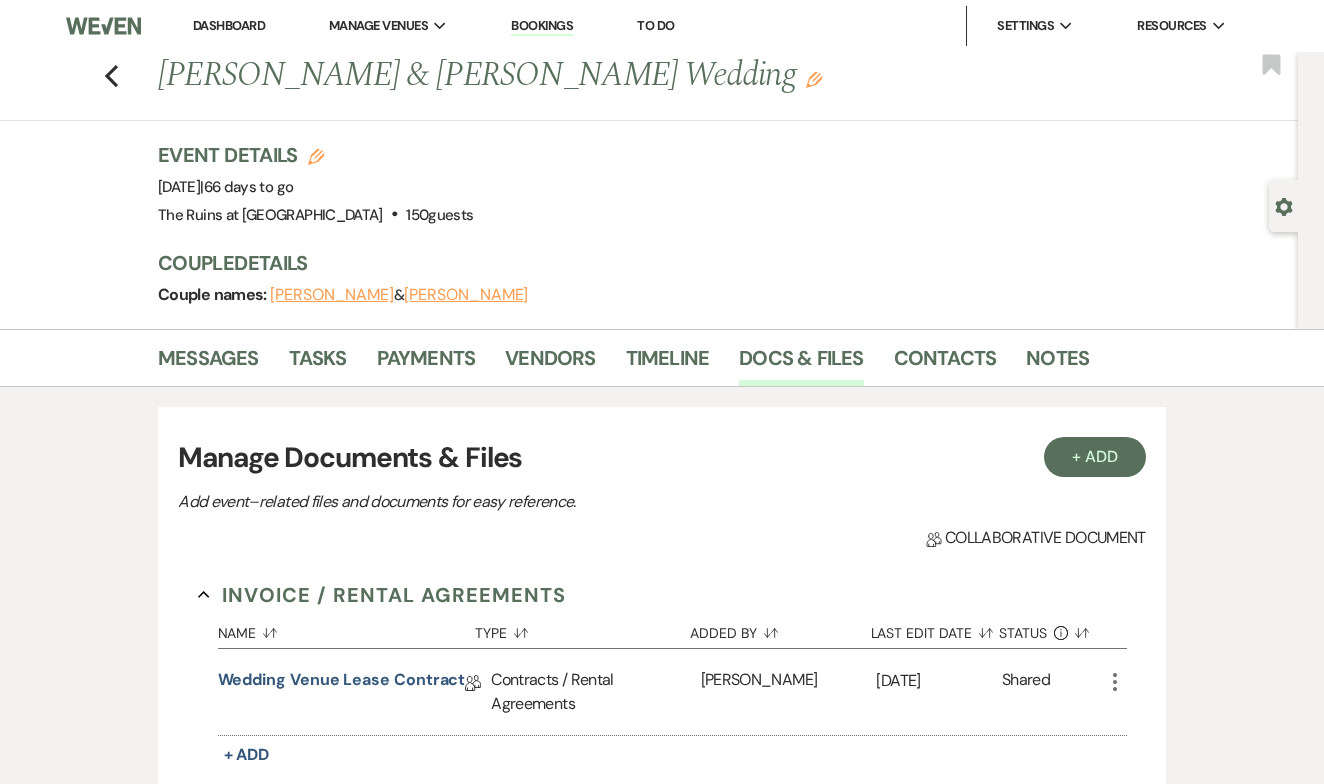 scroll, scrollTop: 0, scrollLeft: 0, axis: both 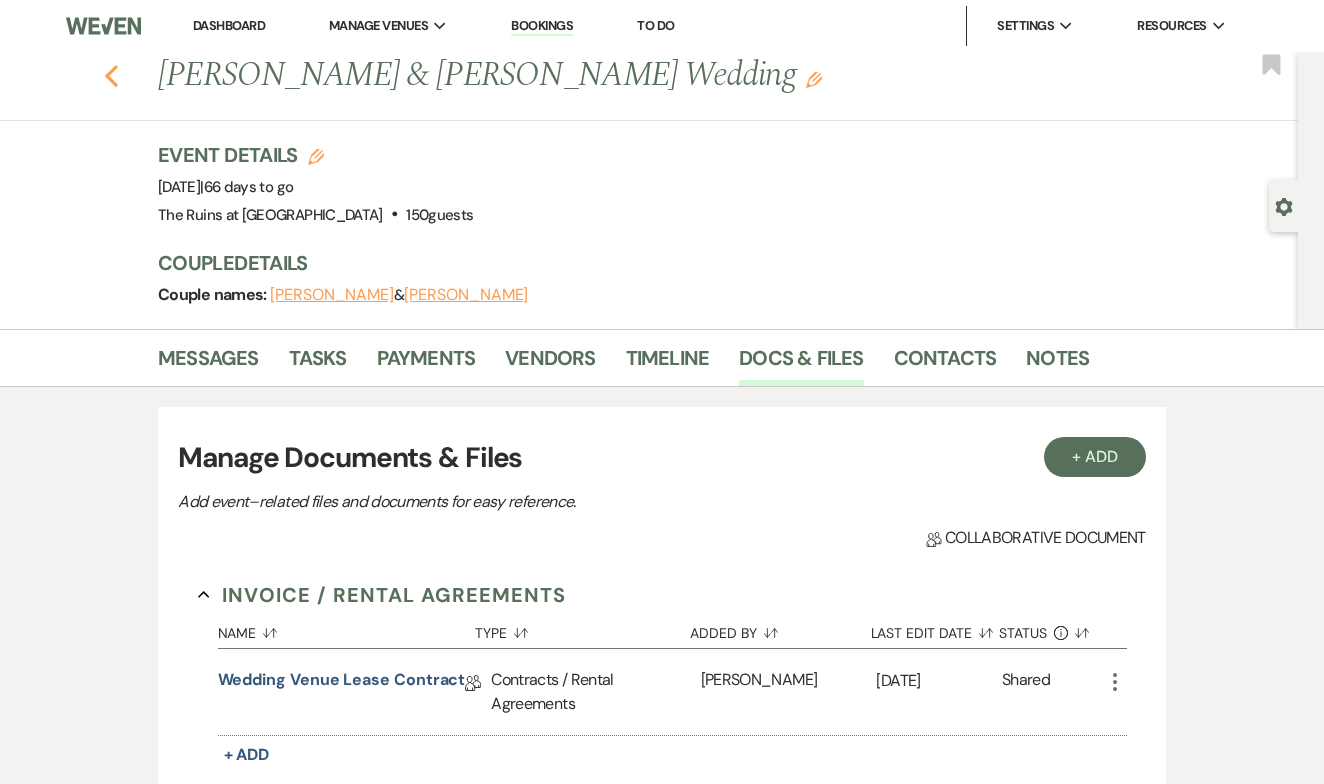 click 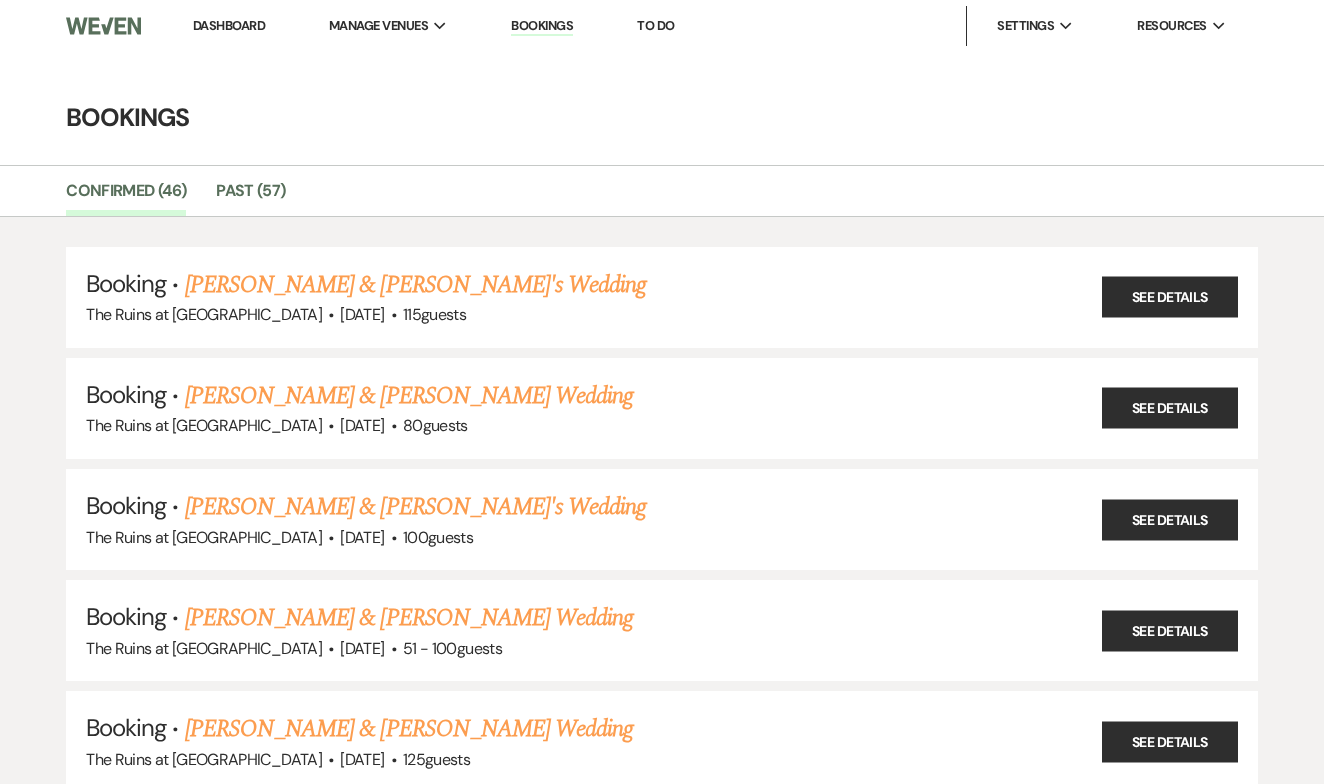 scroll, scrollTop: -2, scrollLeft: 0, axis: vertical 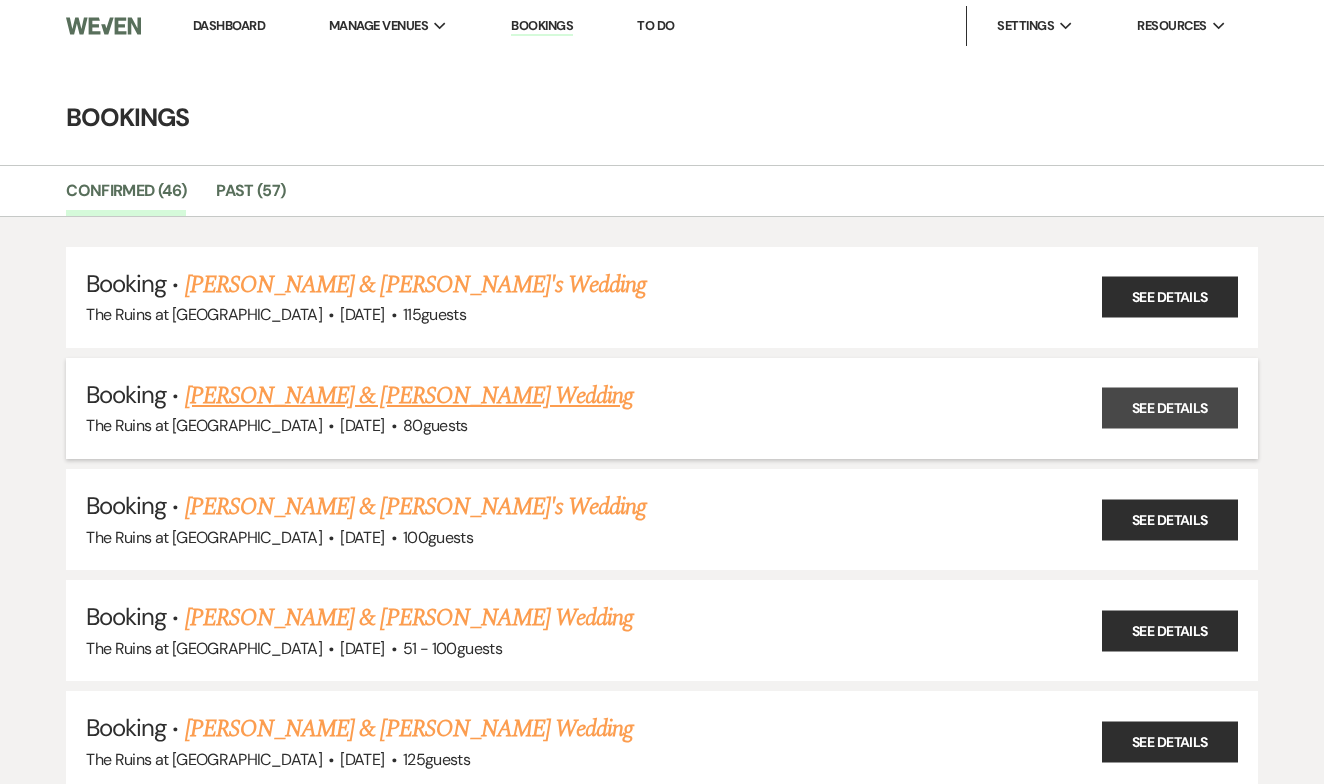 click on "See Details" at bounding box center (1170, 408) 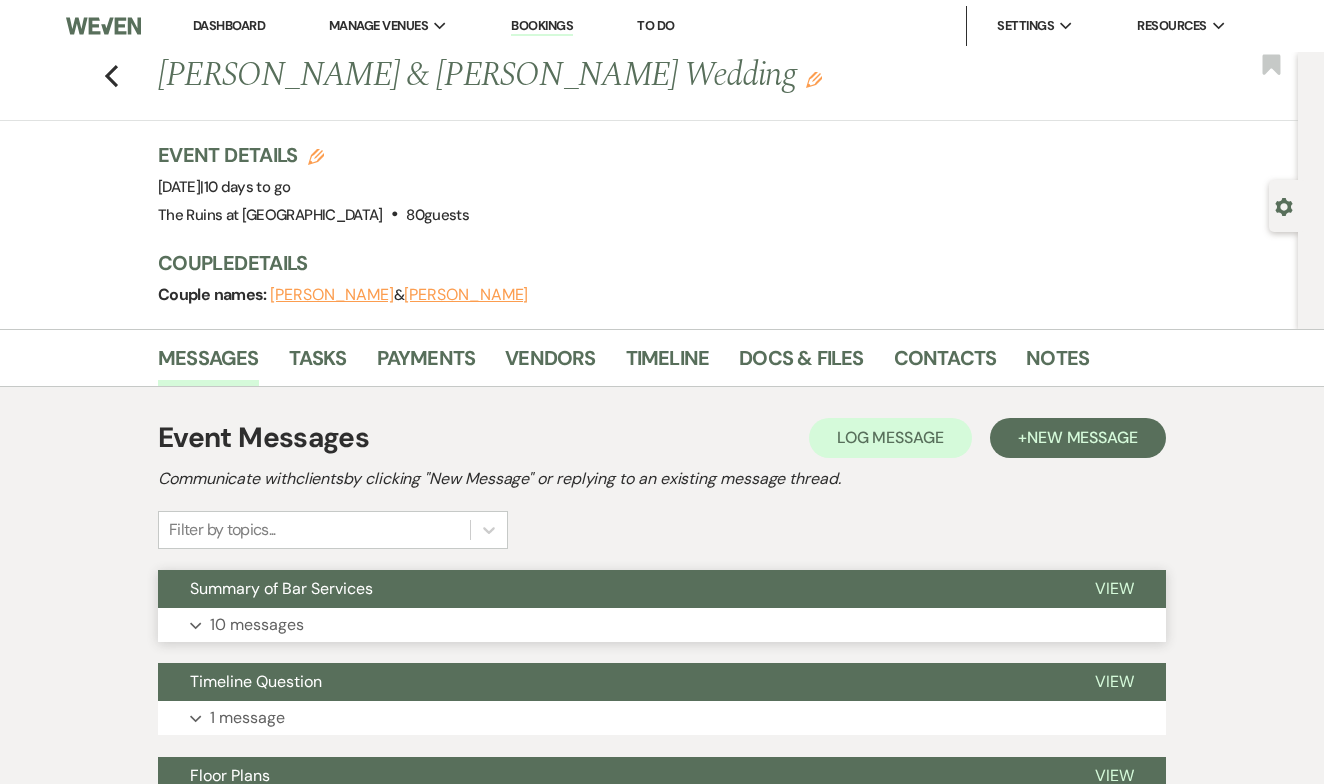 click on "View" at bounding box center [1114, 588] 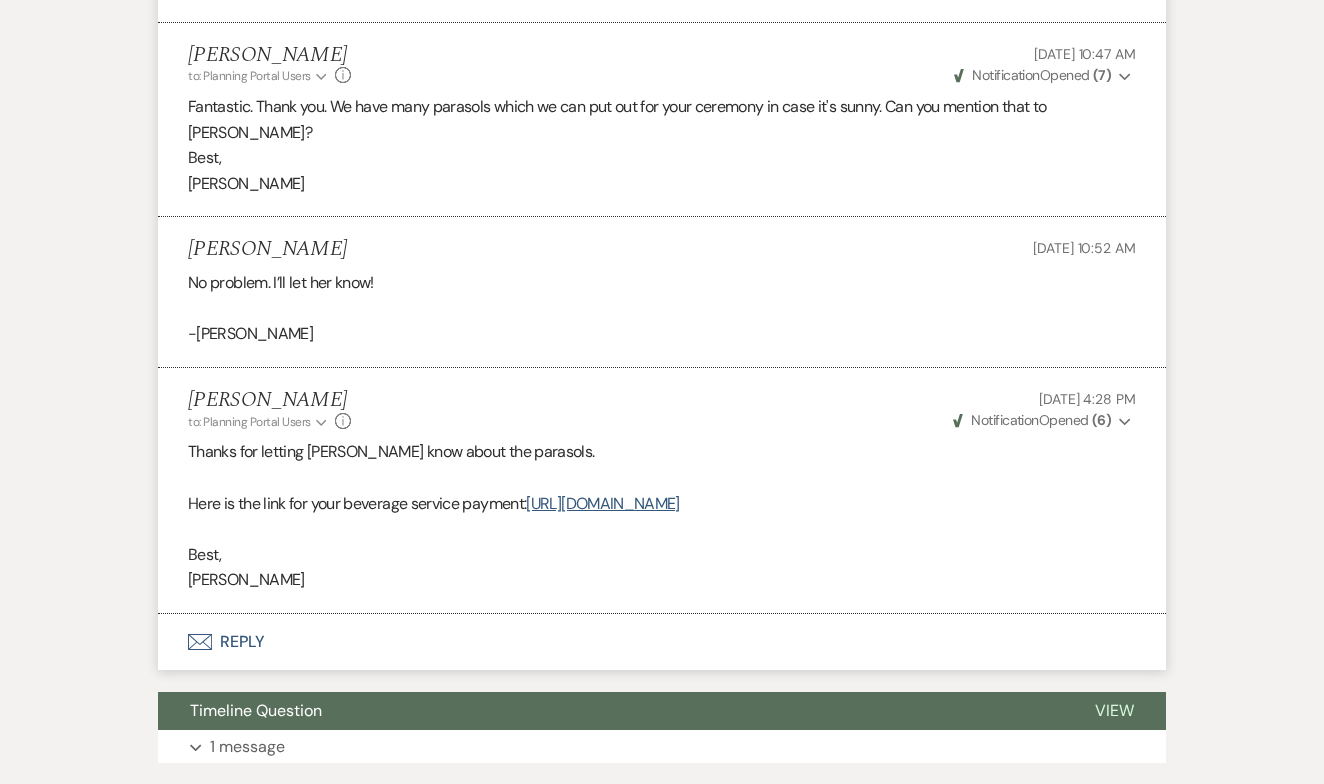 scroll, scrollTop: 3967, scrollLeft: 0, axis: vertical 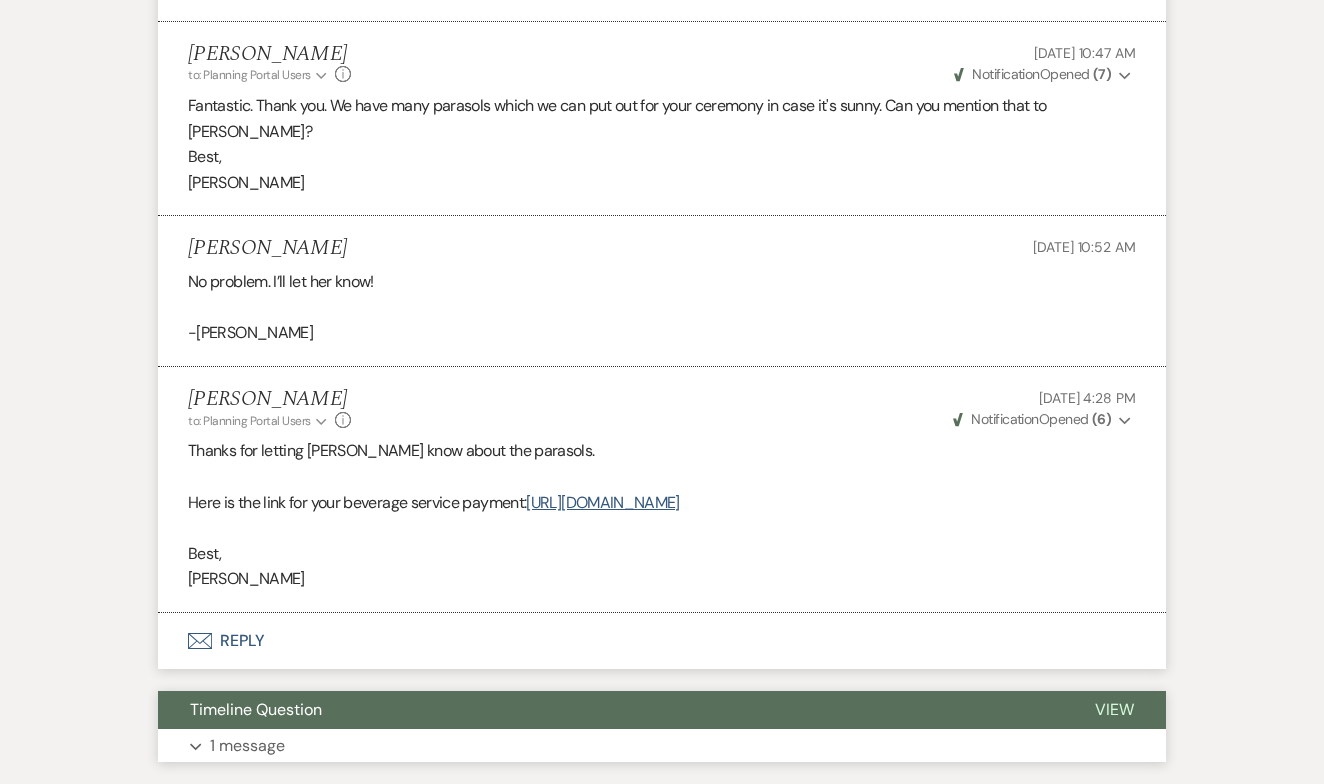 click on "View" at bounding box center (1114, 709) 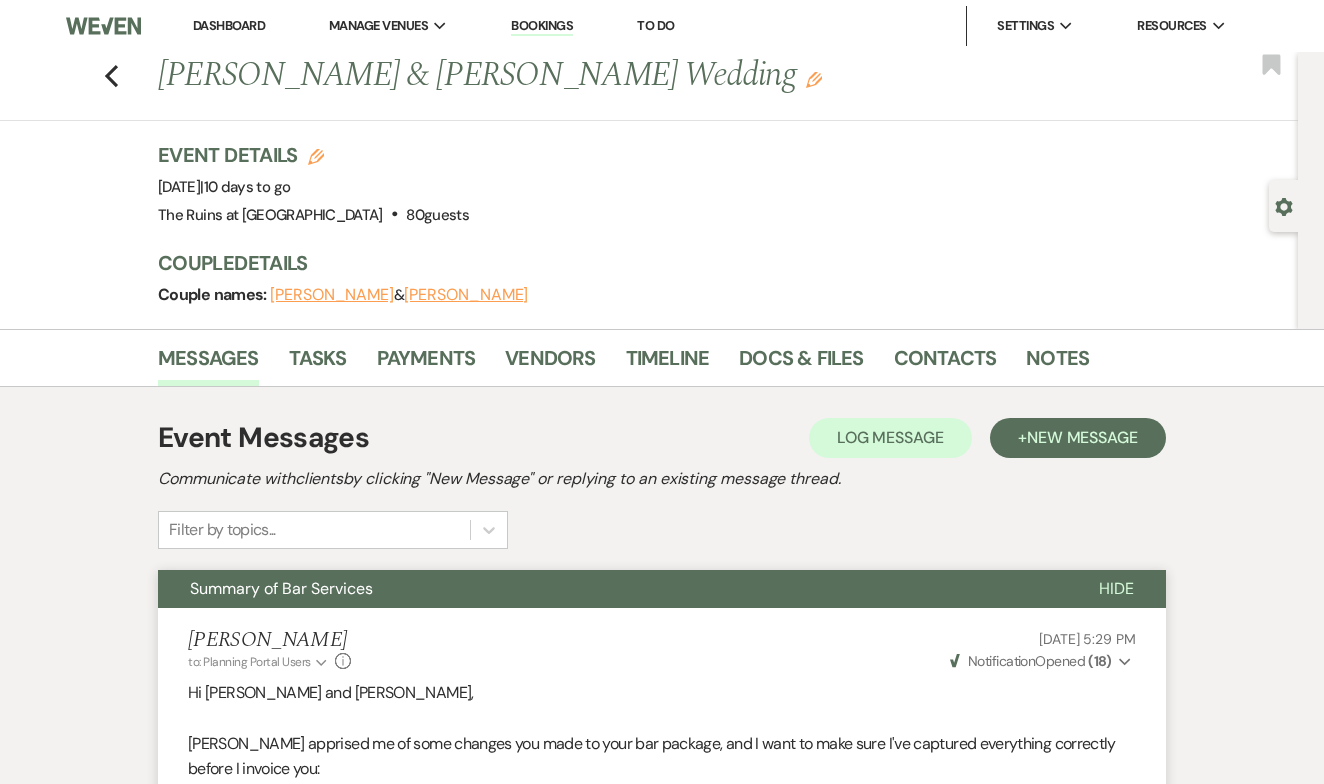 scroll, scrollTop: 0, scrollLeft: 0, axis: both 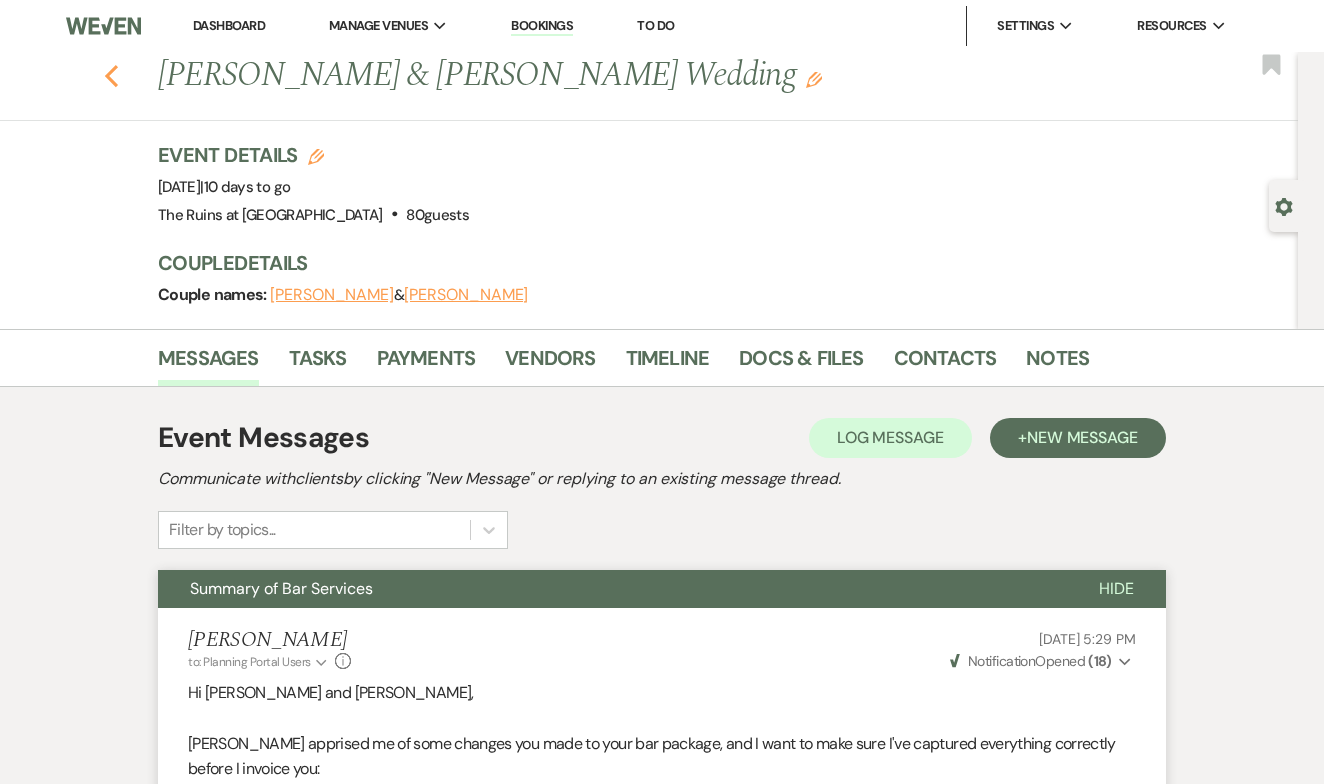click on "Previous" 